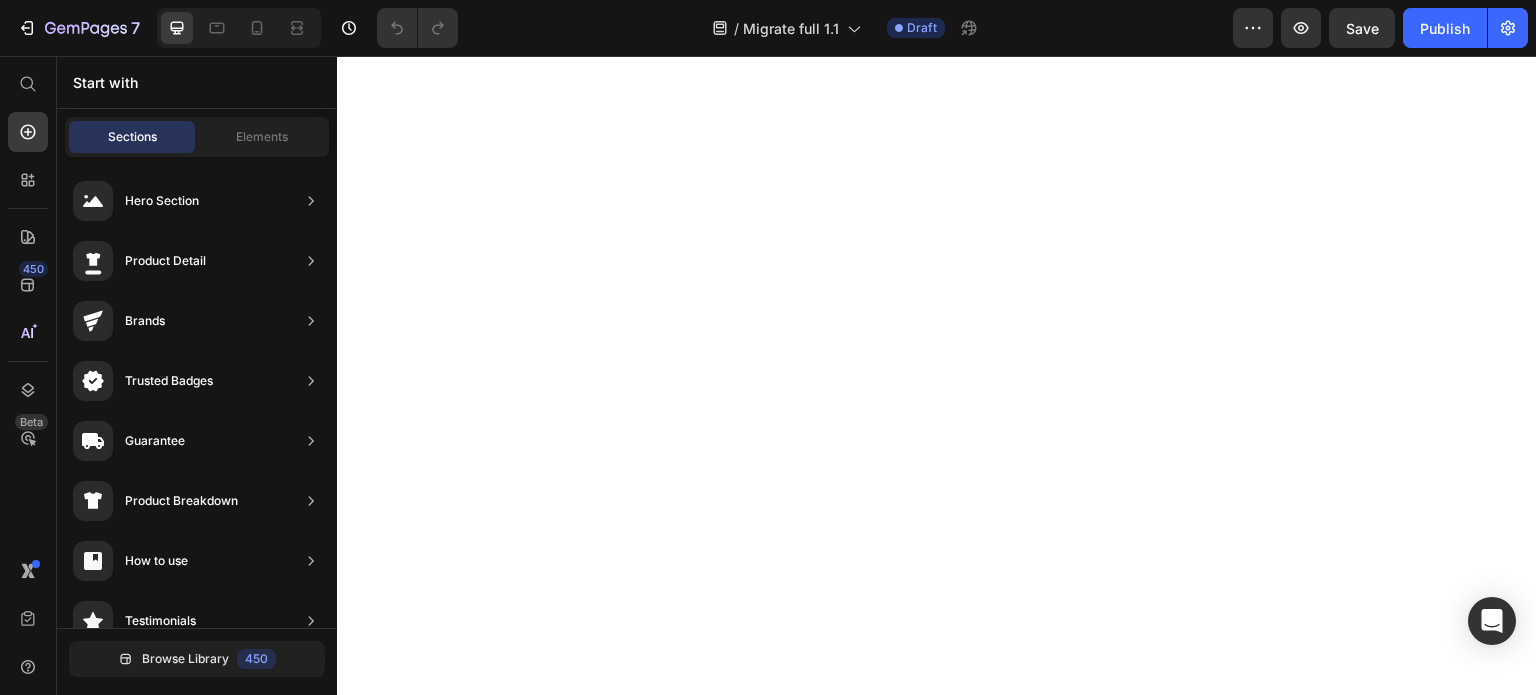 scroll, scrollTop: 0, scrollLeft: 0, axis: both 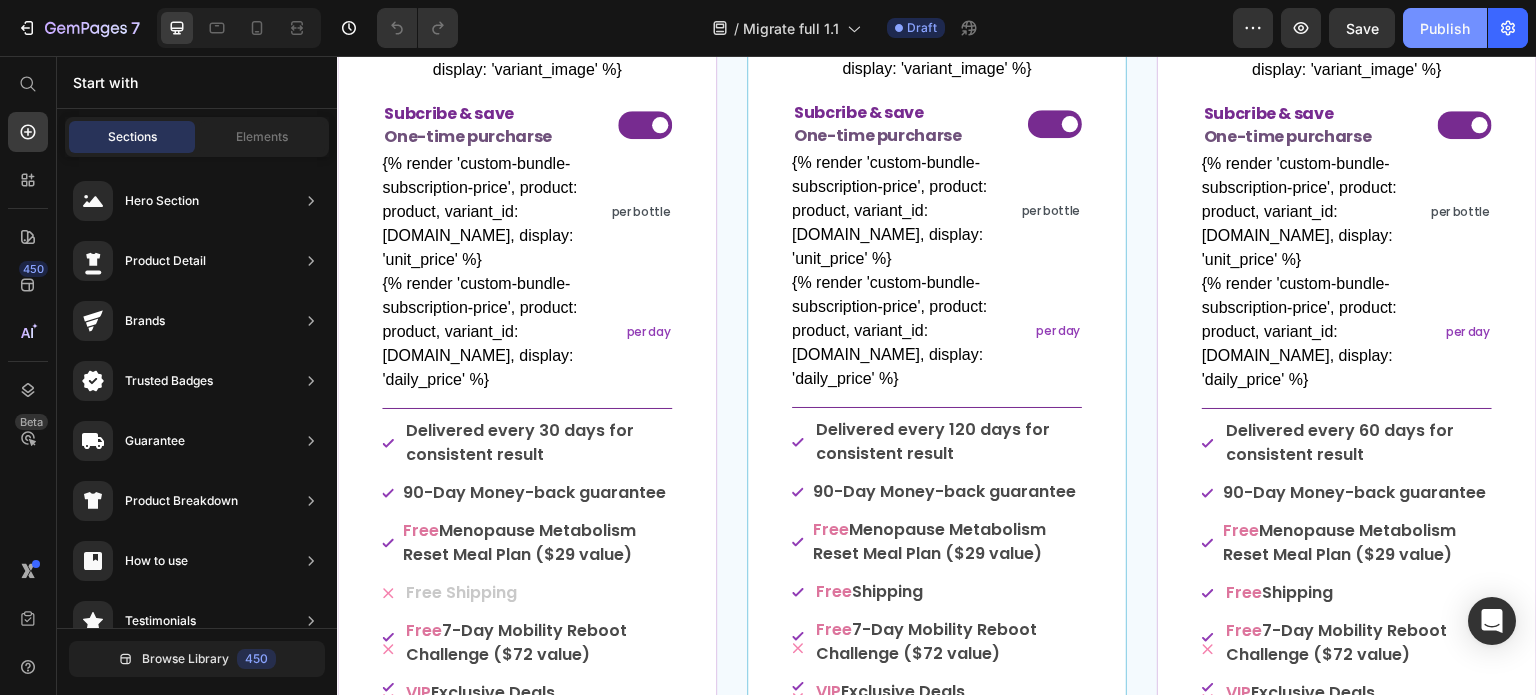 click on "Publish" at bounding box center (1445, 28) 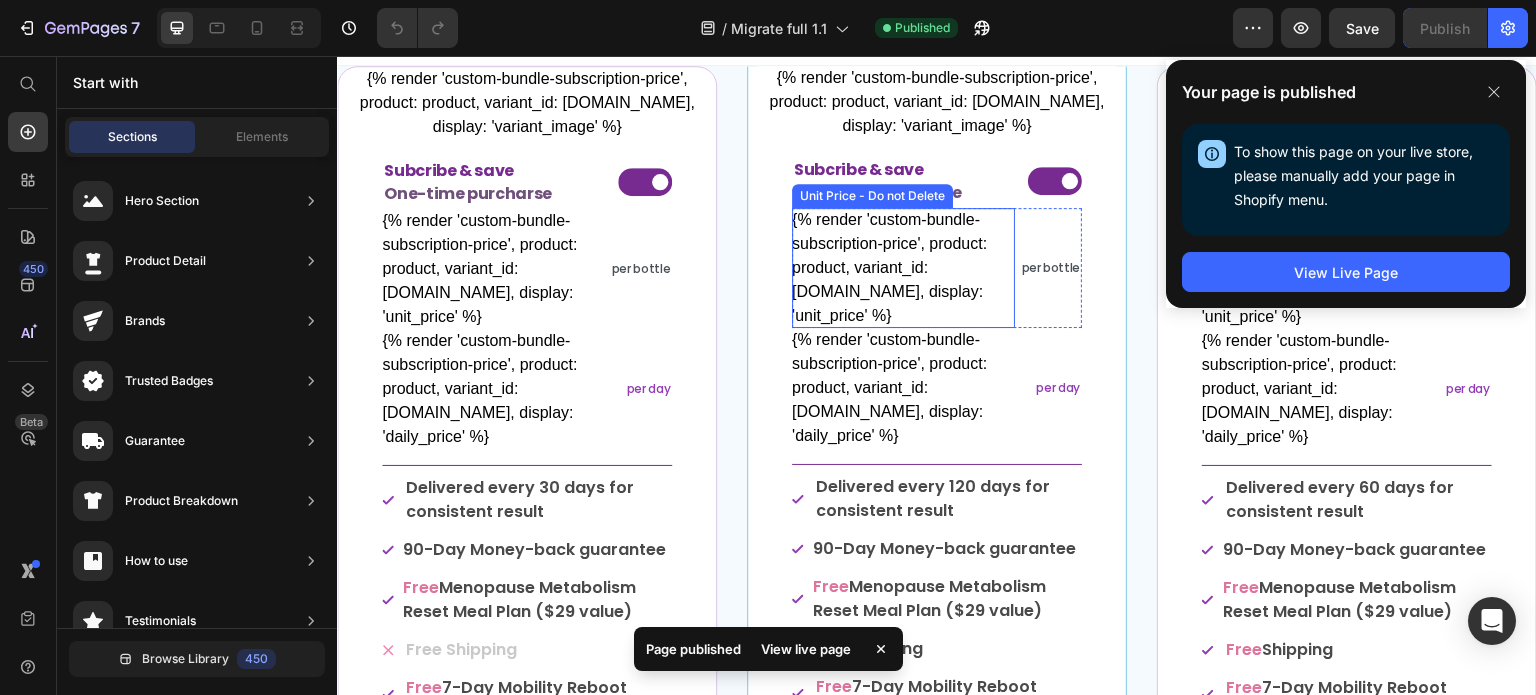 scroll, scrollTop: 0, scrollLeft: 0, axis: both 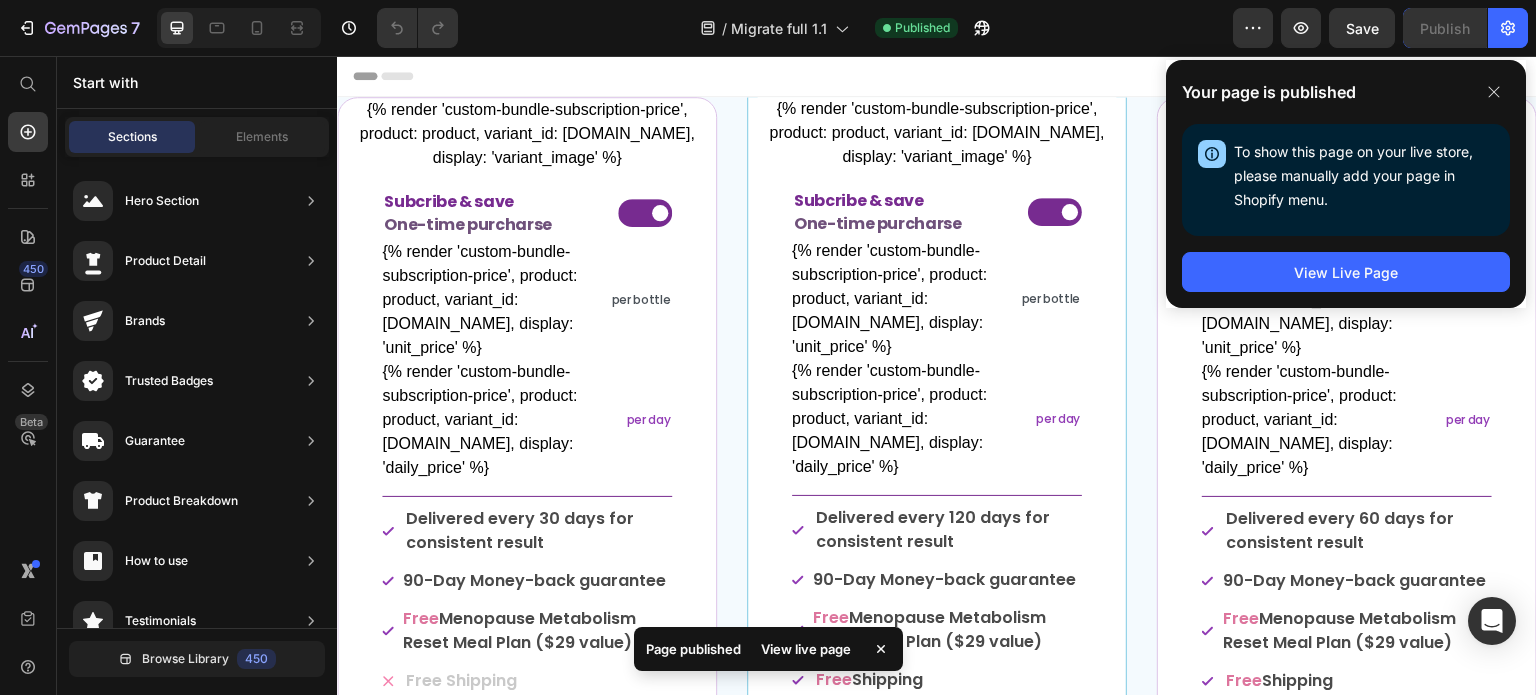 drag, startPoint x: 1505, startPoint y: 90, endPoint x: 1525, endPoint y: 99, distance: 21.931713 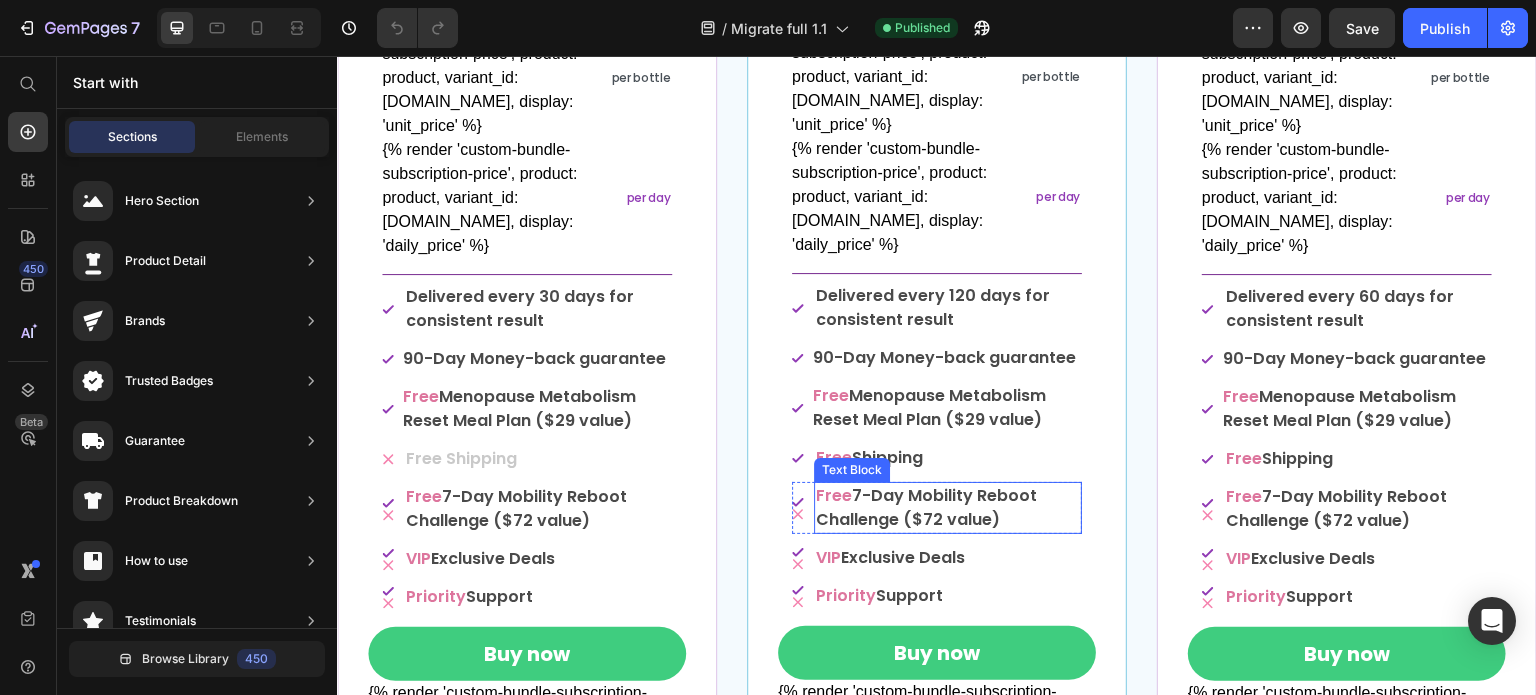 scroll, scrollTop: 0, scrollLeft: 0, axis: both 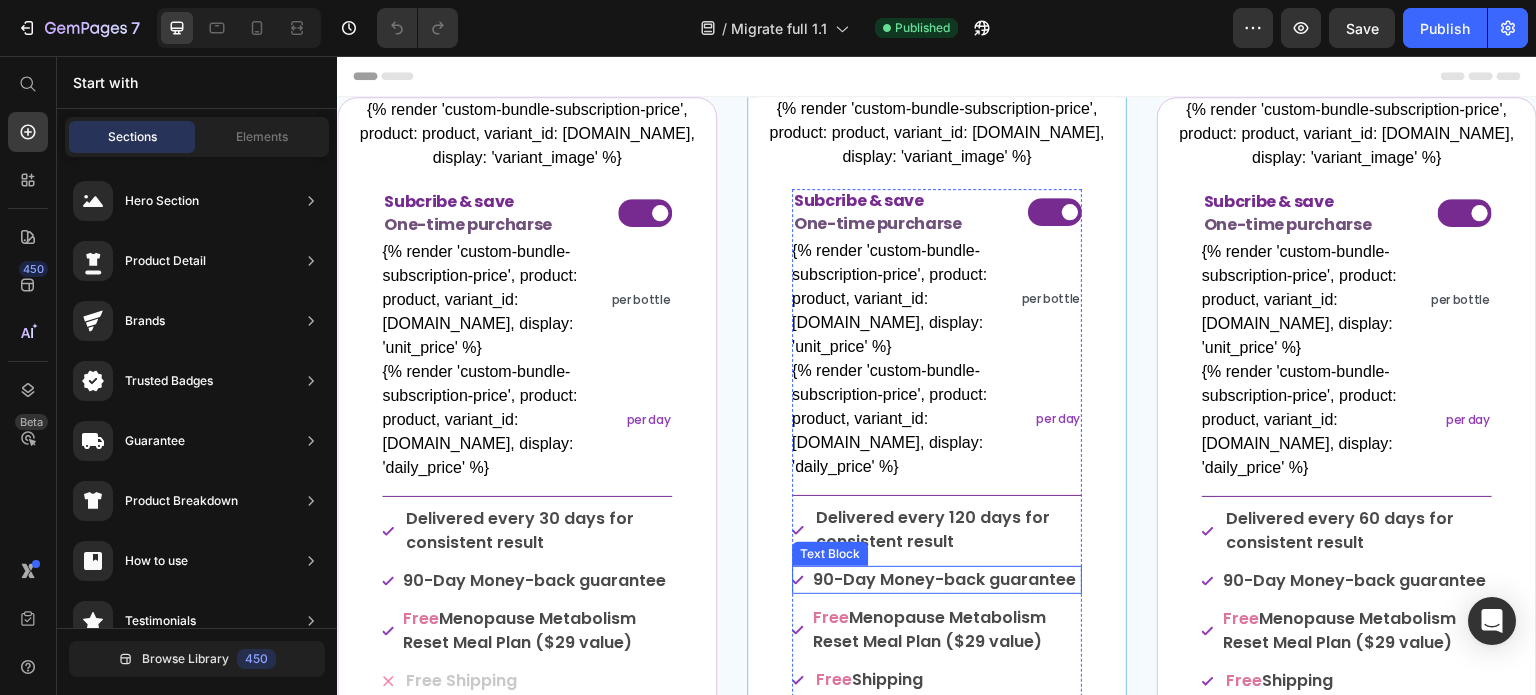drag, startPoint x: 938, startPoint y: 532, endPoint x: 1040, endPoint y: 569, distance: 108.503456 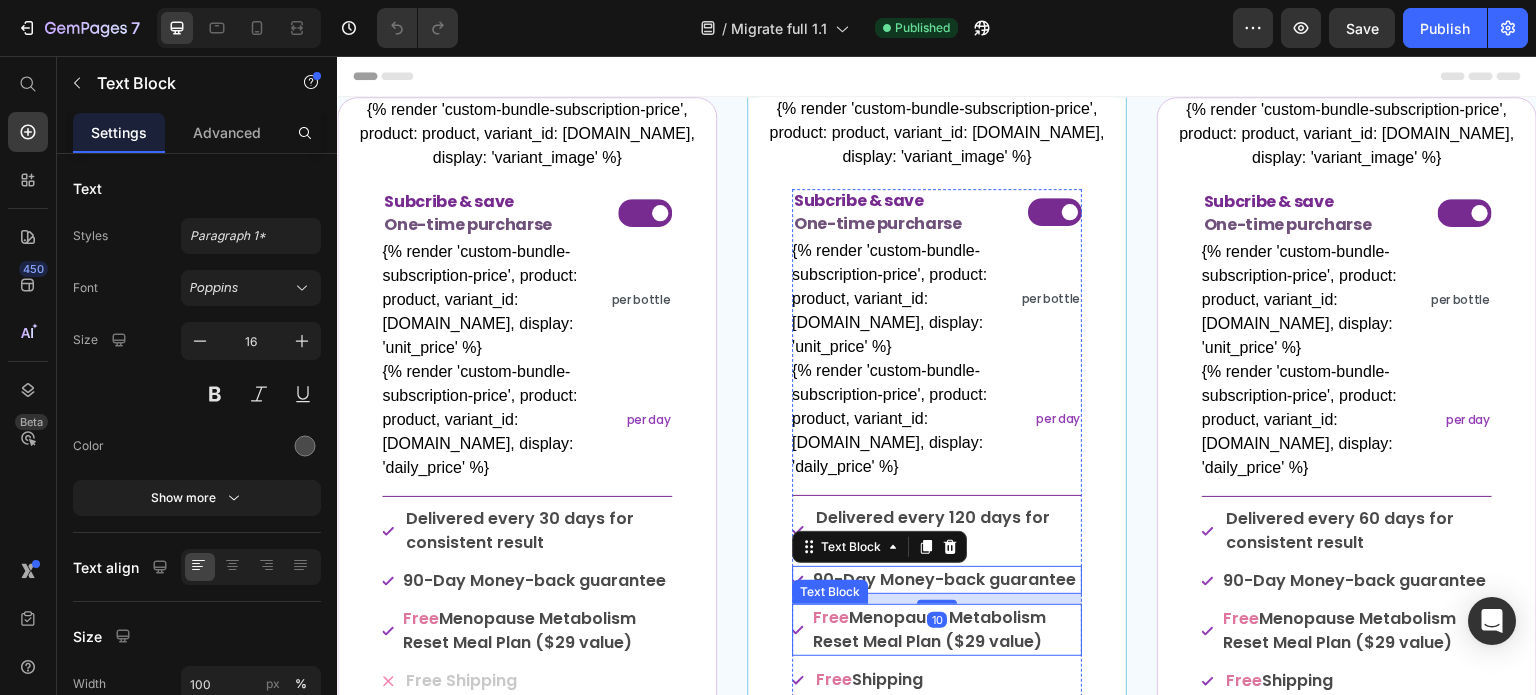 scroll, scrollTop: 100, scrollLeft: 0, axis: vertical 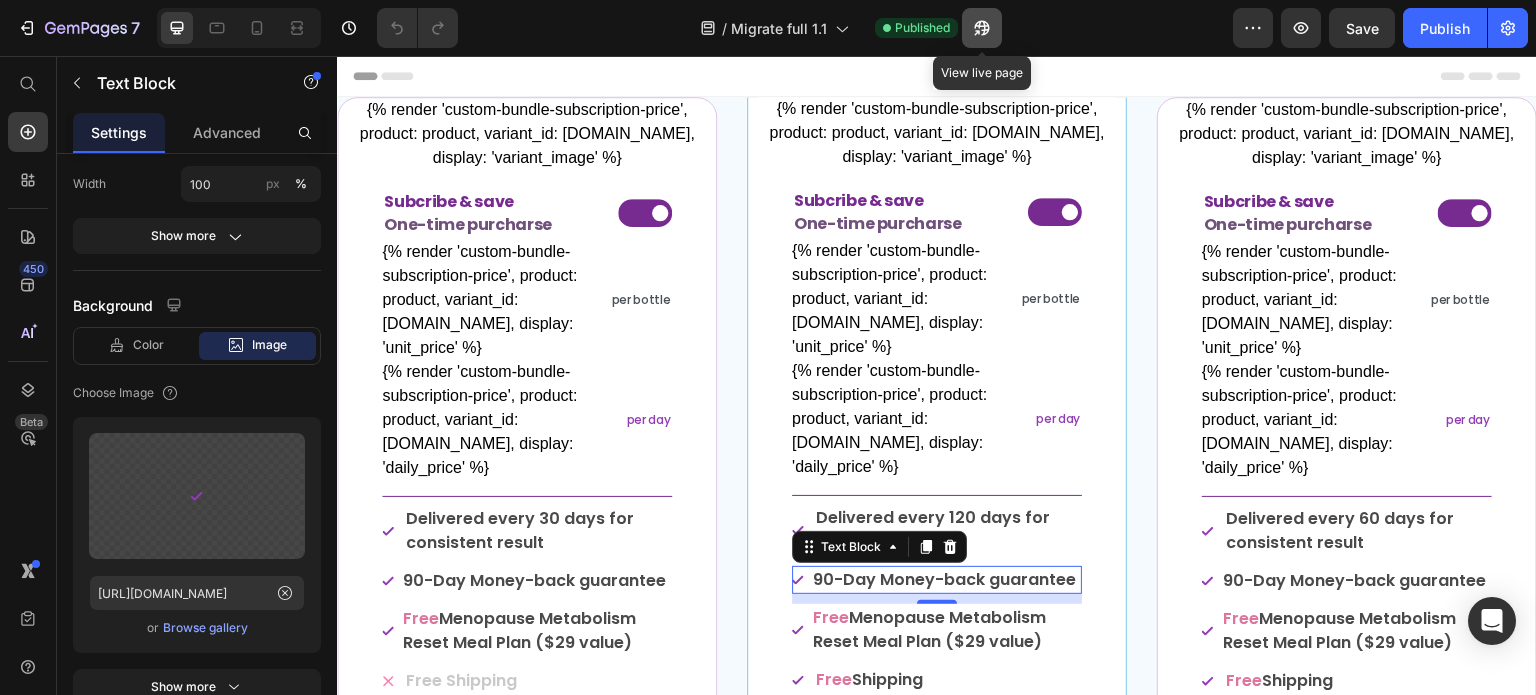click 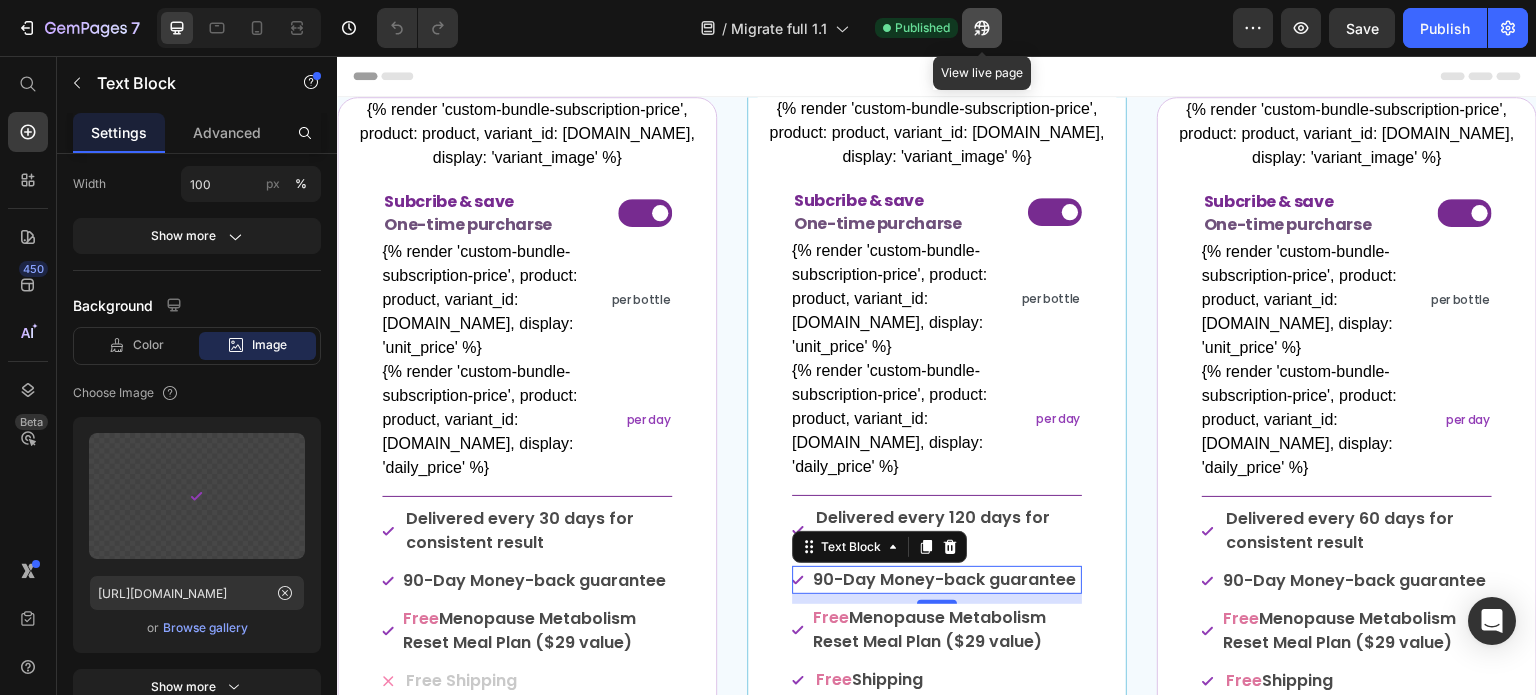 click 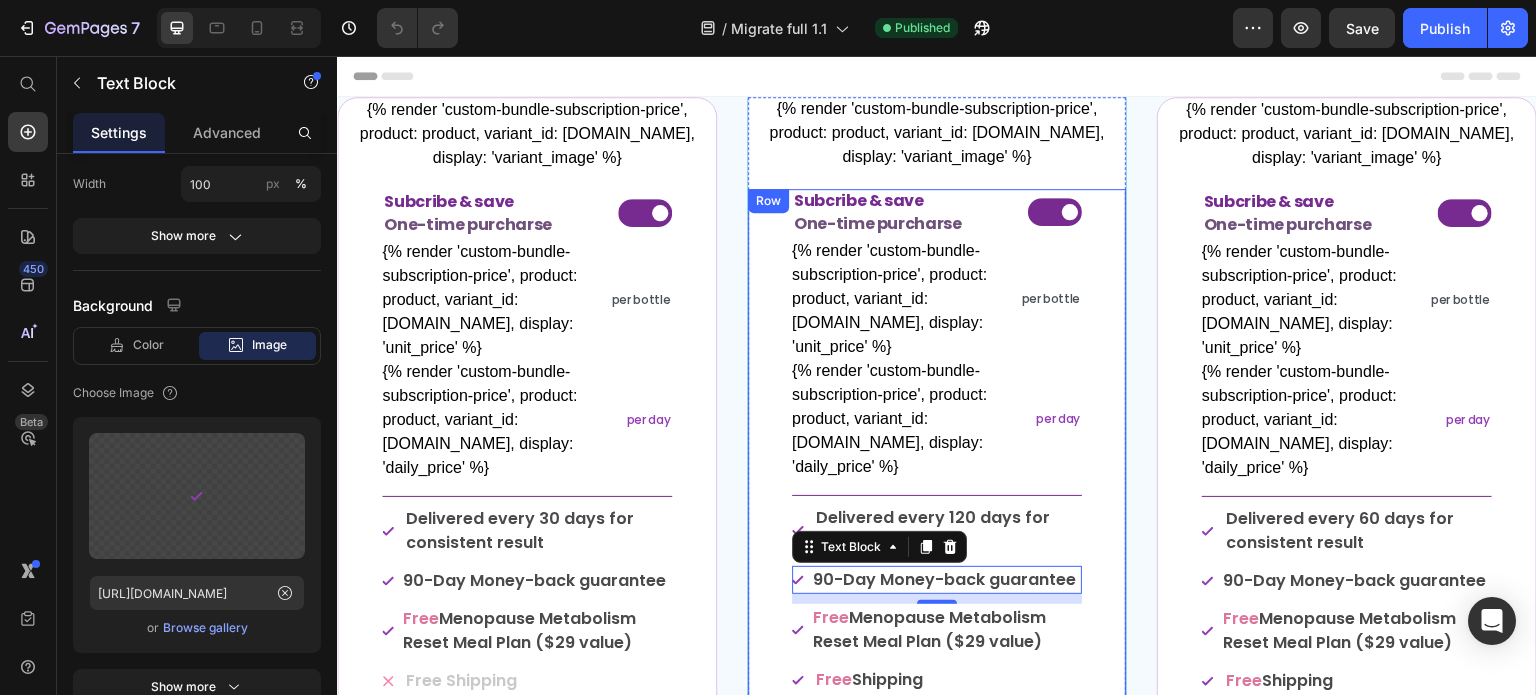 scroll, scrollTop: 588, scrollLeft: 0, axis: vertical 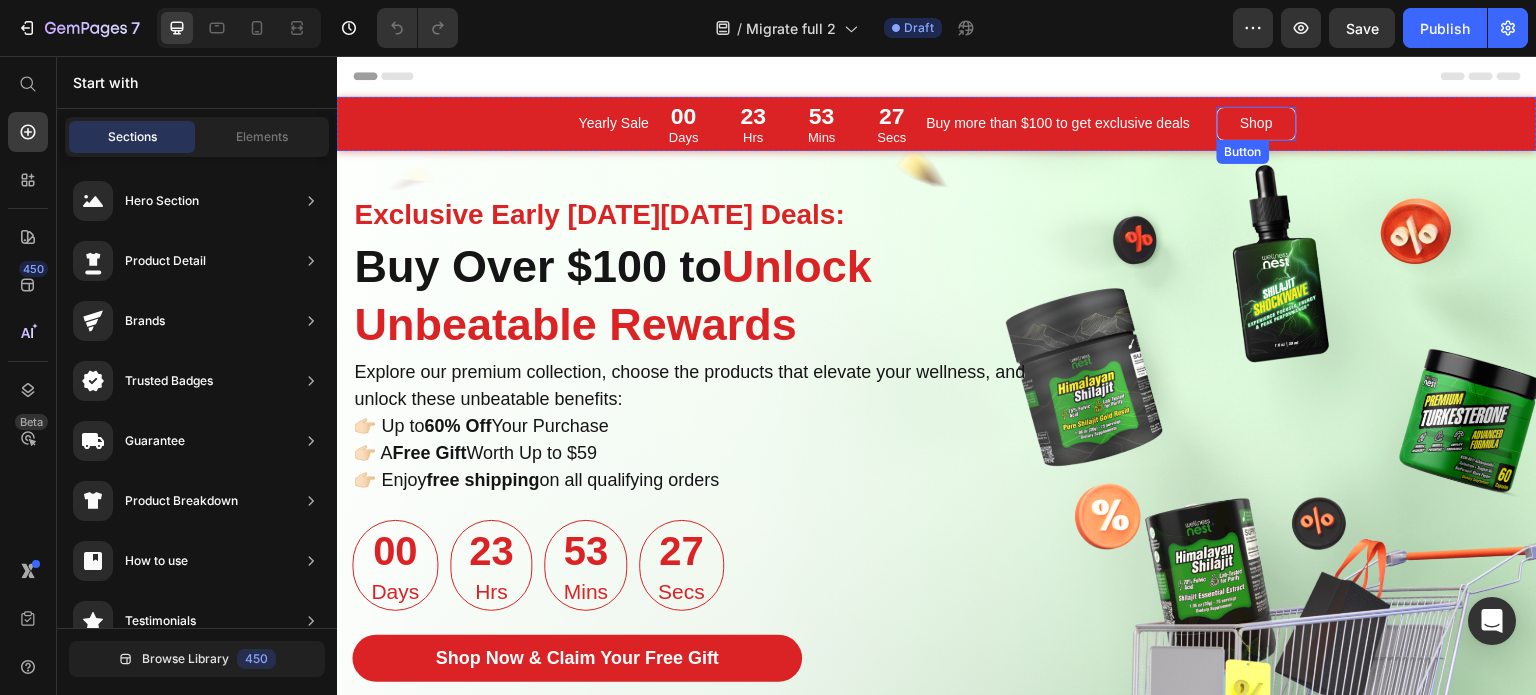 click on "Shop" at bounding box center [1257, 123] 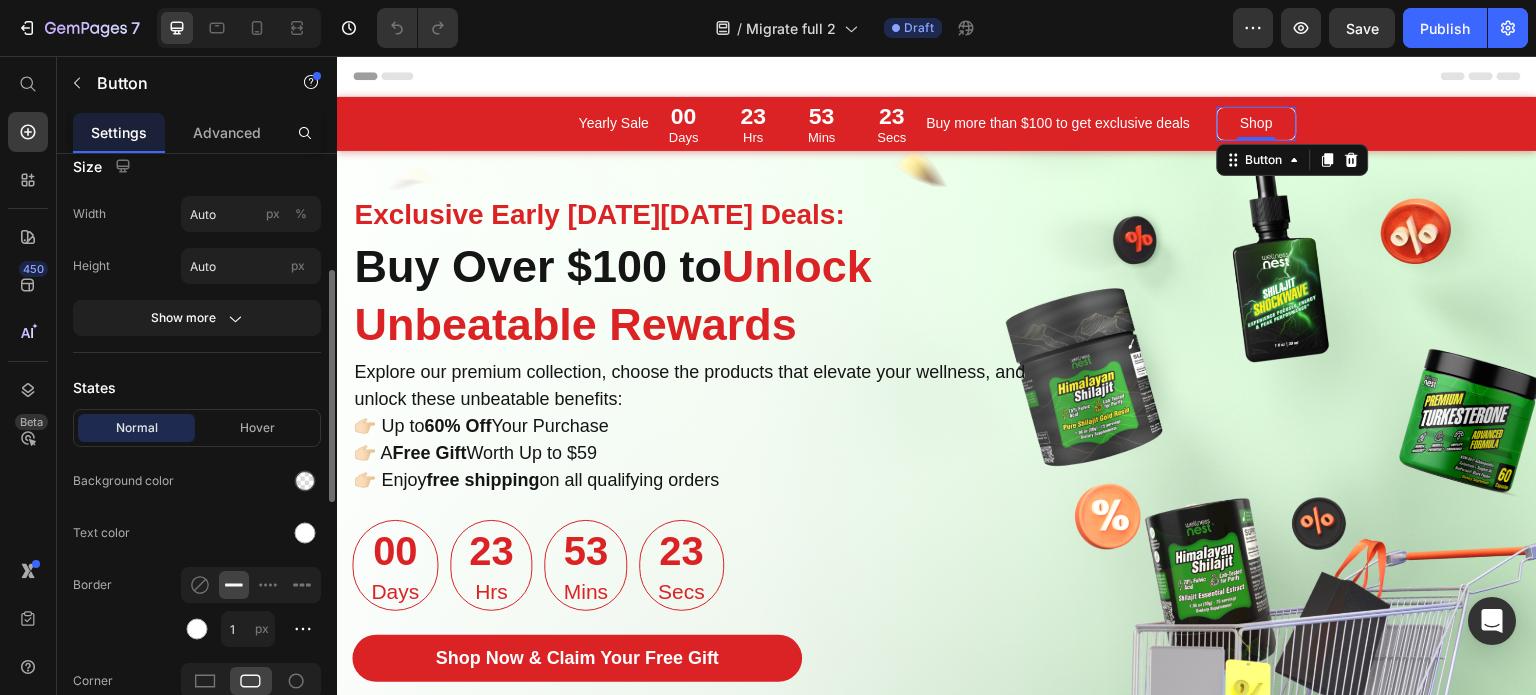 scroll, scrollTop: 400, scrollLeft: 0, axis: vertical 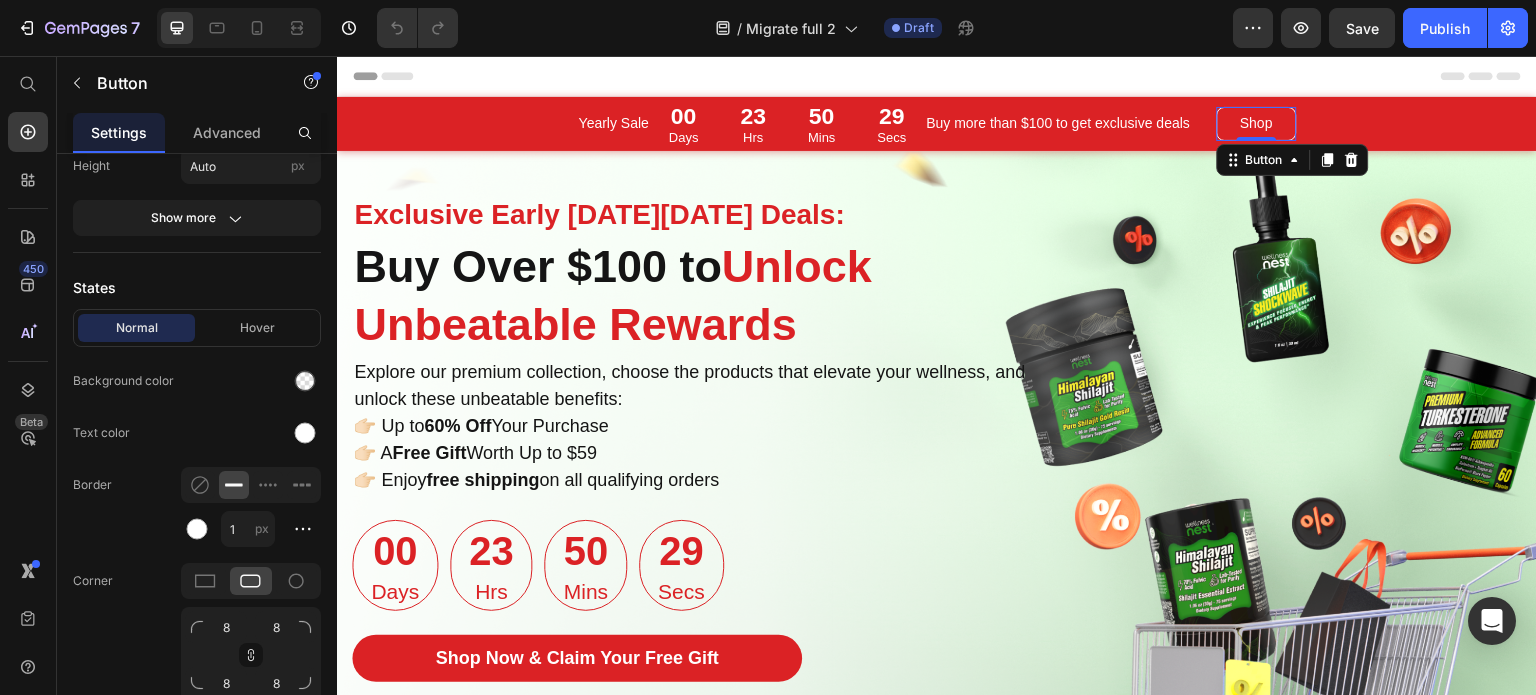 click on "Header" at bounding box center [937, 76] 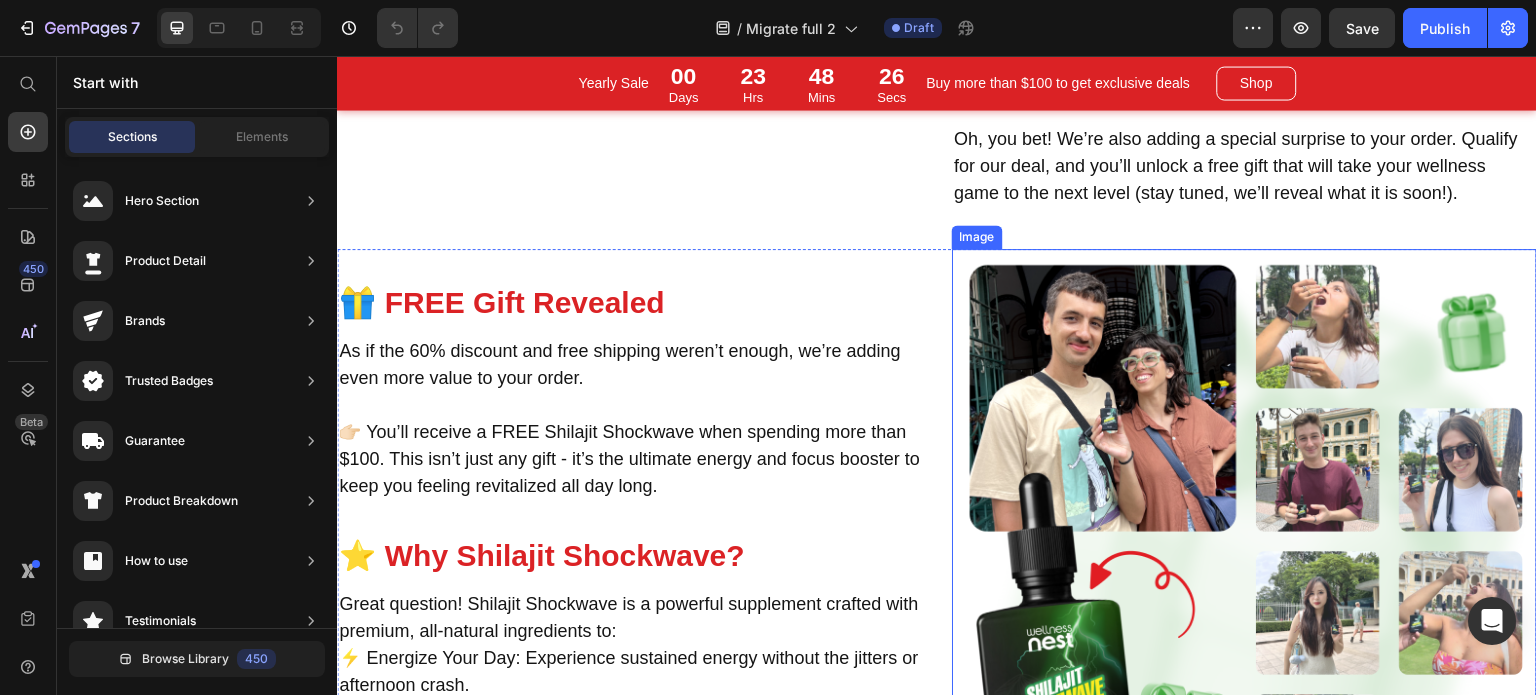 scroll, scrollTop: 1900, scrollLeft: 0, axis: vertical 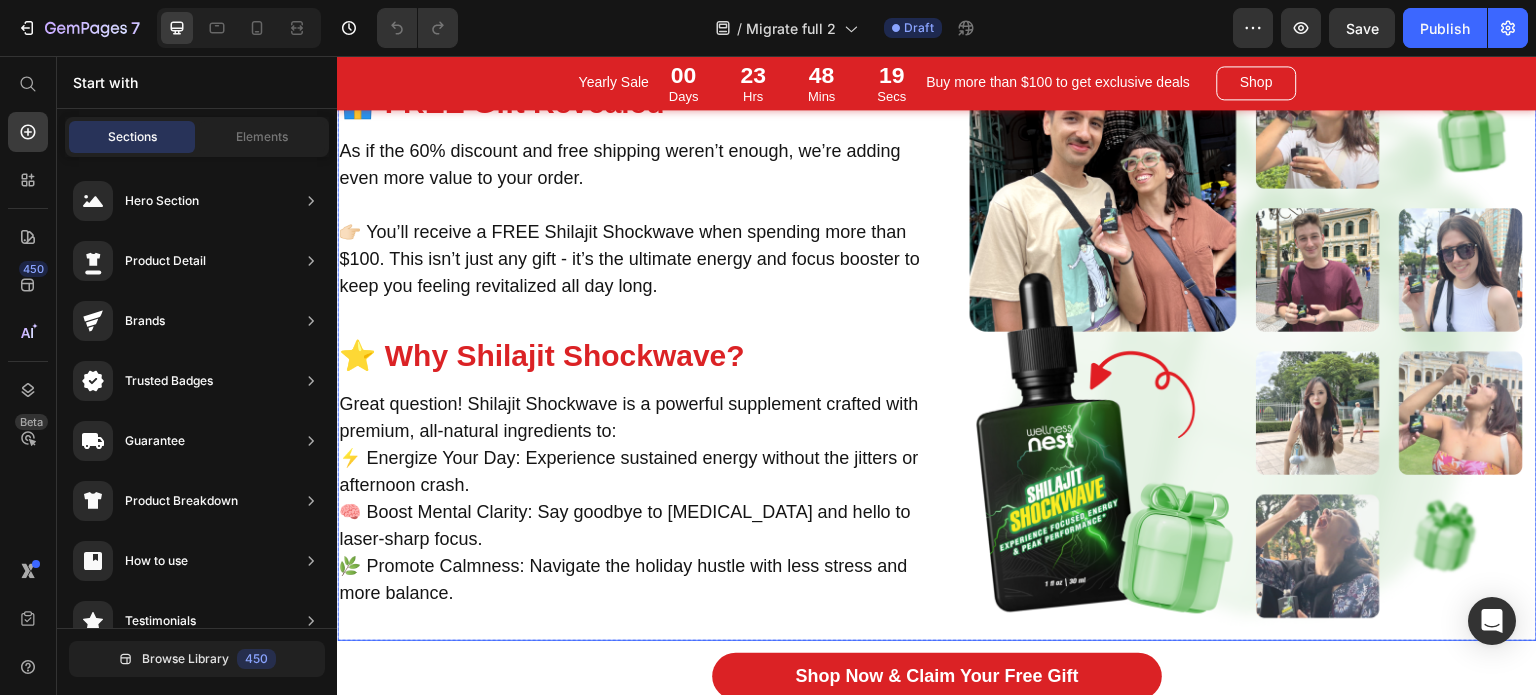 click on "Image 🎁 FREE Gift Revealed Text Block As if the 60% discount and free shipping weren’t enough, we’re adding even more value to your order. 👉🏻 You’ll receive a FREE Shilajit Shockwave when spending more than $100. This isn’t just any gift - it’s the ultimate energy and focus booster to keep you feeling revitalized all day long. Text Block ⭐️ Why Shilajit Shockwave? Text Block Great question! Shilajit Shockwave is a powerful supplement crafted with premium, all-natural ingredients to: ⚡️ Energize Your Day: Experience sustained energy without the jitters or afternoon crash. 🧠 Boost Mental Clarity: Say goodbye to brain fog and hello to laser-sharp focus. 🌿 Promote Calmness: Navigate the holiday hustle with less stress and more balance. Text Block Row" at bounding box center [937, 345] 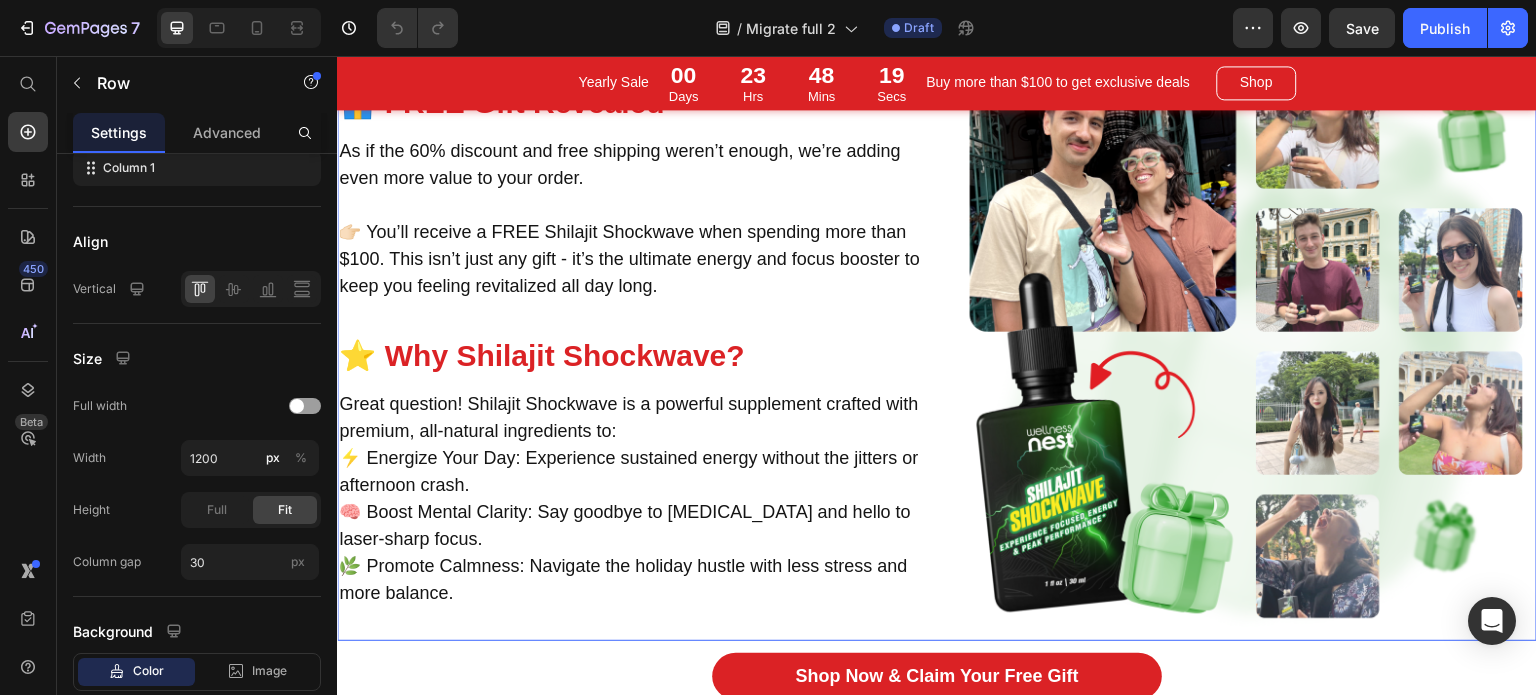 scroll, scrollTop: 0, scrollLeft: 0, axis: both 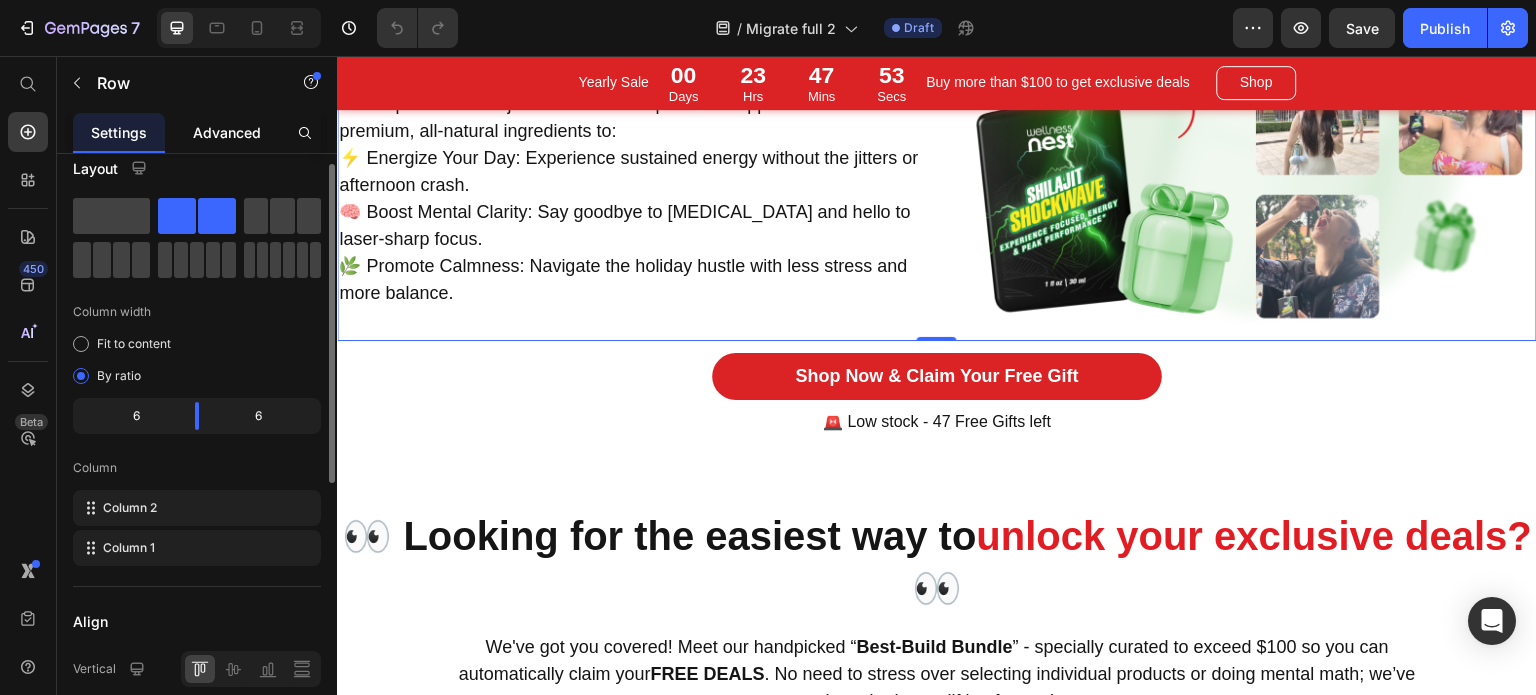 click on "Advanced" at bounding box center [227, 132] 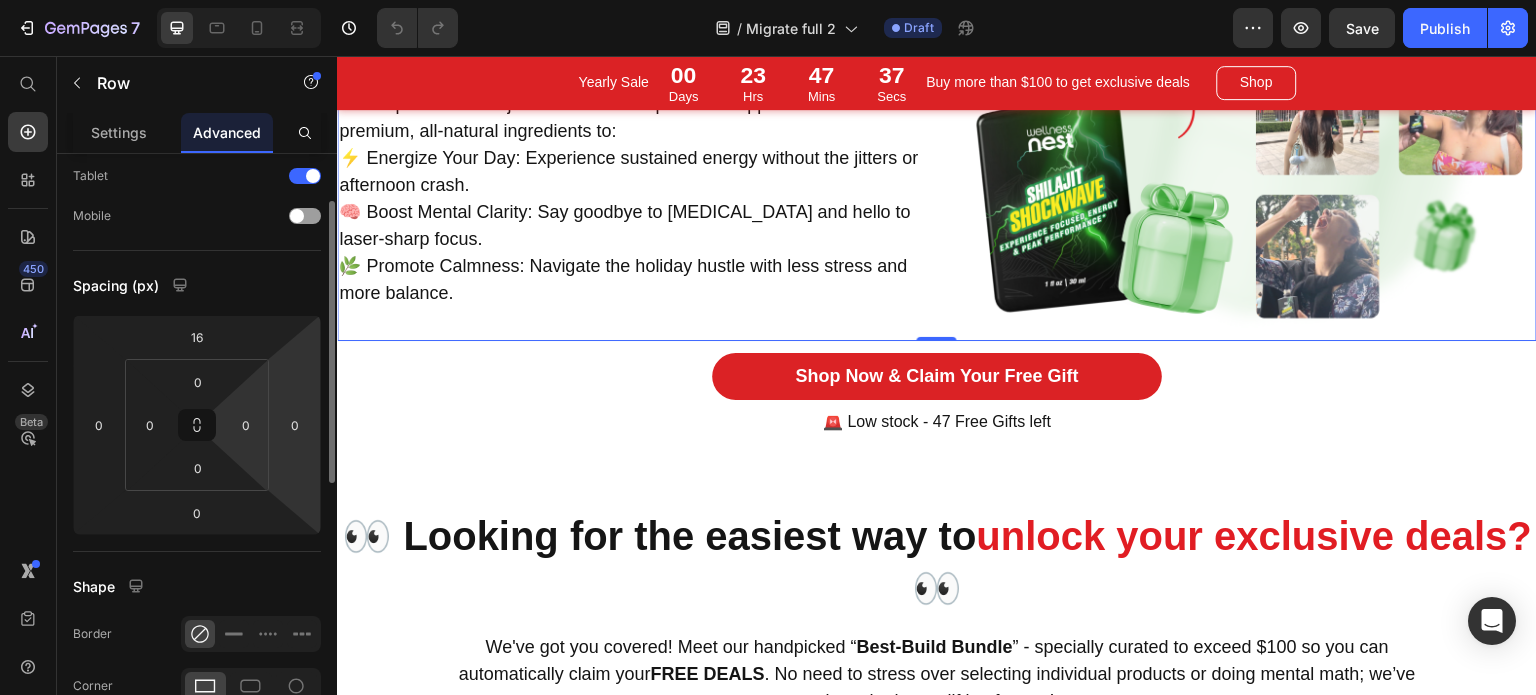 scroll, scrollTop: 400, scrollLeft: 0, axis: vertical 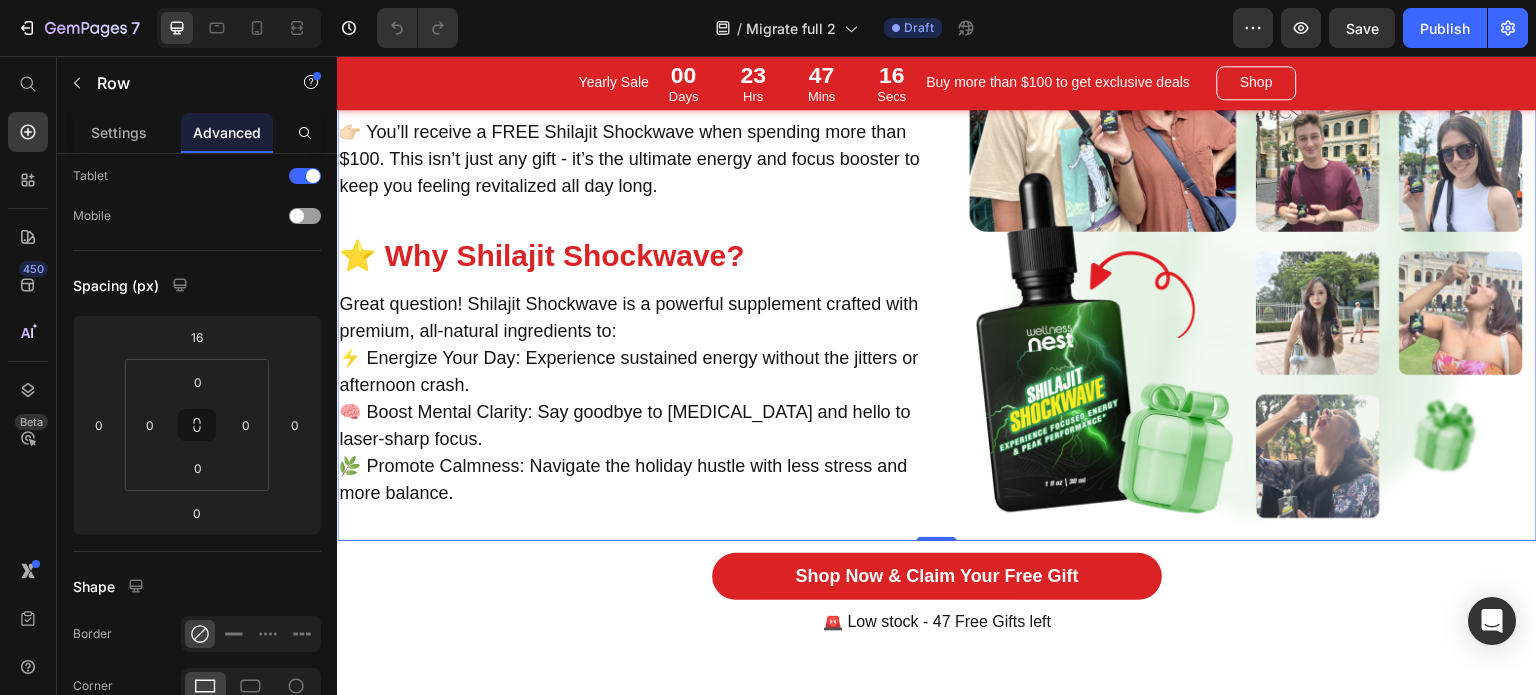 click on "Image 🎁 FREE Gift Revealed Text Block As if the 60% discount and free shipping weren’t enough, we’re adding even more value to your order. 👉🏻 You’ll receive a FREE Shilajit Shockwave when spending more than $100. This isn’t just any gift - it’s the ultimate energy and focus booster to keep you feeling revitalized all day long. Text Block ⭐️ Why Shilajit Shockwave? Text Block Great question! Shilajit Shockwave is a powerful supplement crafted with premium, all-natural ingredients to: ⚡️ Energize Your Day: Experience sustained energy without the jitters or afternoon crash. 🧠 Boost Mental Clarity: Say goodbye to brain fog and hello to laser-sharp focus. 🌿 Promote Calmness: Navigate the holiday hustle with less stress and more balance. Text Block Row   0" at bounding box center [937, 245] 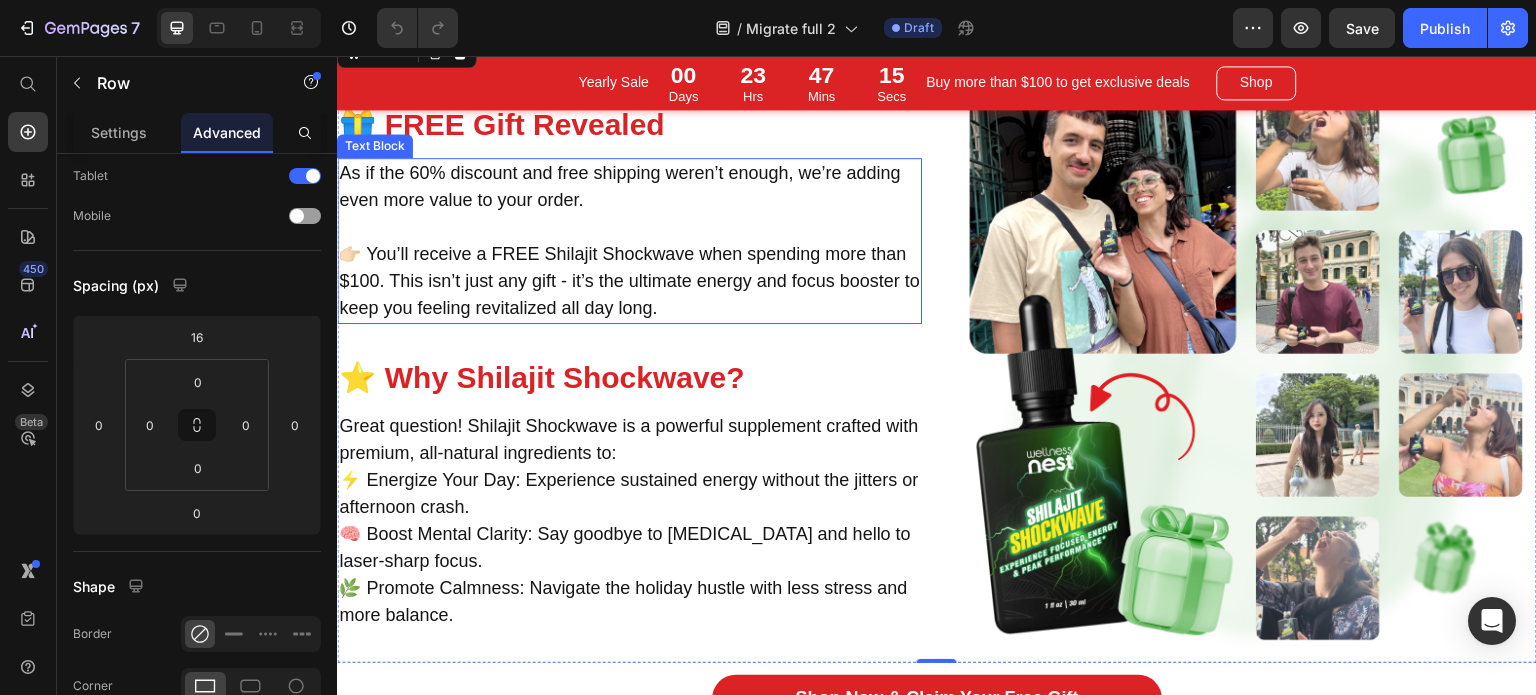scroll, scrollTop: 1800, scrollLeft: 0, axis: vertical 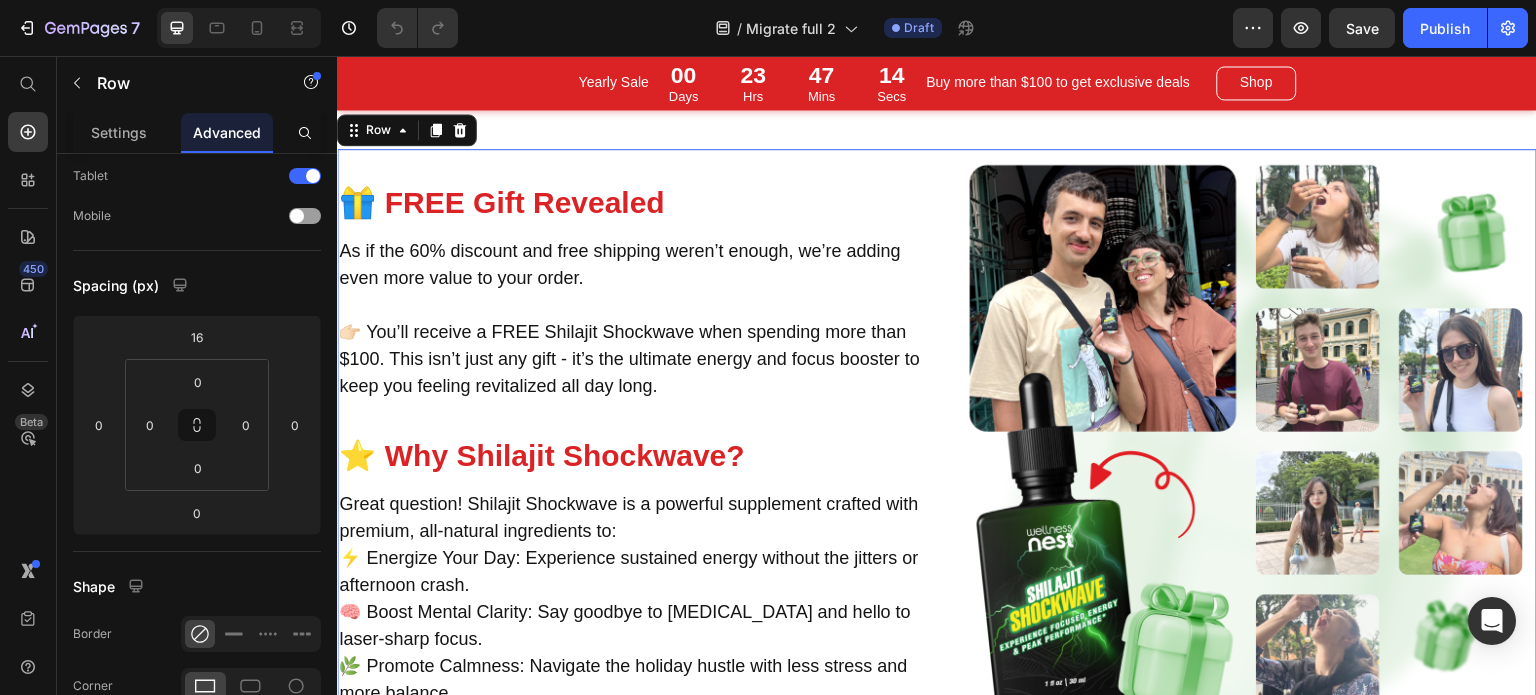 click on "Image 🎁 FREE Gift Revealed Text Block As if the 60% discount and free shipping weren’t enough, we’re adding even more value to your order. 👉🏻 You’ll receive a FREE Shilajit Shockwave when spending more than $100. This isn’t just any gift - it’s the ultimate energy and focus booster to keep you feeling revitalized all day long. Text Block ⭐️ Why Shilajit Shockwave? Text Block Great question! Shilajit Shockwave is a powerful supplement crafted with premium, all-natural ingredients to: ⚡️ Energize Your Day: Experience sustained energy without the jitters or afternoon crash. 🧠 Boost Mental Clarity: Say goodbye to brain fog and hello to laser-sharp focus. 🌿 Promote Calmness: Navigate the holiday hustle with less stress and more balance. Text Block Row   0" at bounding box center (937, 445) 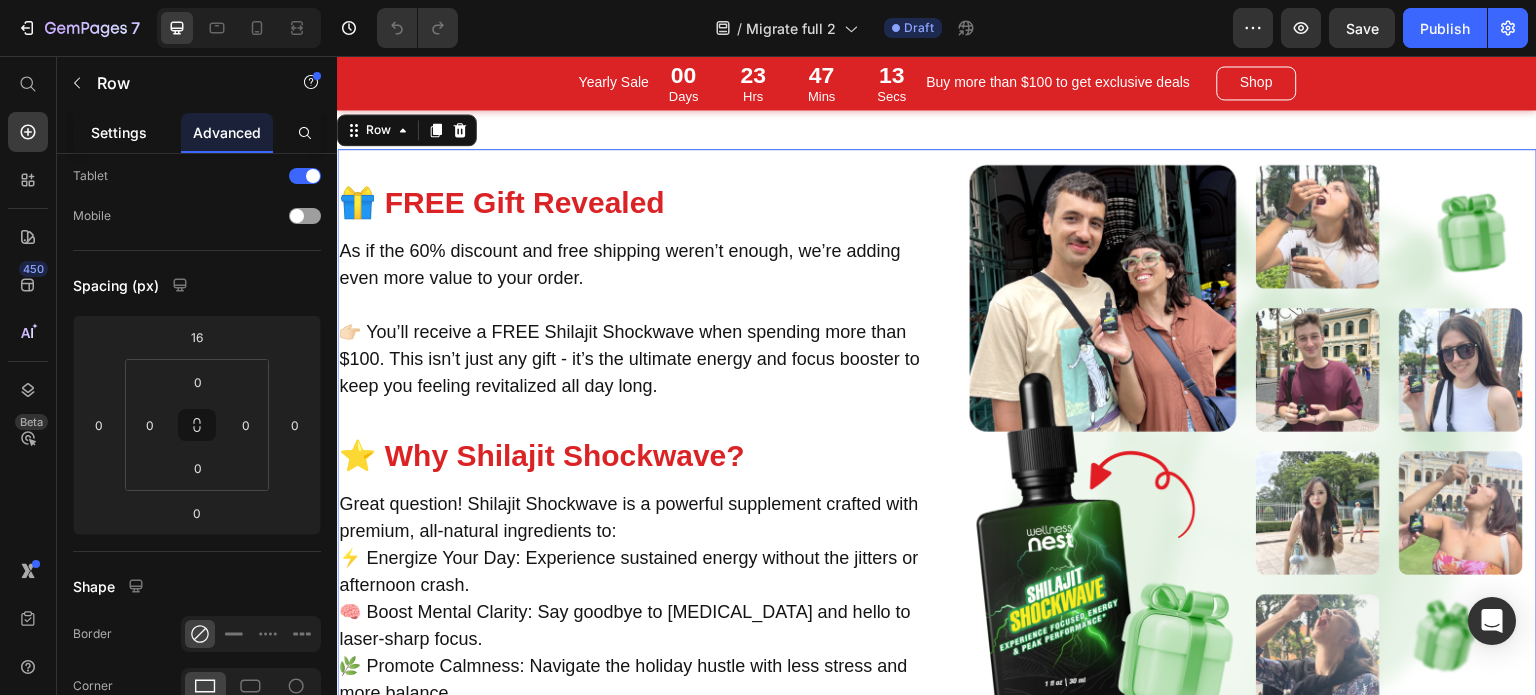 scroll, scrollTop: 0, scrollLeft: 0, axis: both 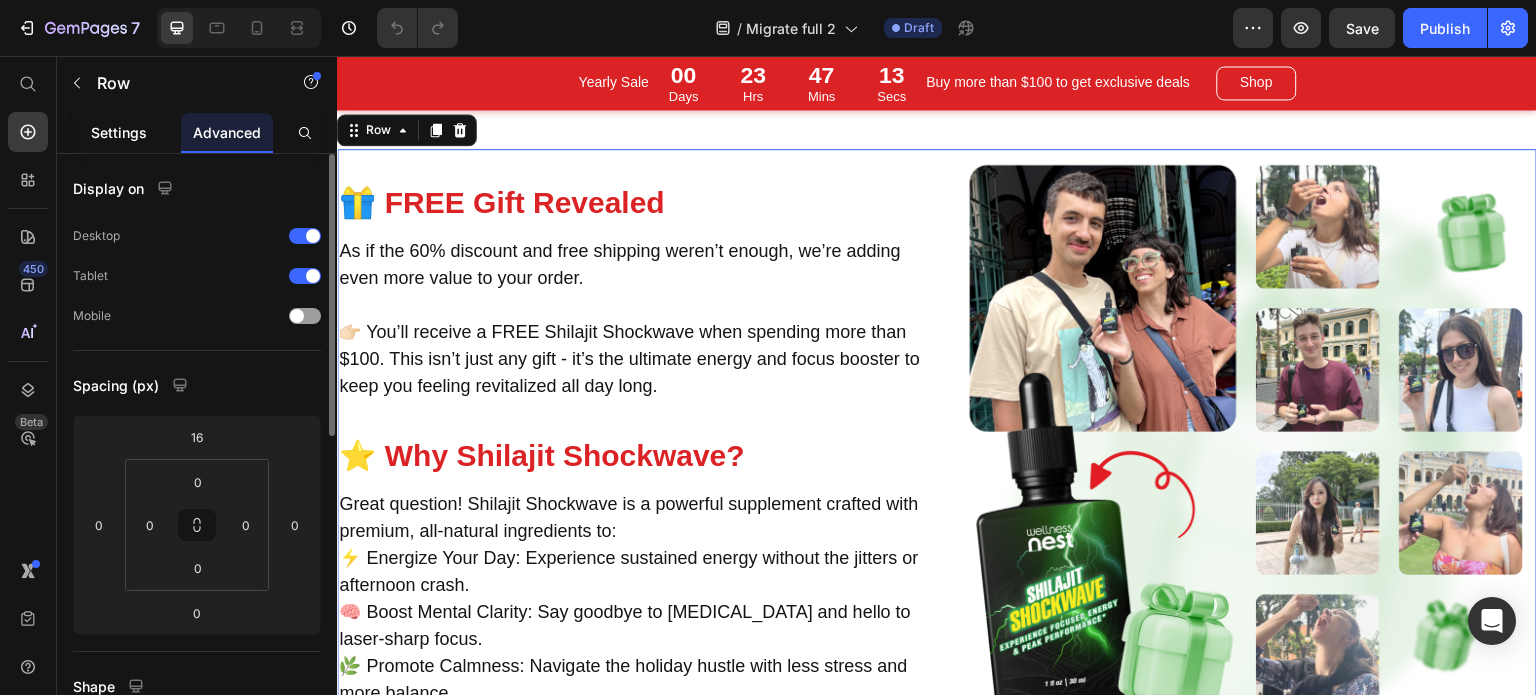 click on "Settings" at bounding box center (119, 132) 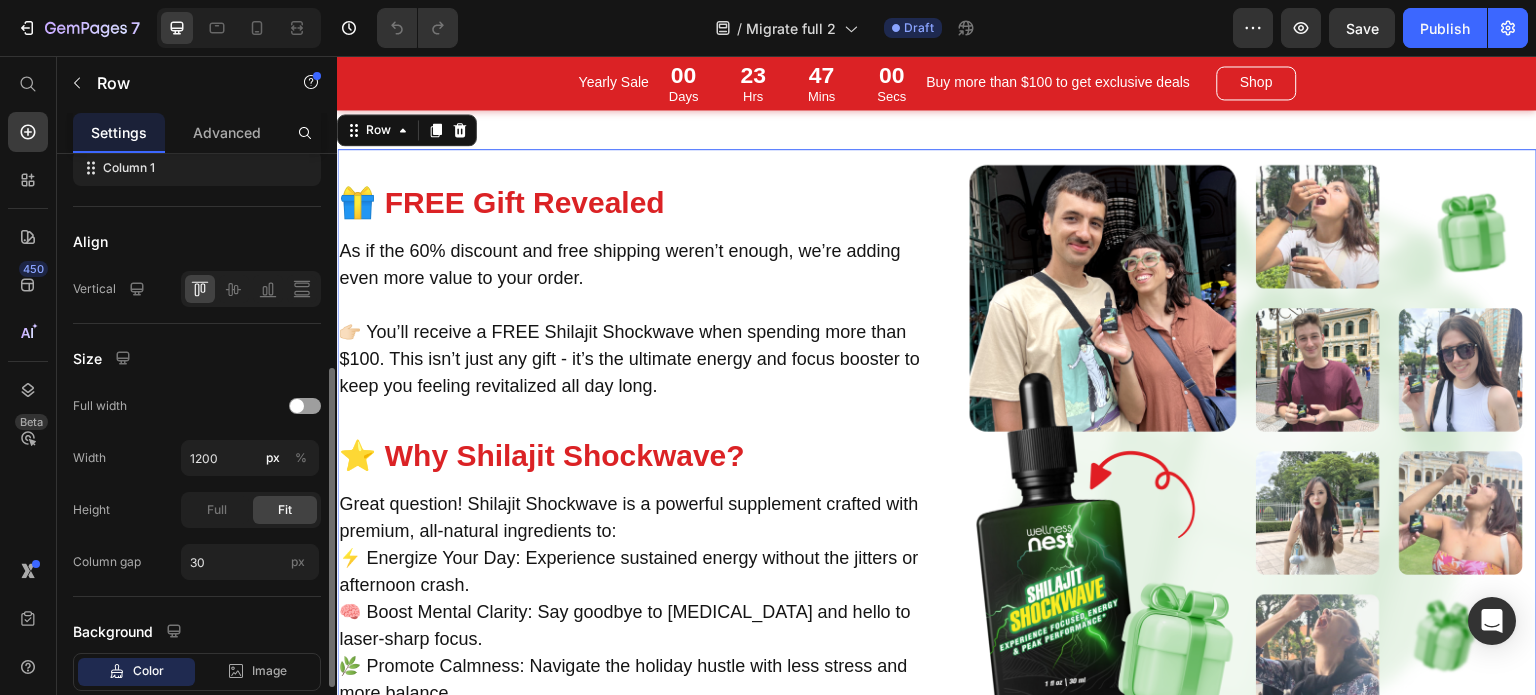 scroll, scrollTop: 500, scrollLeft: 0, axis: vertical 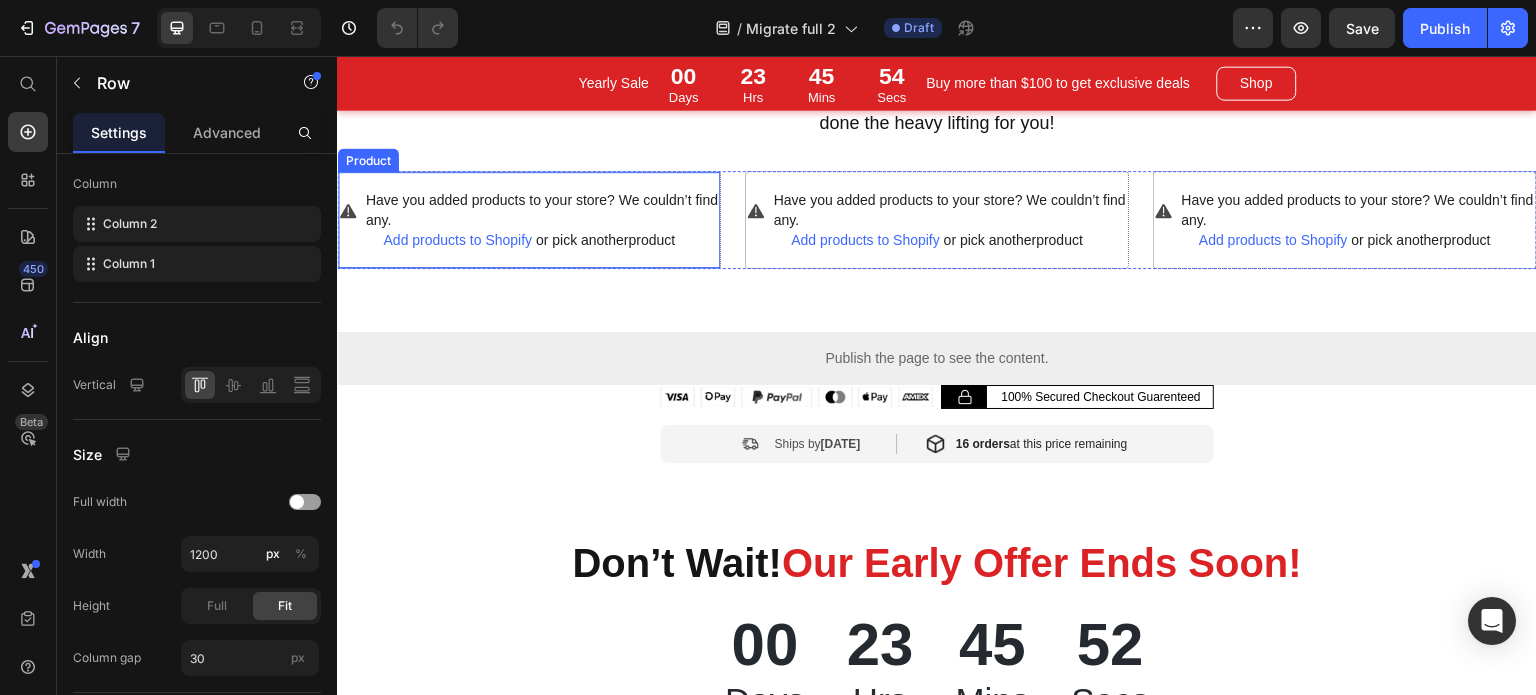 drag, startPoint x: 691, startPoint y: 373, endPoint x: 667, endPoint y: 376, distance: 24.186773 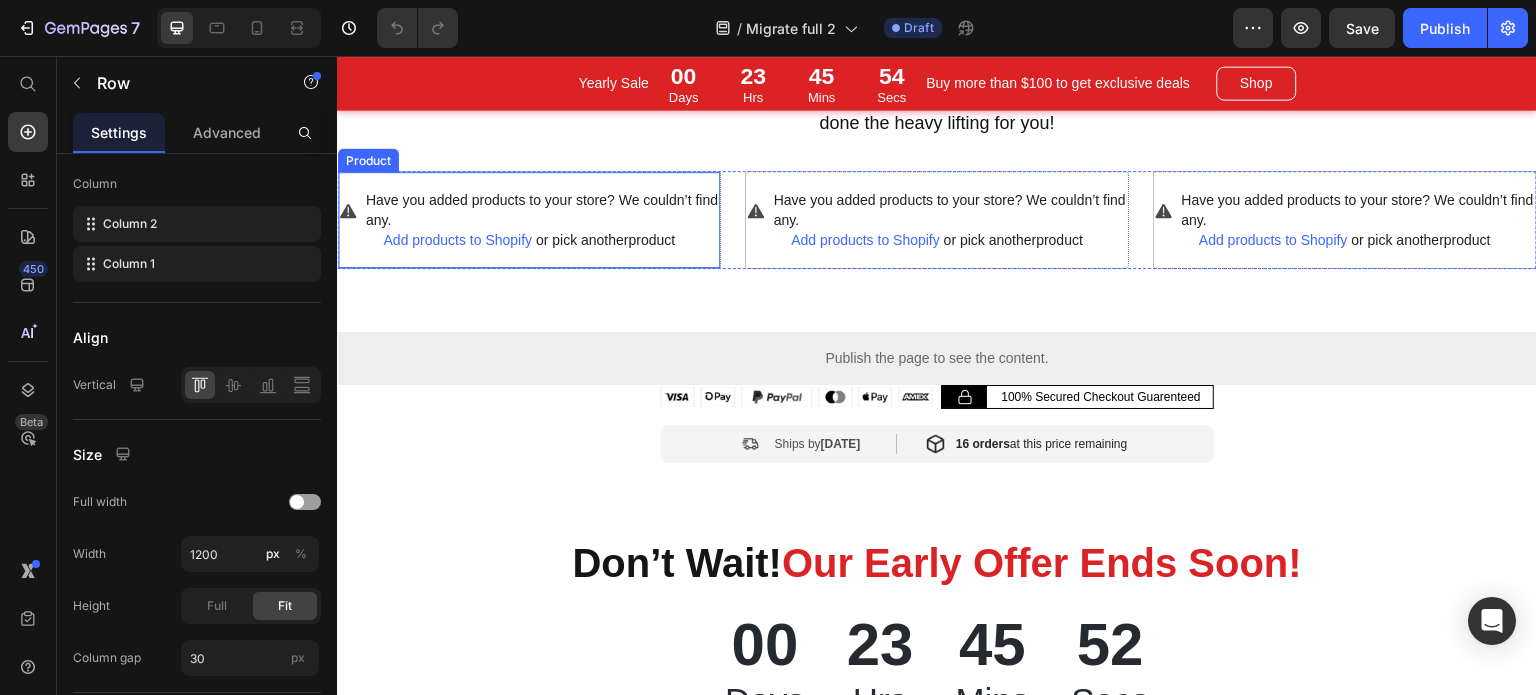 click on "Have you added products to your store? We couldn’t find any. Add products to Shopify   or pick another  product Product" at bounding box center [529, 220] 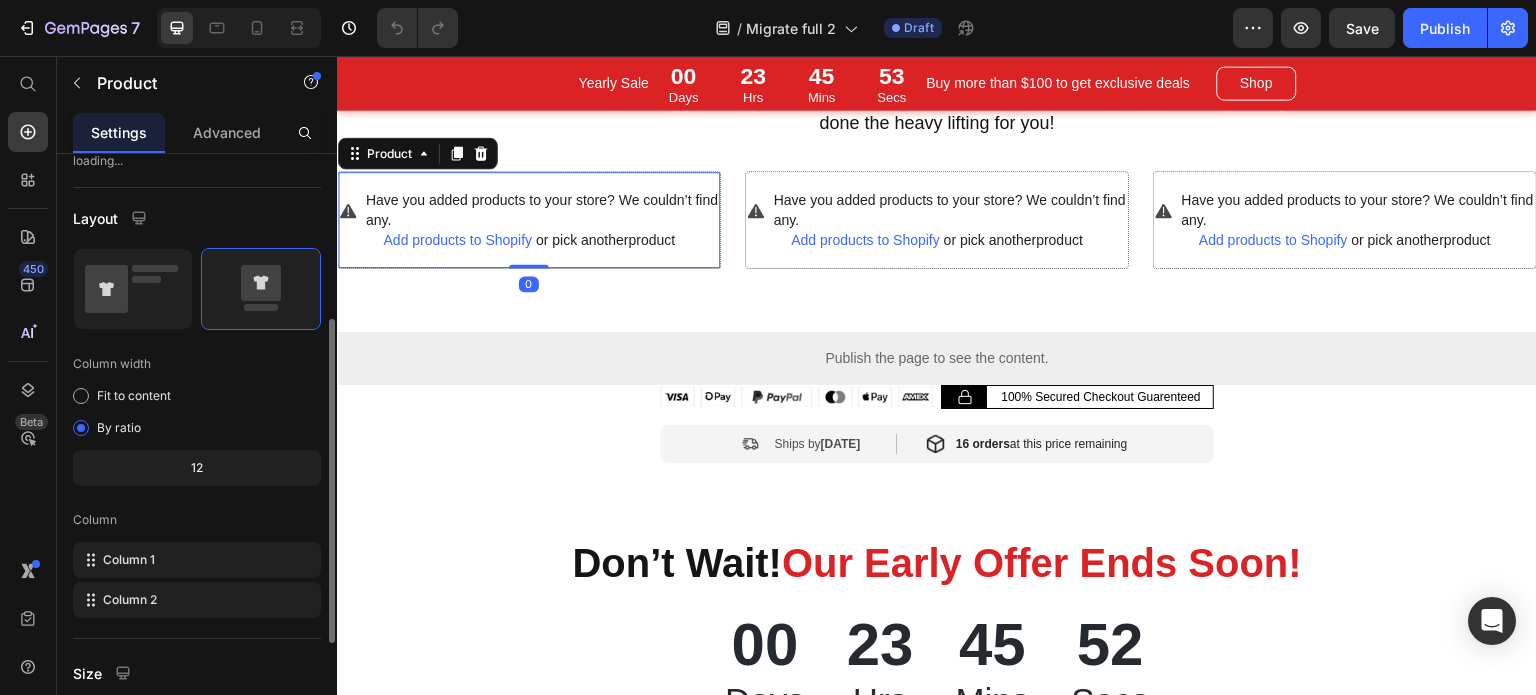 scroll, scrollTop: 0, scrollLeft: 0, axis: both 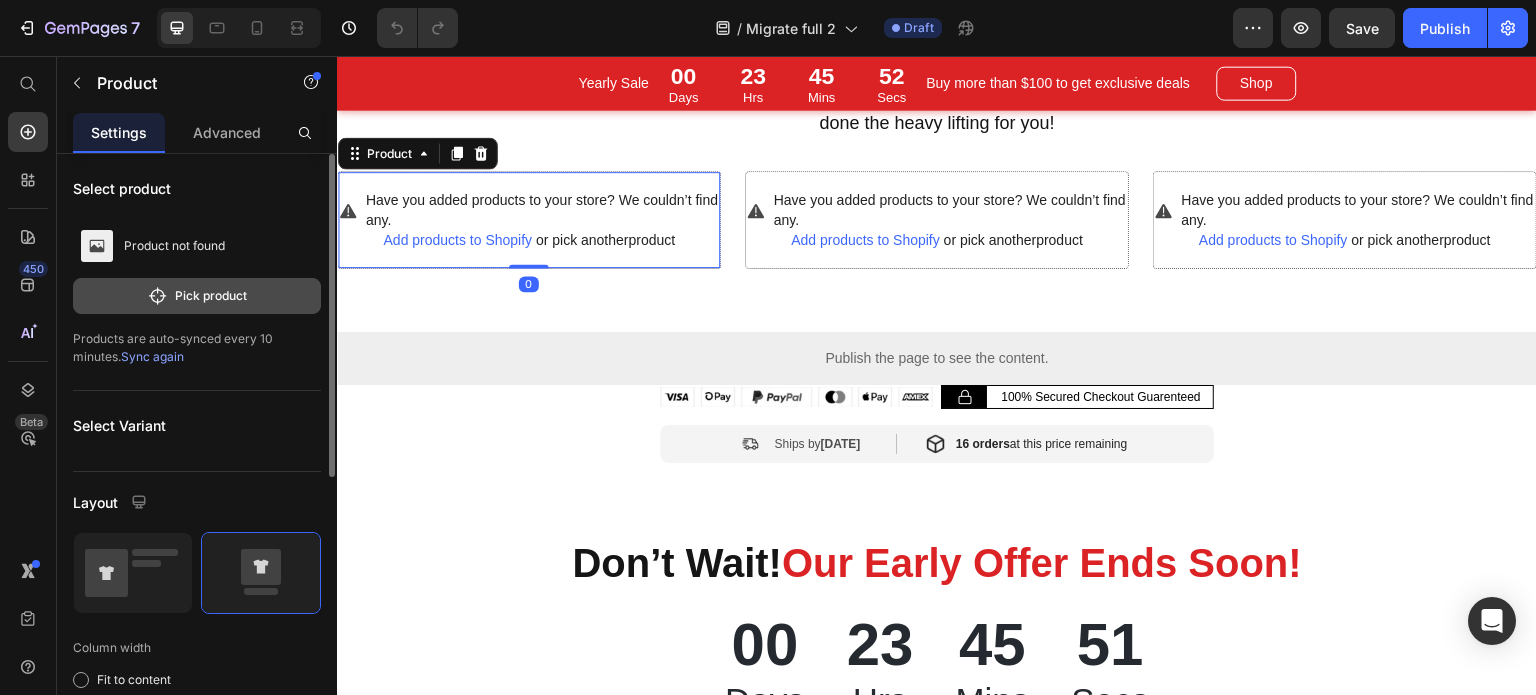 click on "Pick product" 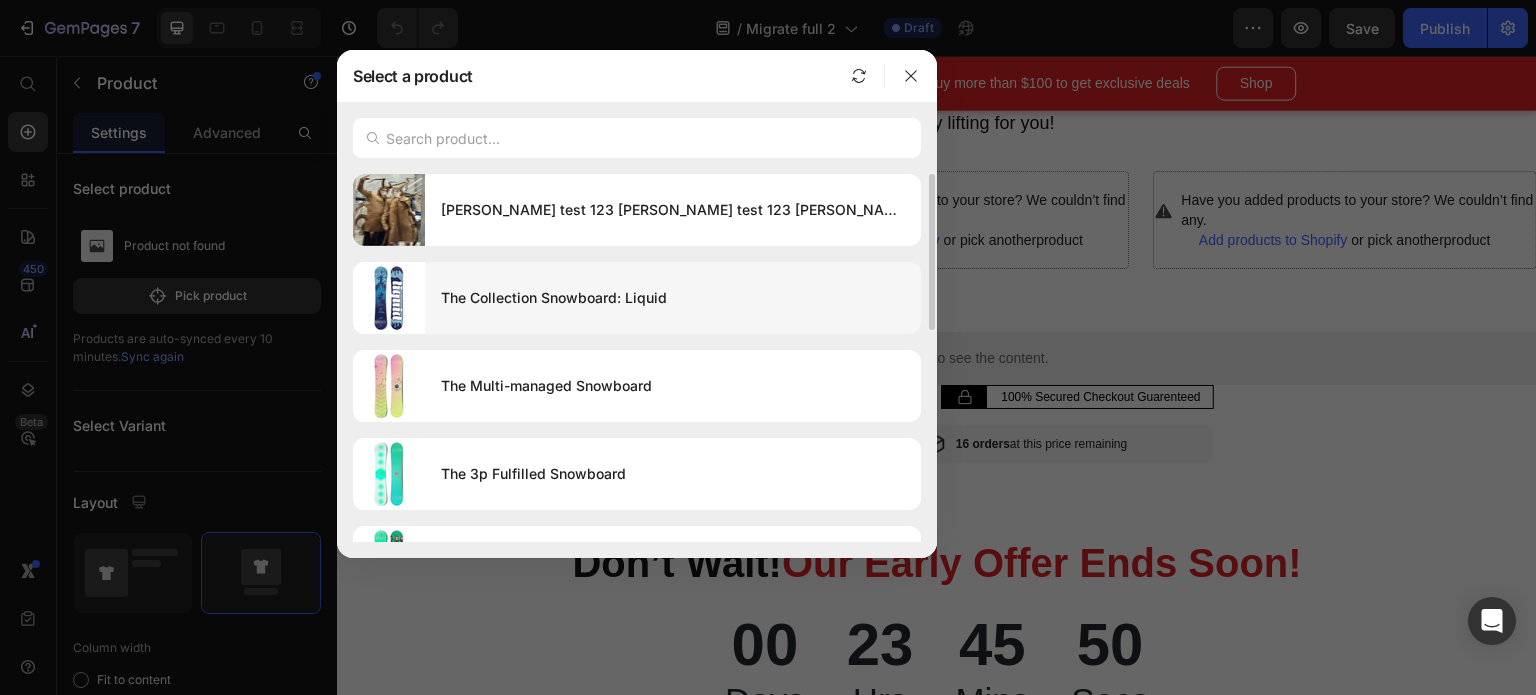 click on "The Collection Snowboard: Liquid" at bounding box center (673, 298) 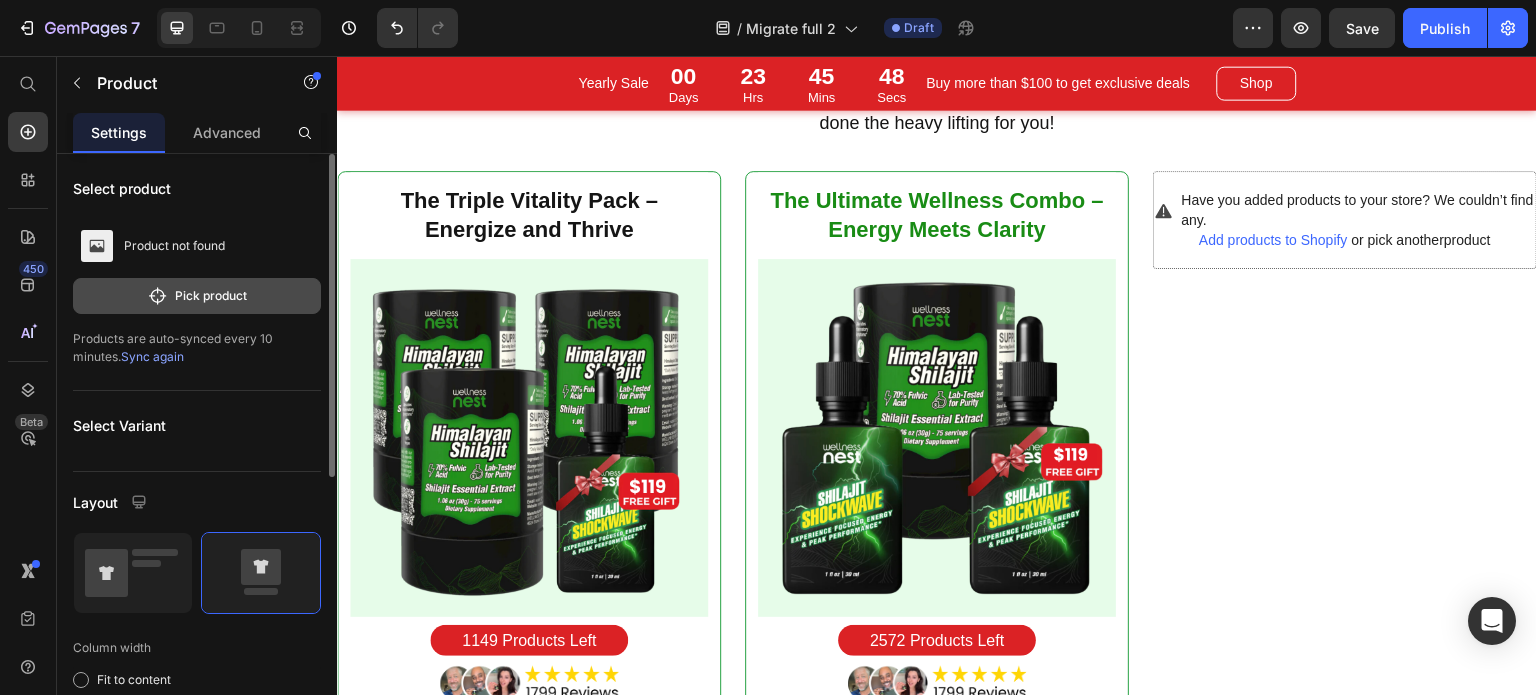click on "Pick product" 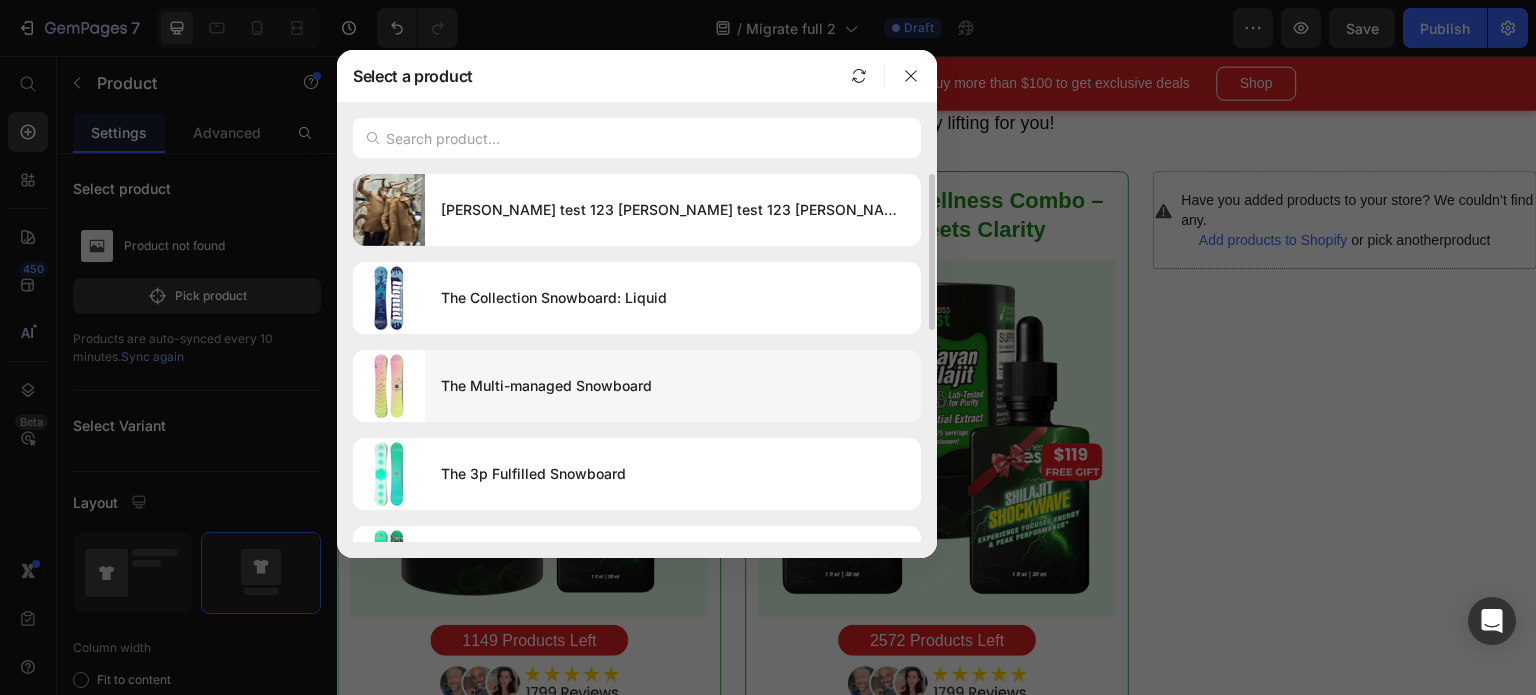 click on "The Multi-managed Snowboard" at bounding box center [673, 386] 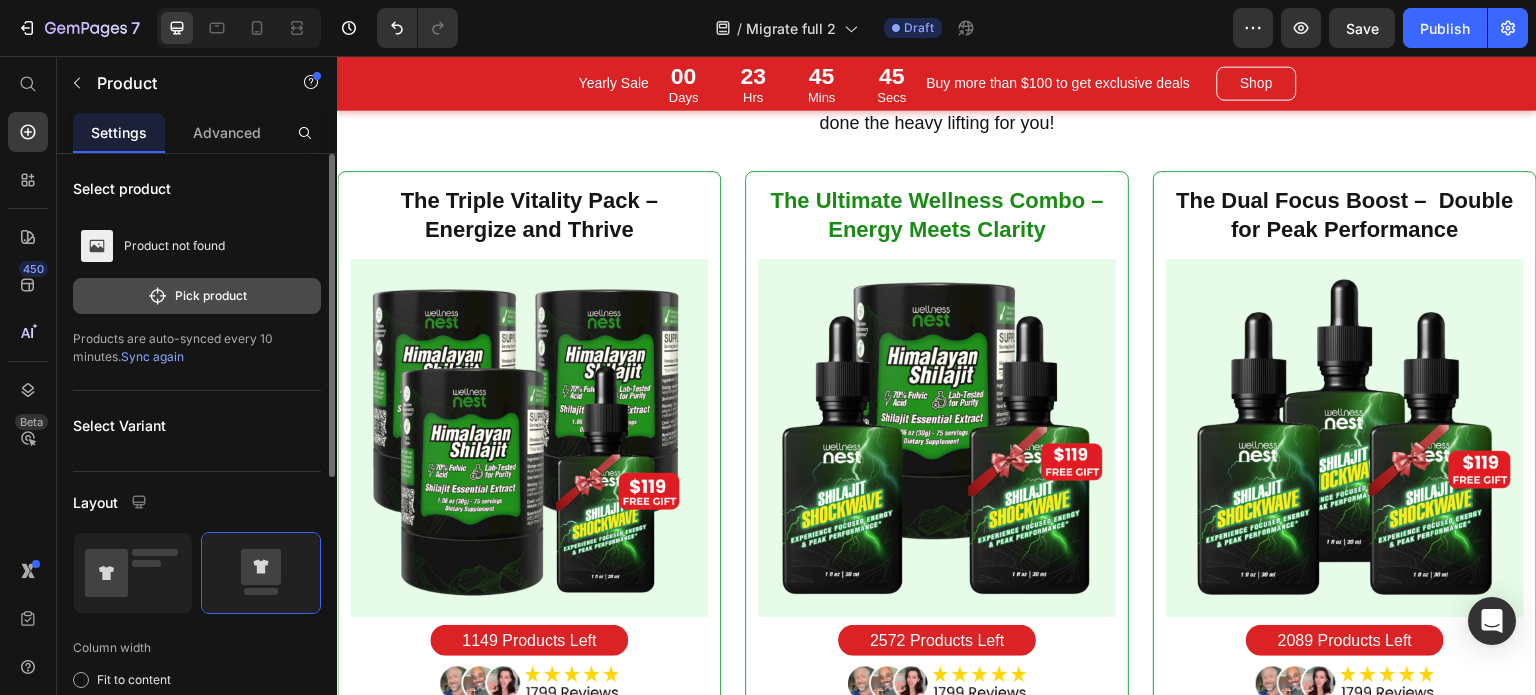 click on "Pick product" 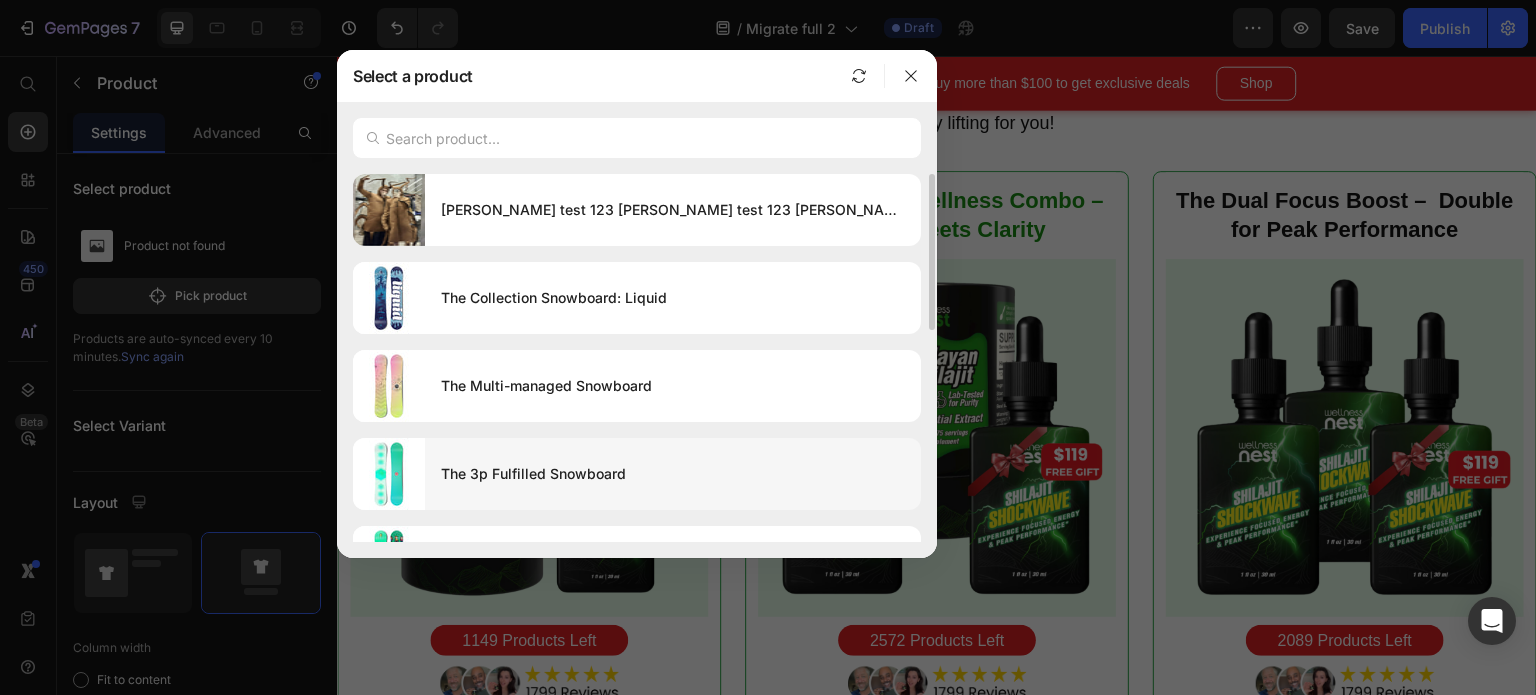 click on "The 3p Fulfilled Snowboard" at bounding box center [673, 474] 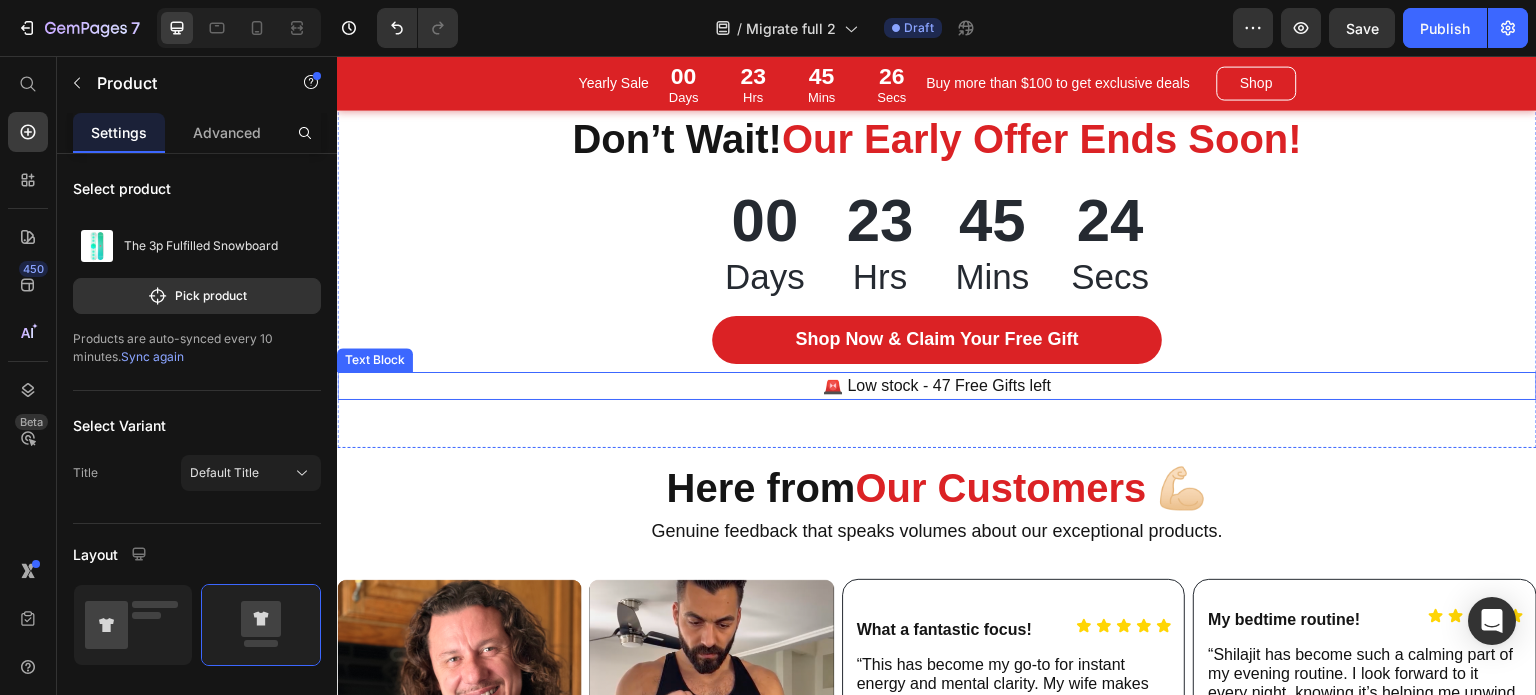 scroll, scrollTop: 6078, scrollLeft: 0, axis: vertical 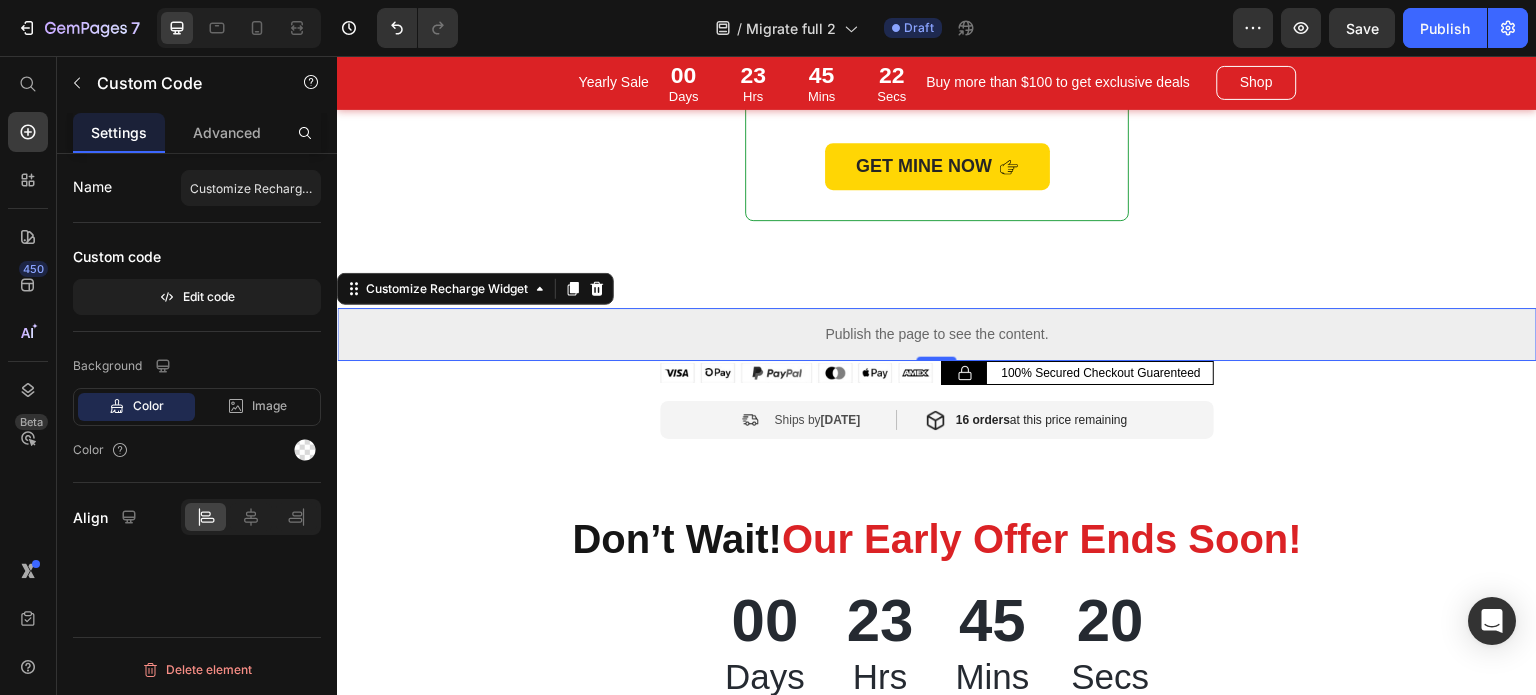 click on "Publish the page to see the content." at bounding box center (937, 334) 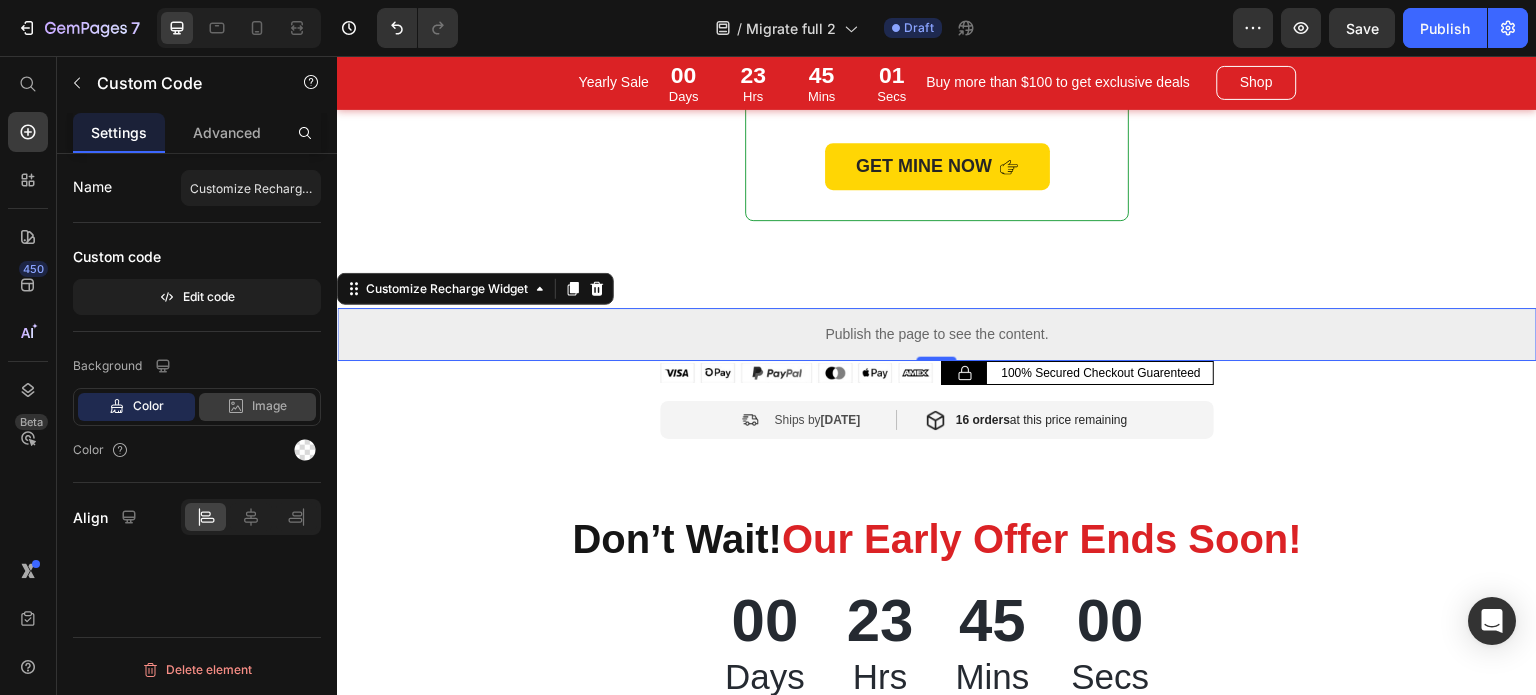 click 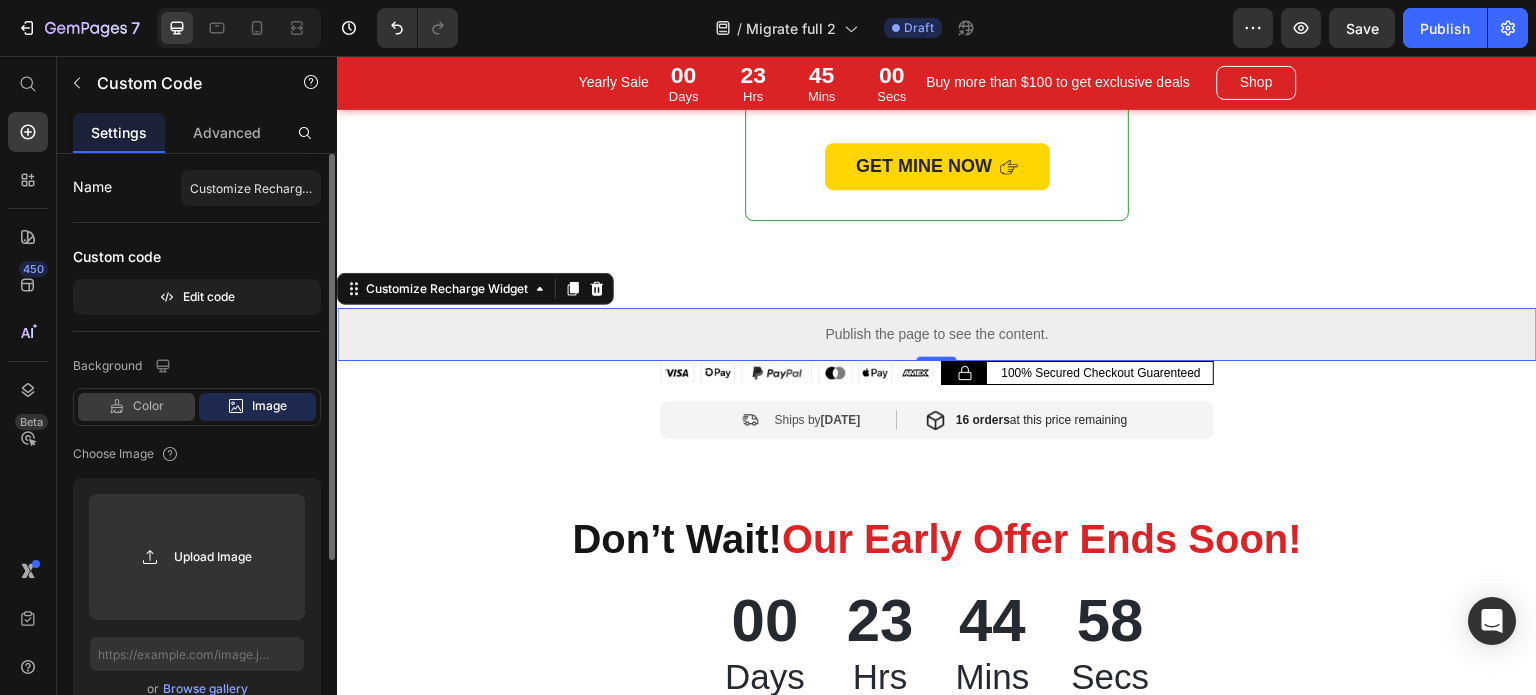 click on "Color" at bounding box center [148, 406] 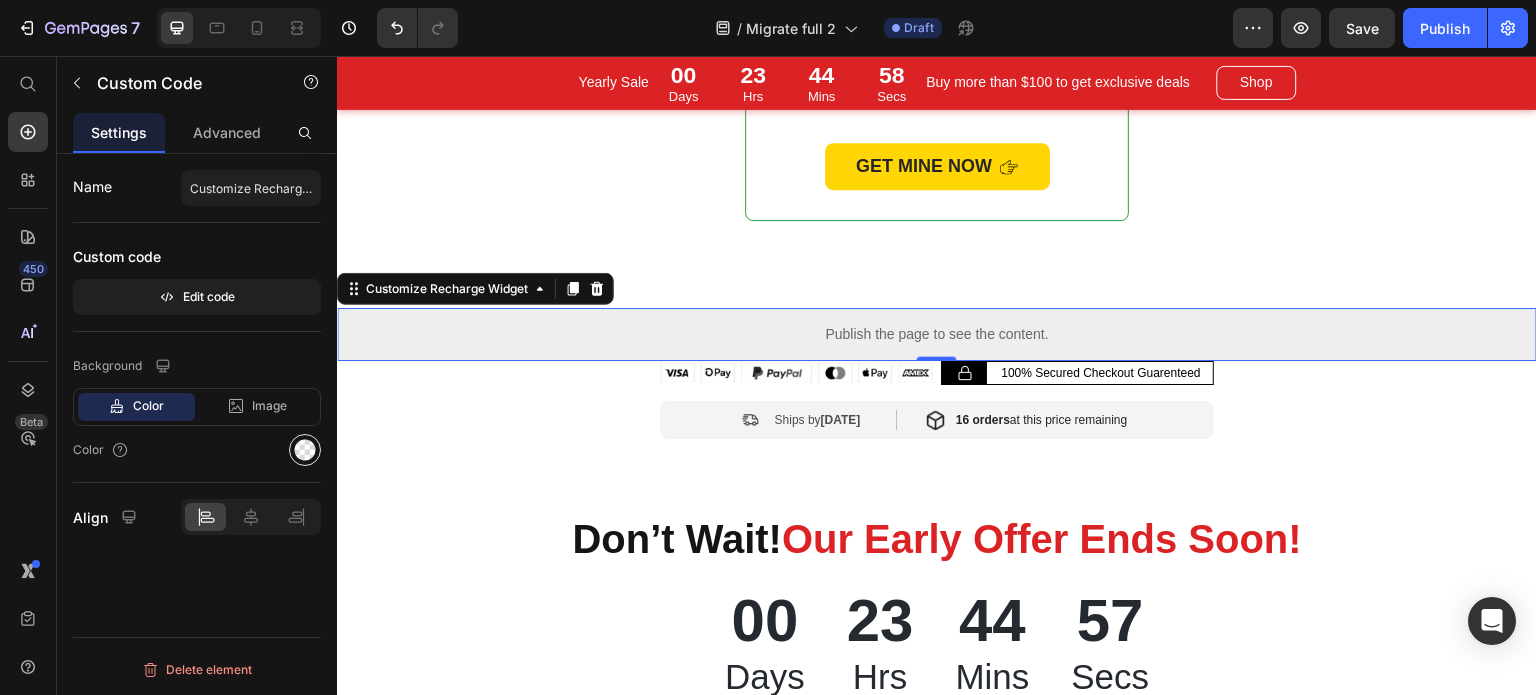 click at bounding box center [305, 450] 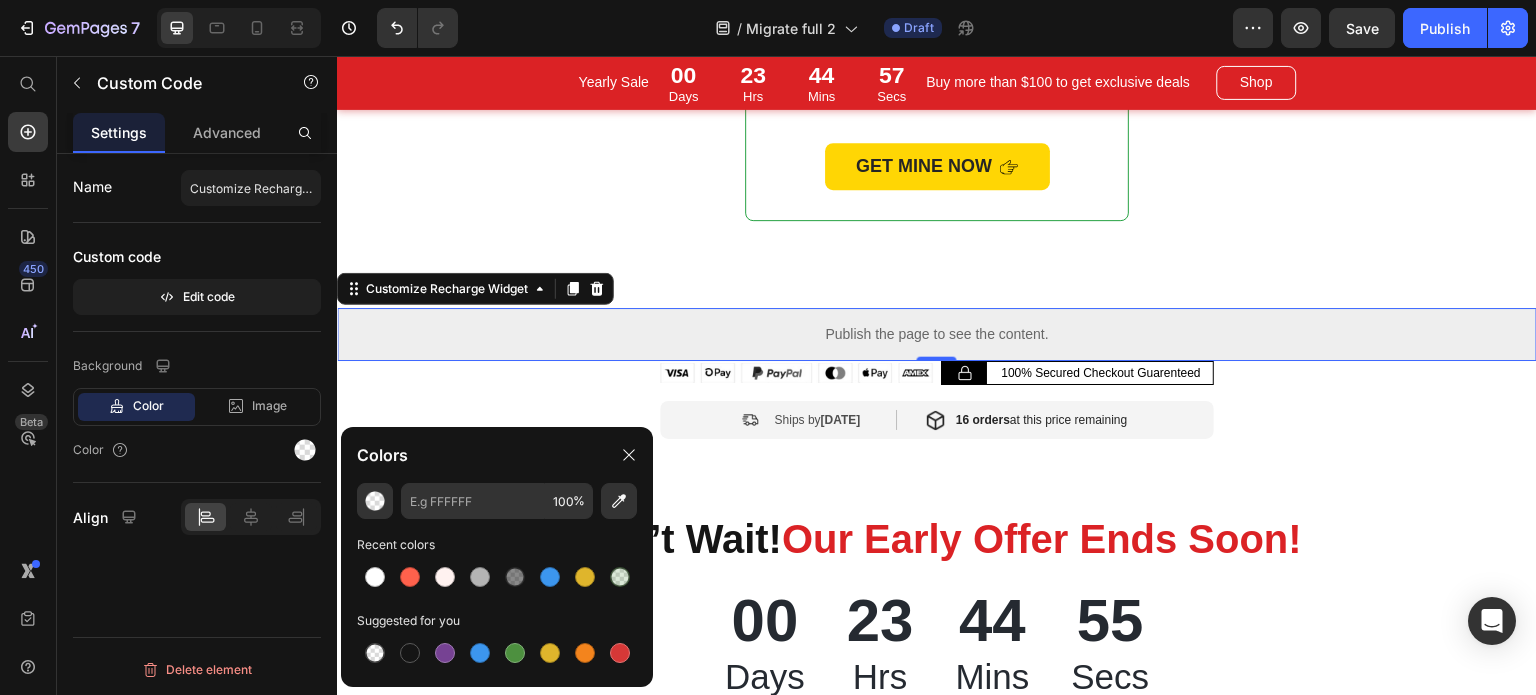 click on "Color" at bounding box center (197, 450) 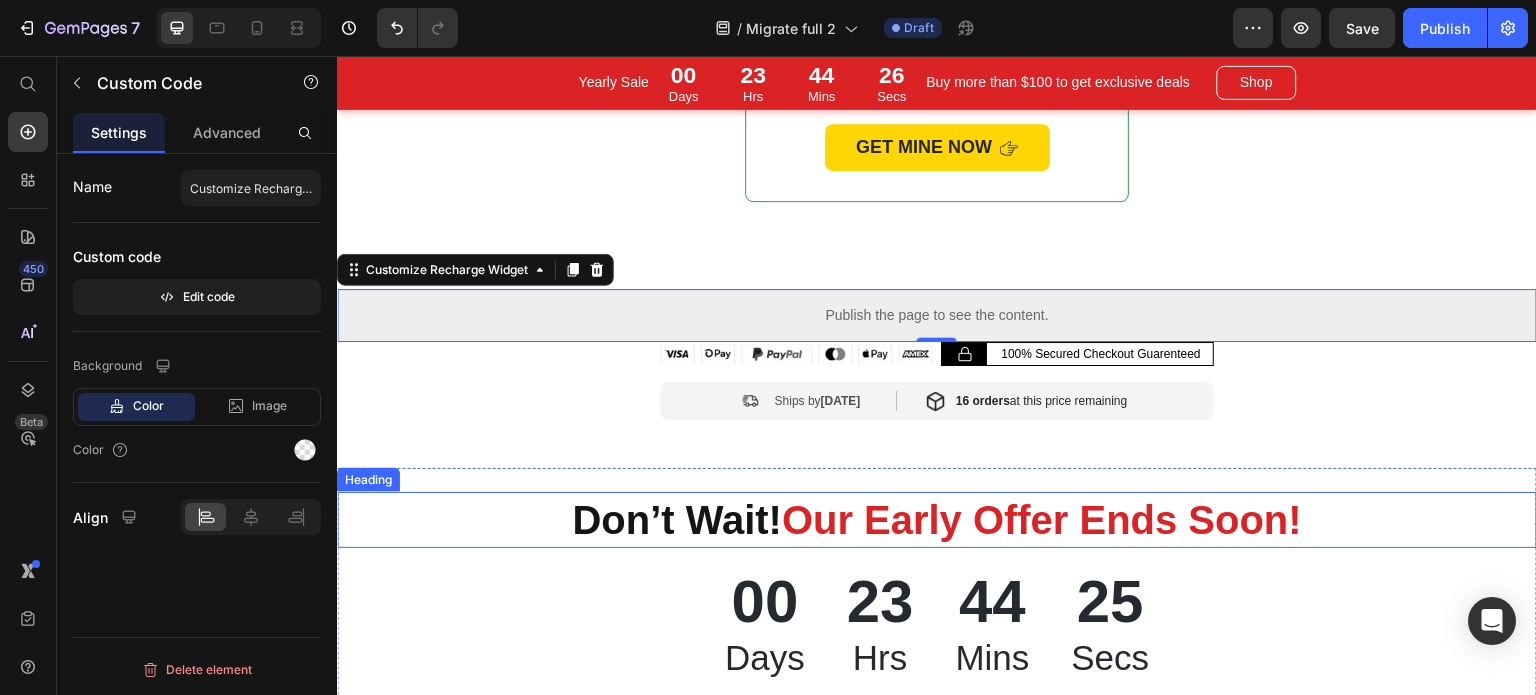 scroll, scrollTop: 6078, scrollLeft: 0, axis: vertical 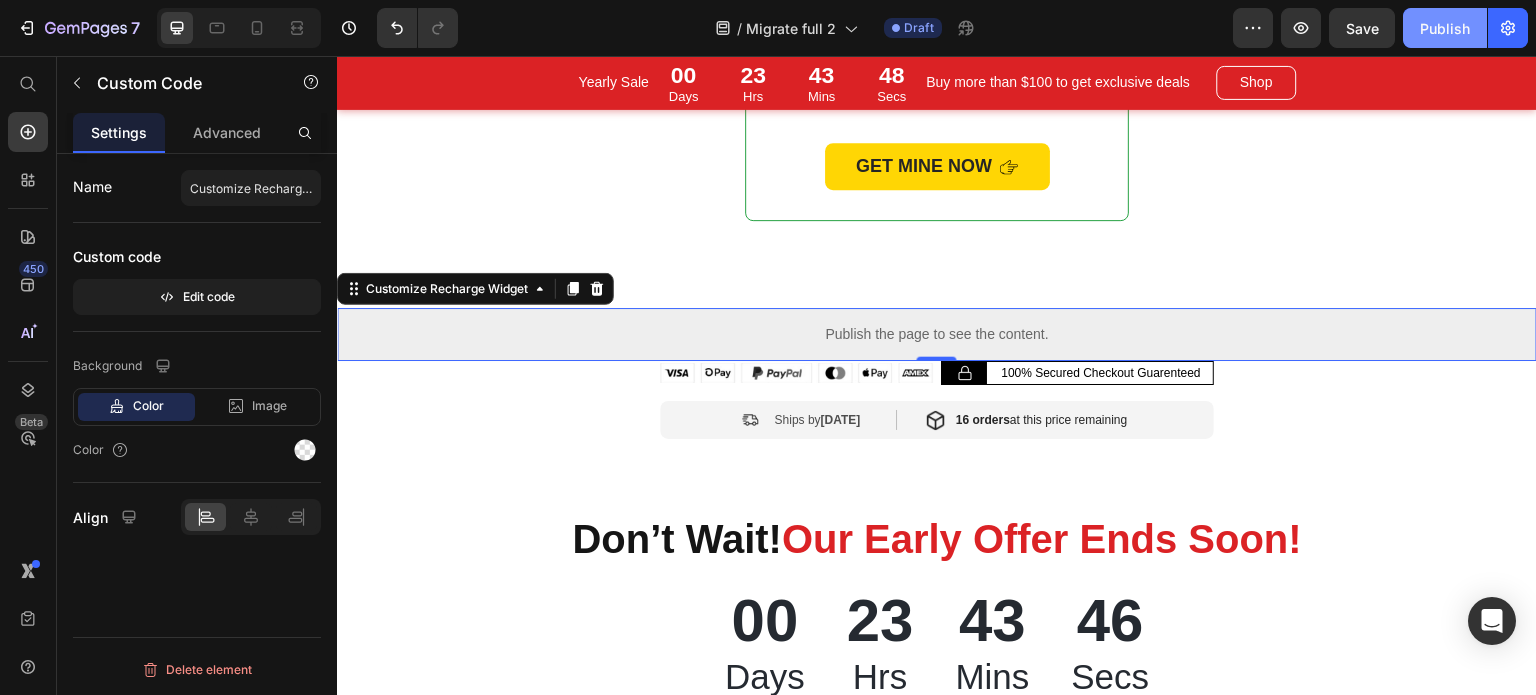 drag, startPoint x: 1068, startPoint y: 47, endPoint x: 1444, endPoint y: 29, distance: 376.4306 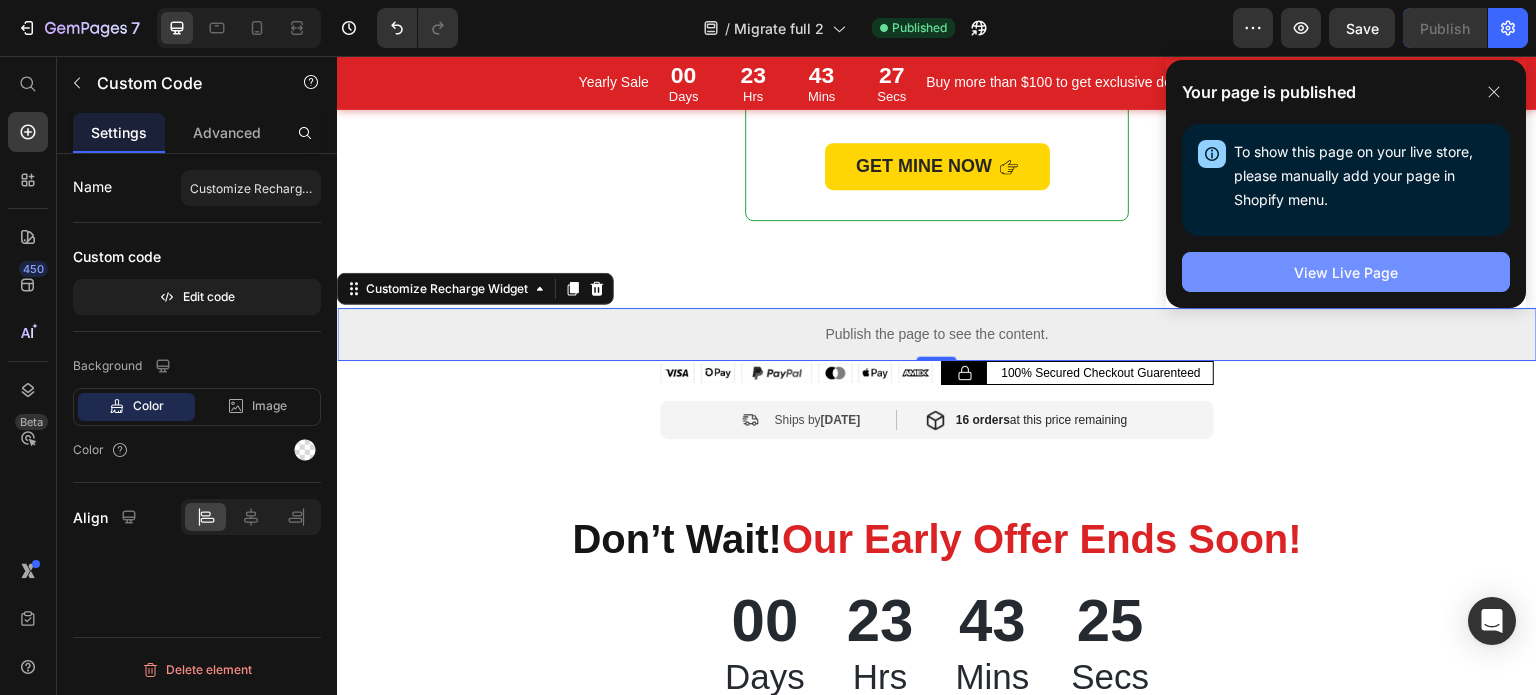 click on "View Live Page" at bounding box center [1346, 272] 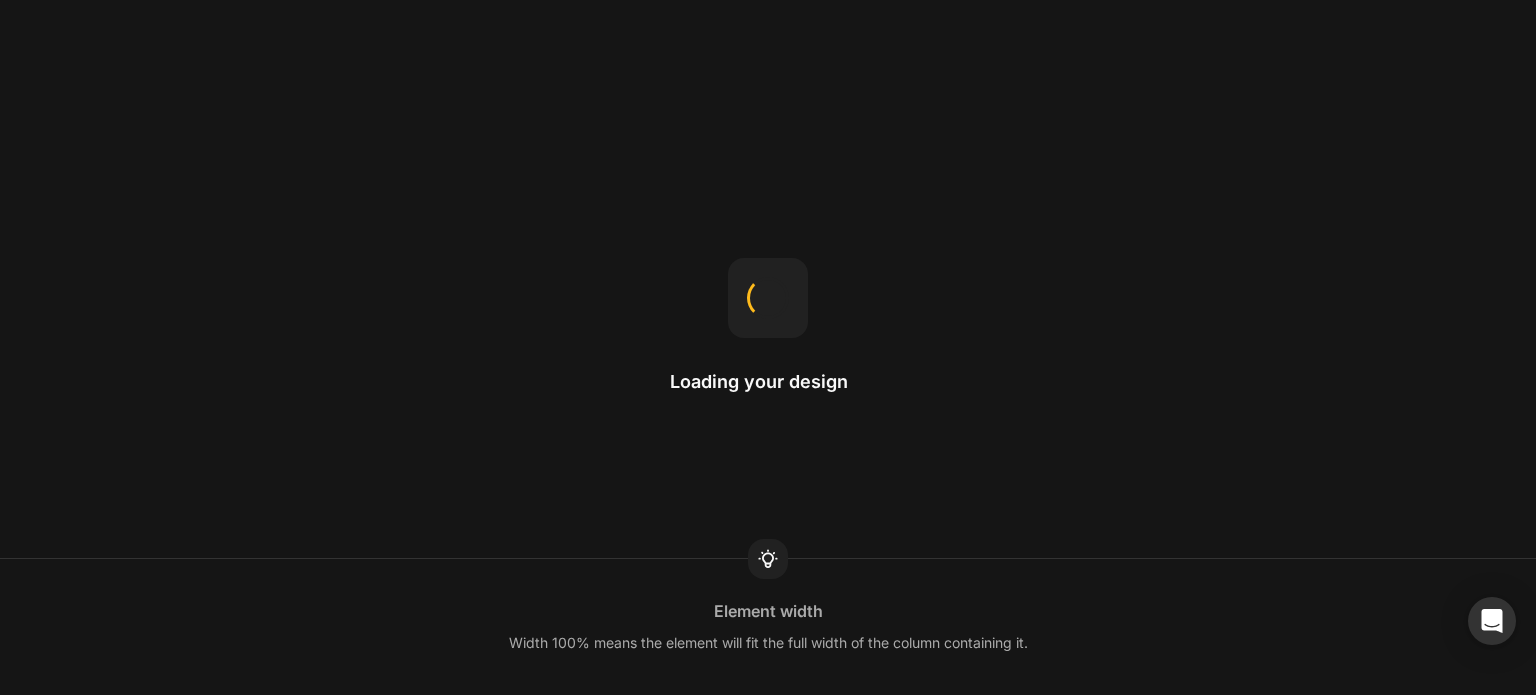 scroll, scrollTop: 0, scrollLeft: 0, axis: both 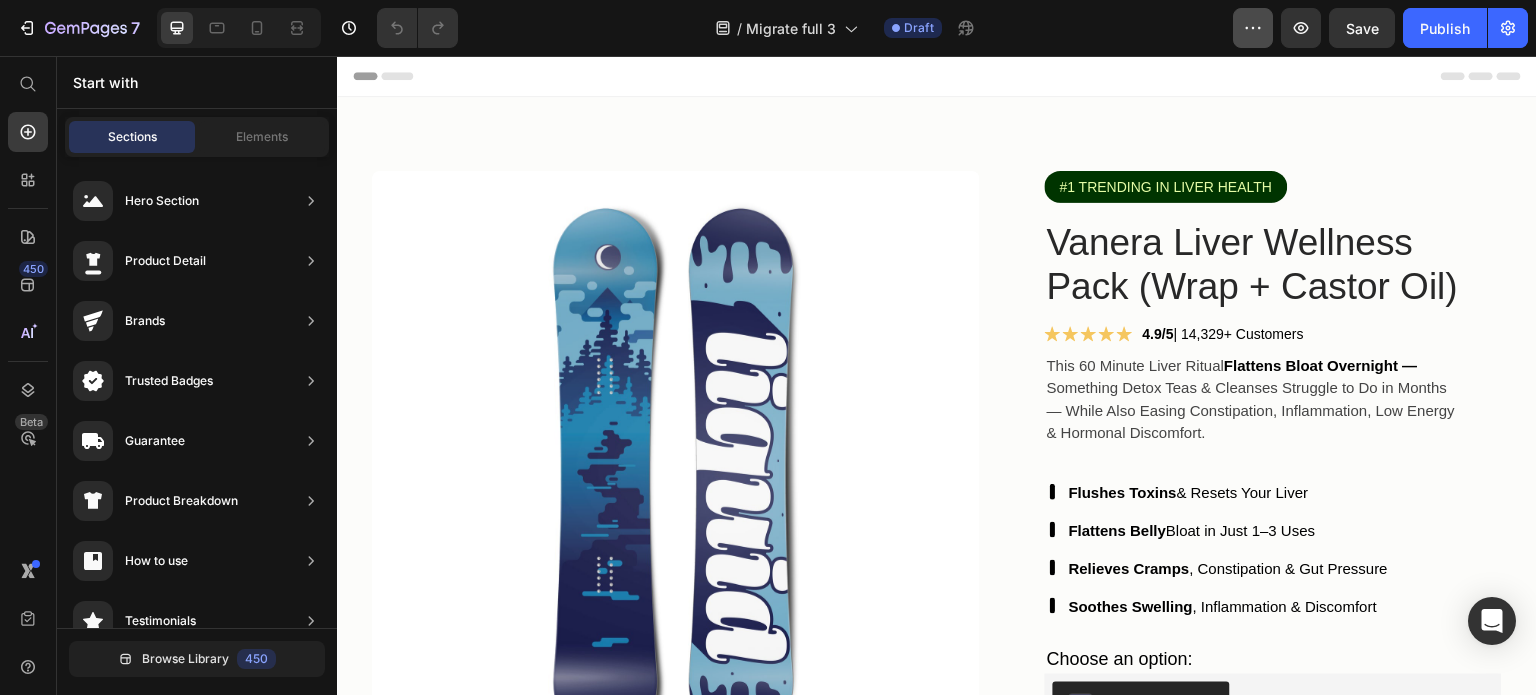 drag, startPoint x: 1134, startPoint y: 23, endPoint x: 1235, endPoint y: 22, distance: 101.00495 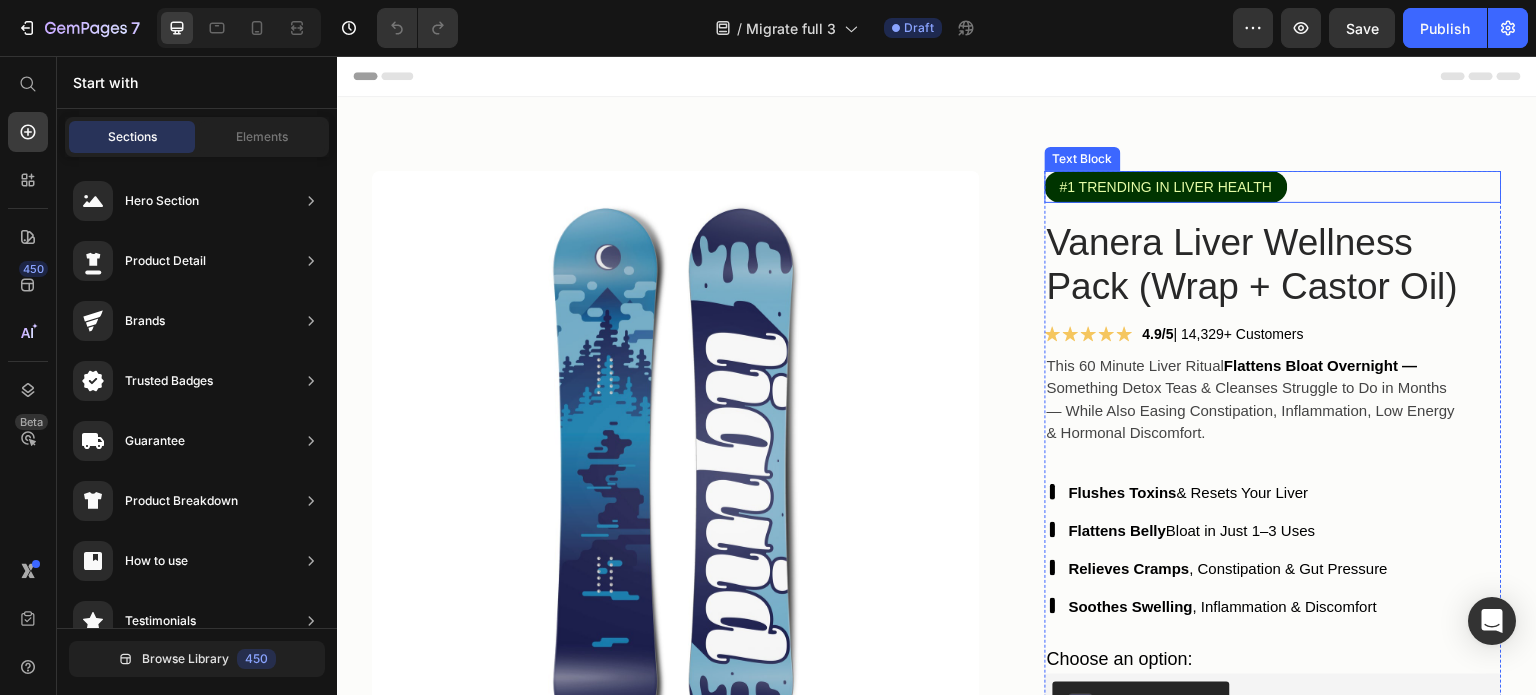 click on "#1 trending in liver health" at bounding box center (1273, 187) 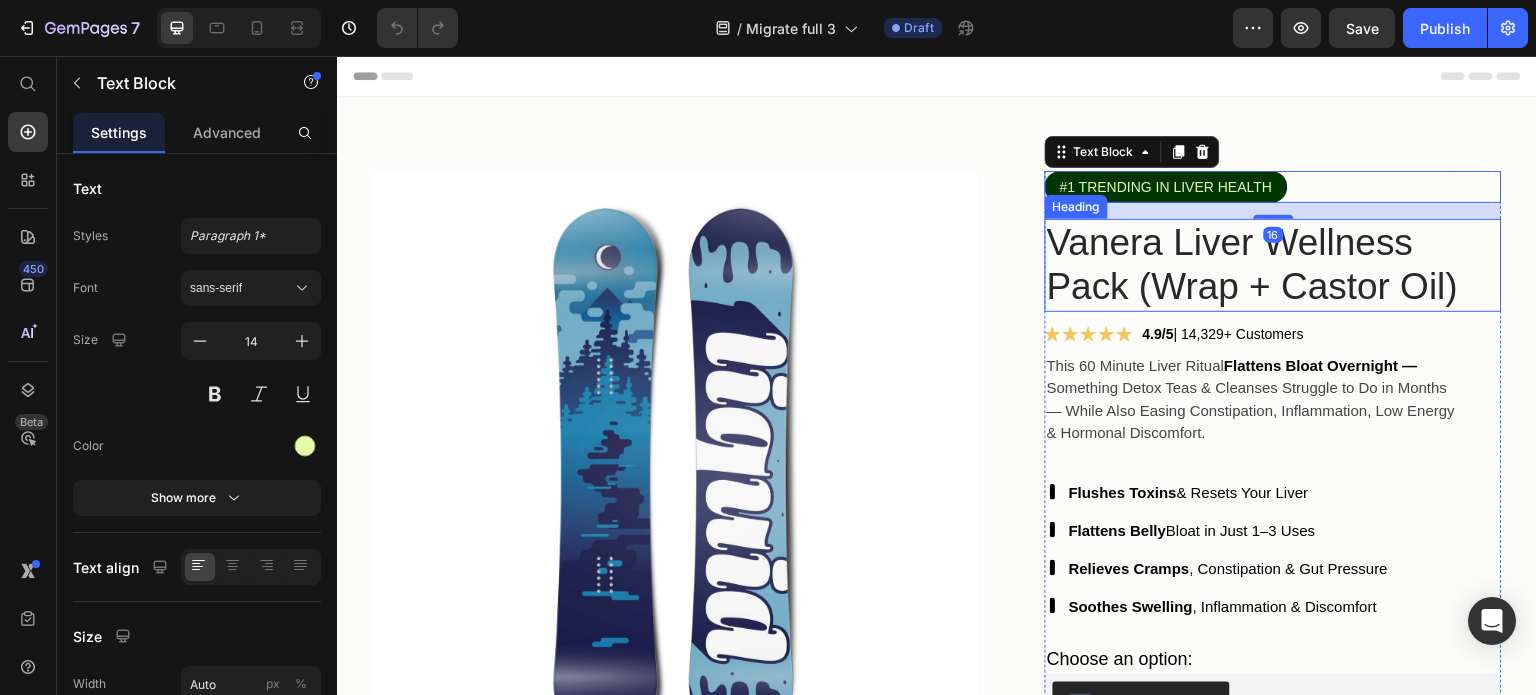 click on "Vanera Liver Wellness Pack (Wrap + Castor Oil)" at bounding box center (1273, 265) 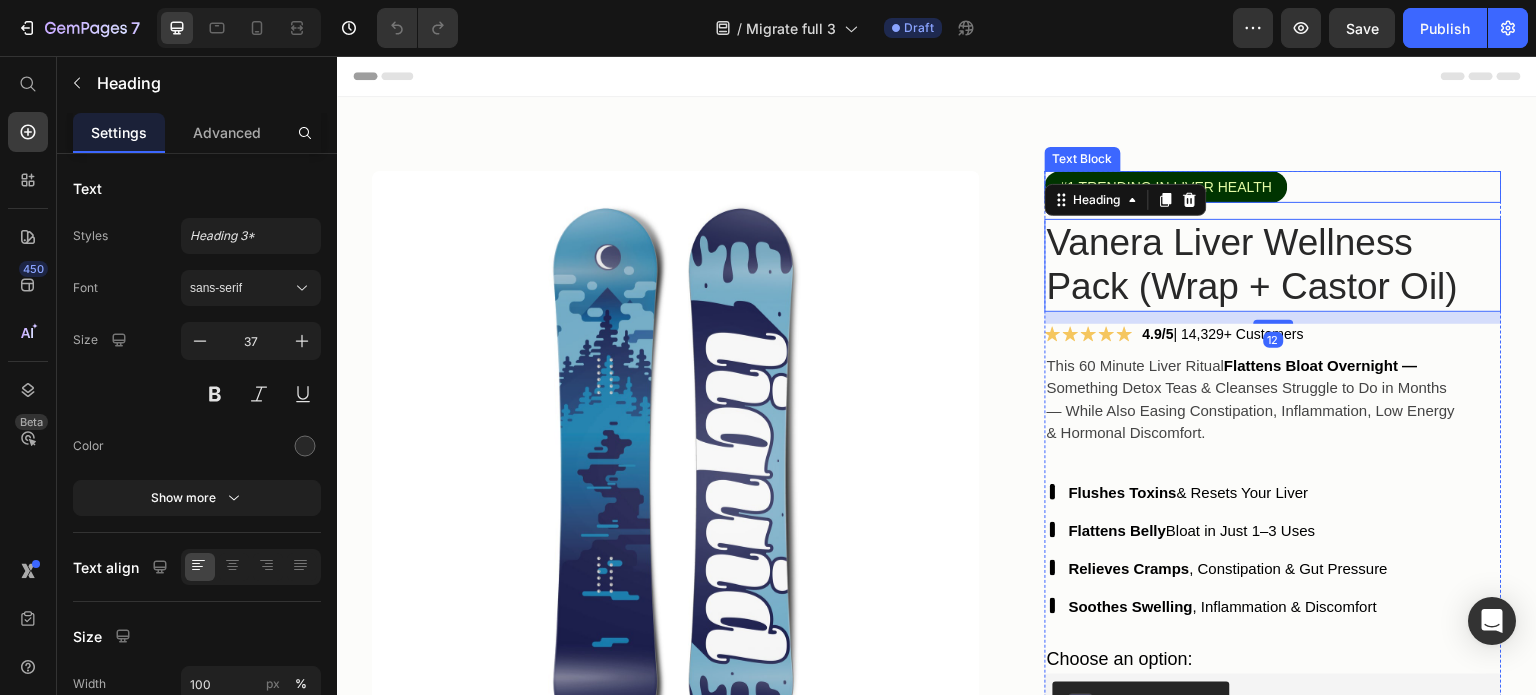 click on "#1 trending in liver health" at bounding box center (1273, 187) 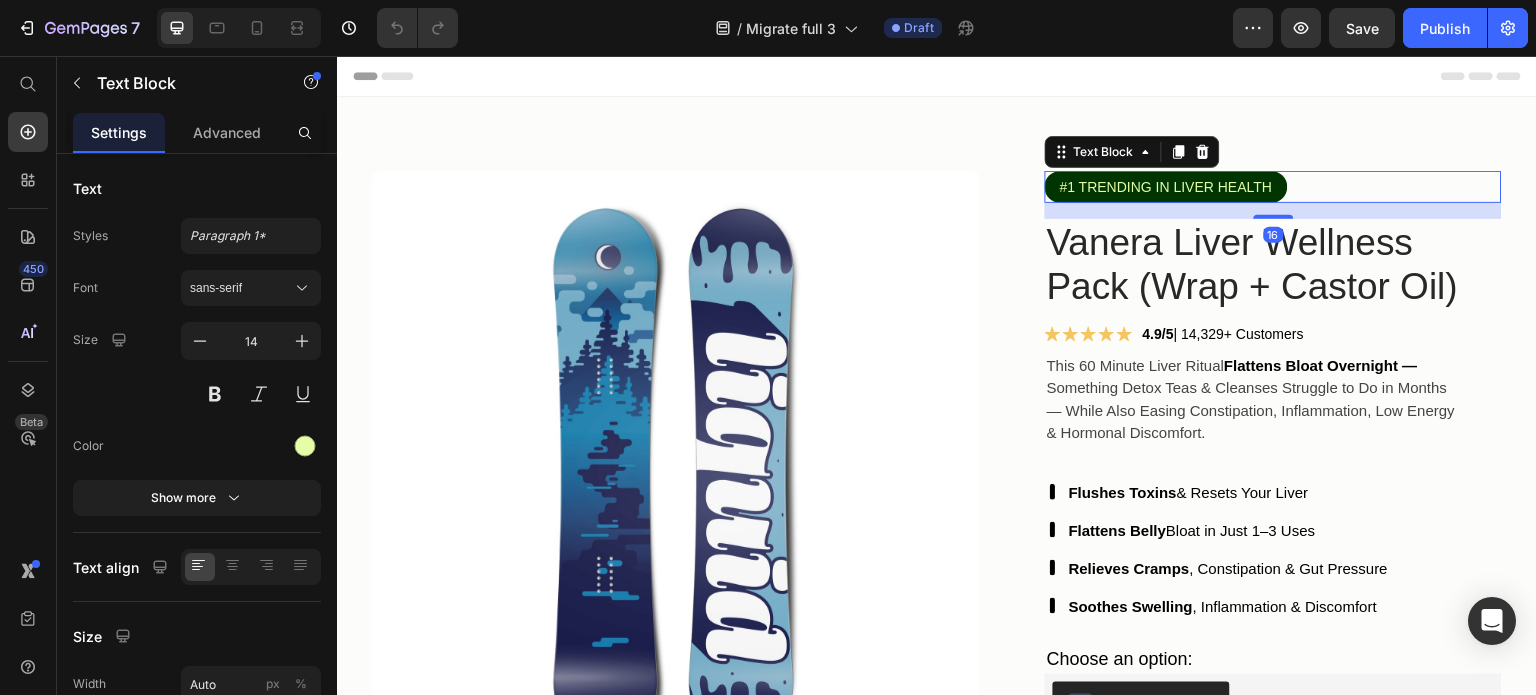 click on "16" at bounding box center [1273, 211] 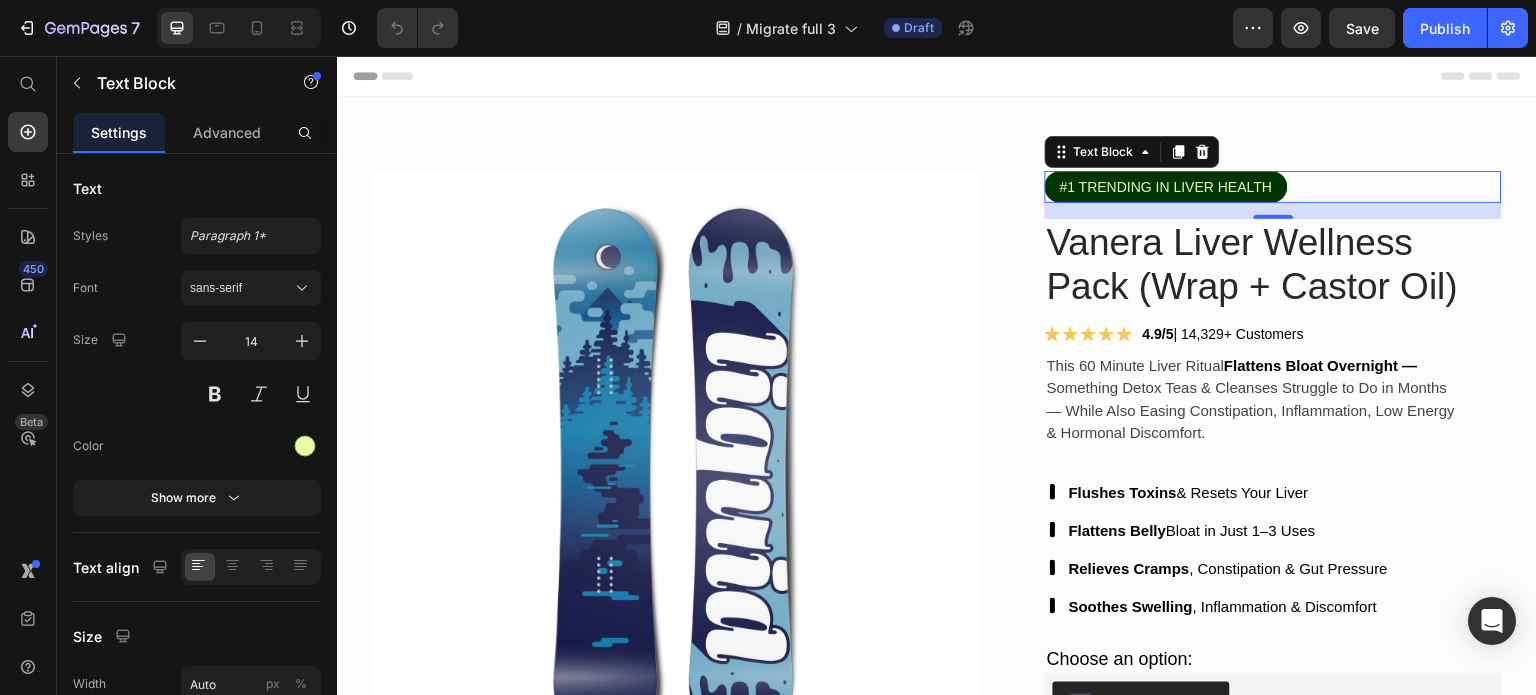click on "/  Migrate full 3 Draft" 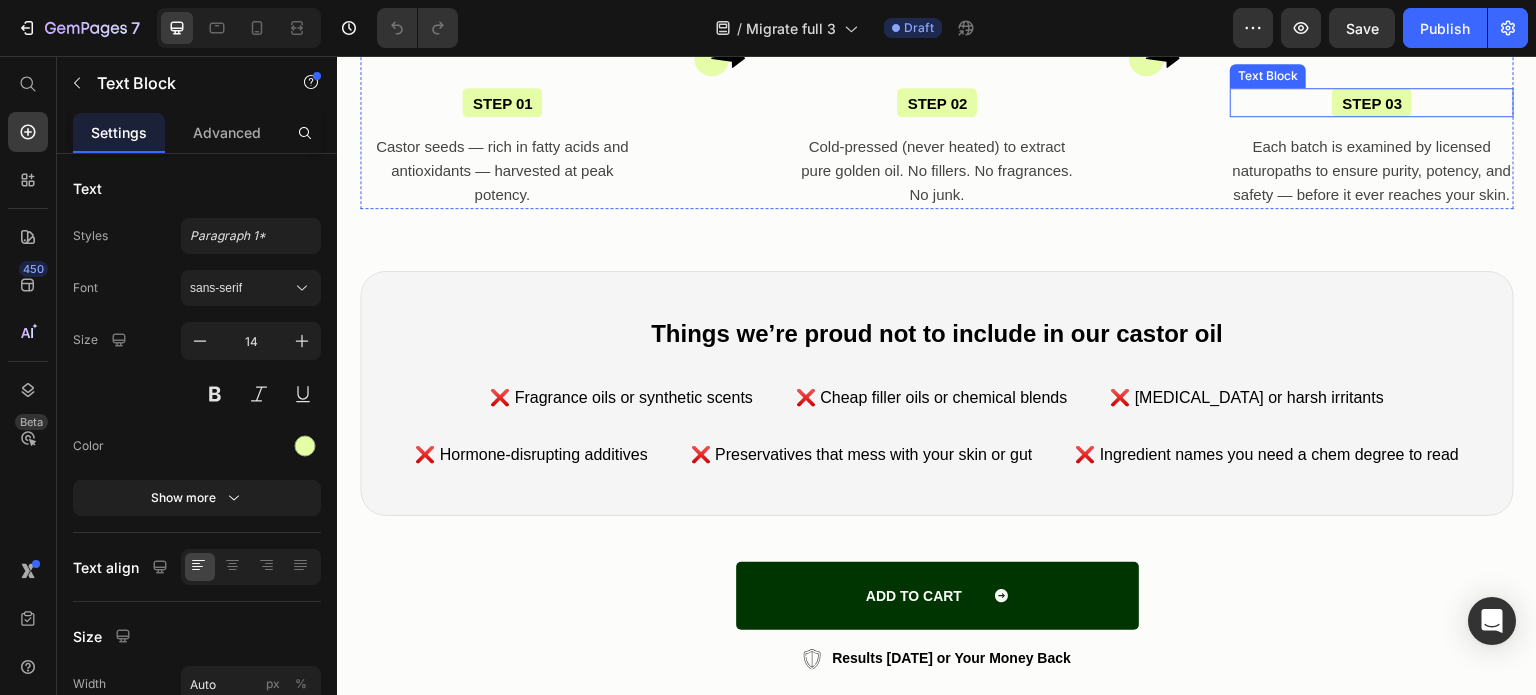 scroll, scrollTop: 10702, scrollLeft: 0, axis: vertical 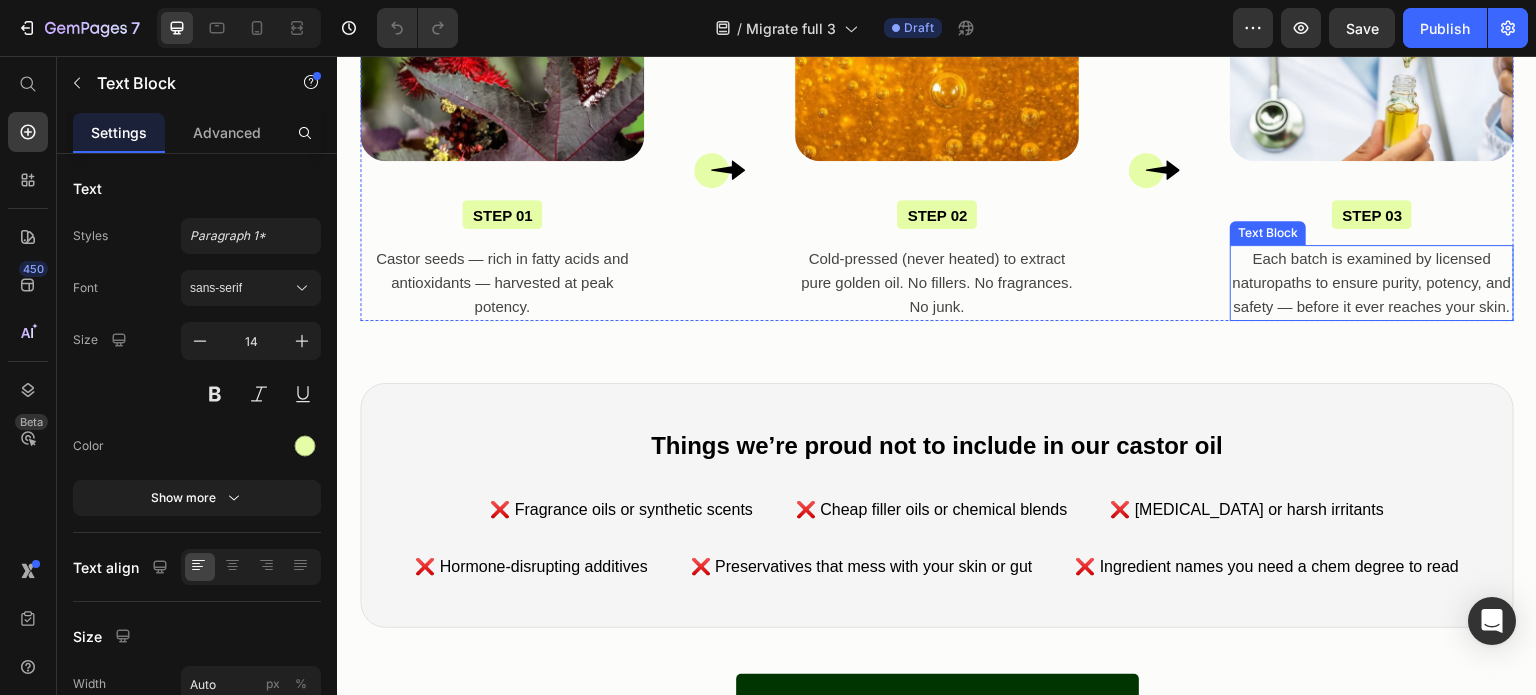 drag, startPoint x: 1387, startPoint y: 288, endPoint x: 1516, endPoint y: 238, distance: 138.351 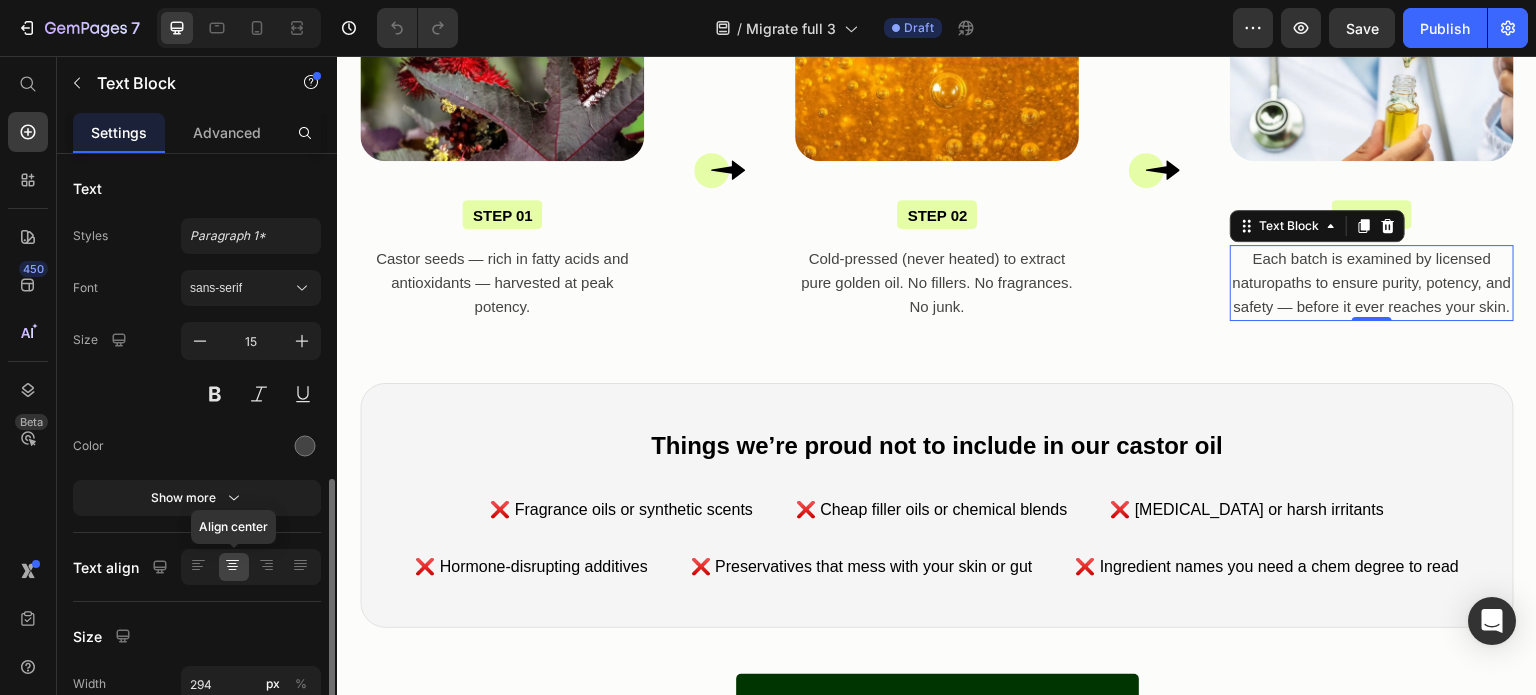scroll, scrollTop: 200, scrollLeft: 0, axis: vertical 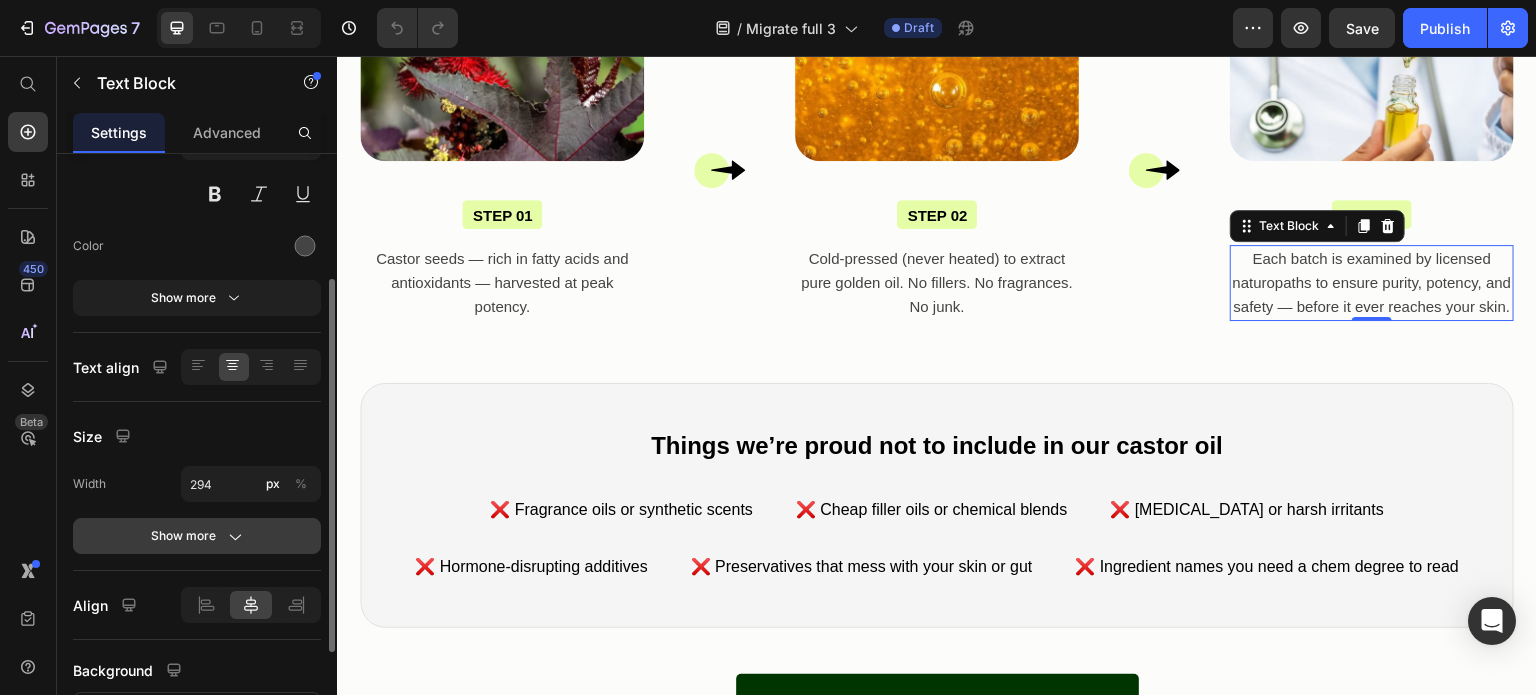 click on "Show more" at bounding box center [197, 536] 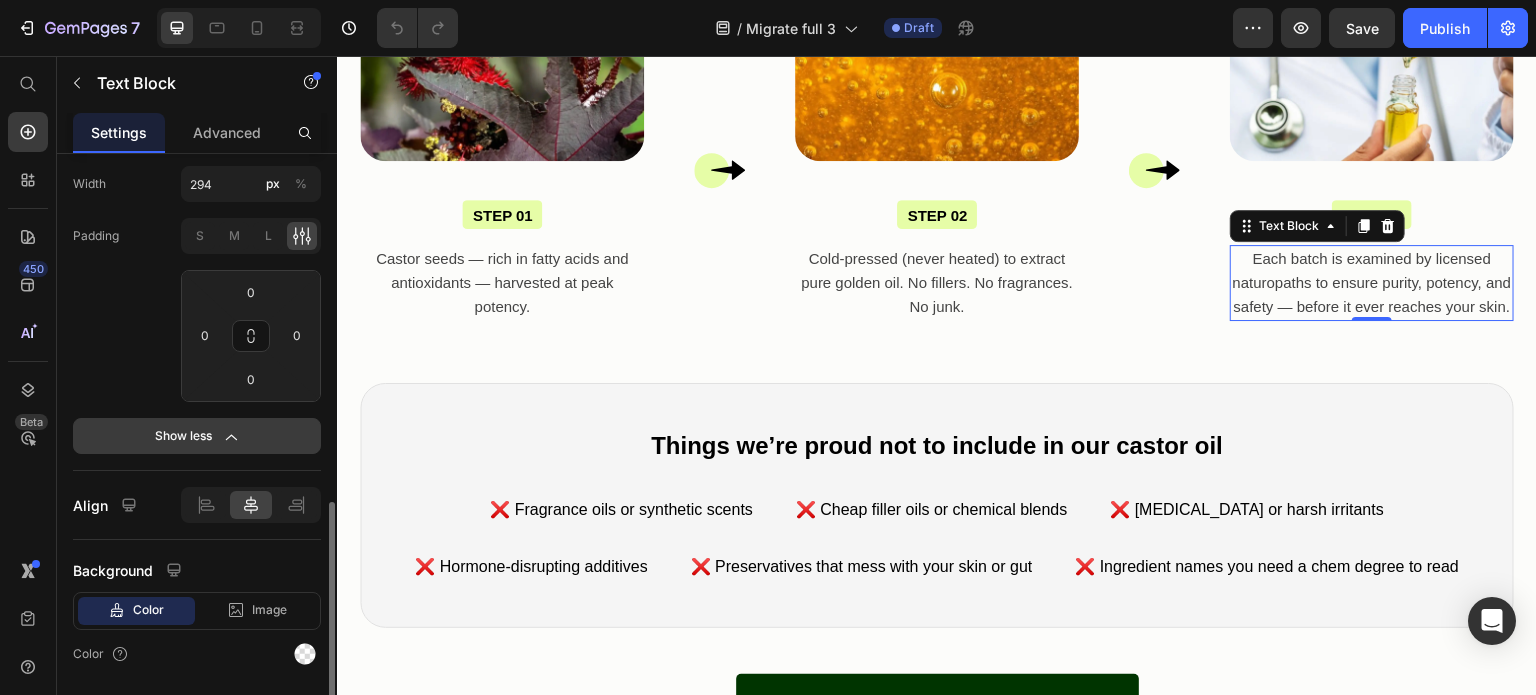 scroll, scrollTop: 559, scrollLeft: 0, axis: vertical 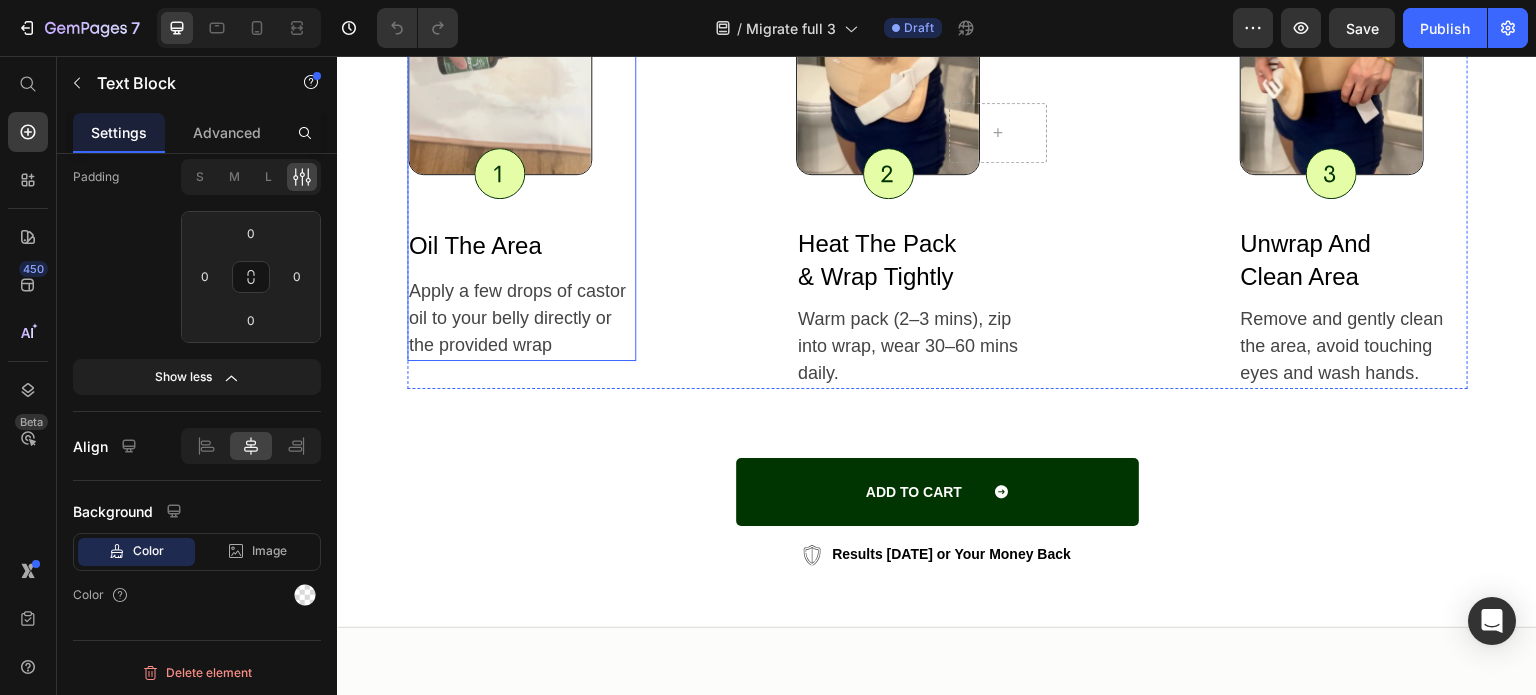 drag, startPoint x: 596, startPoint y: 227, endPoint x: 574, endPoint y: 230, distance: 22.203604 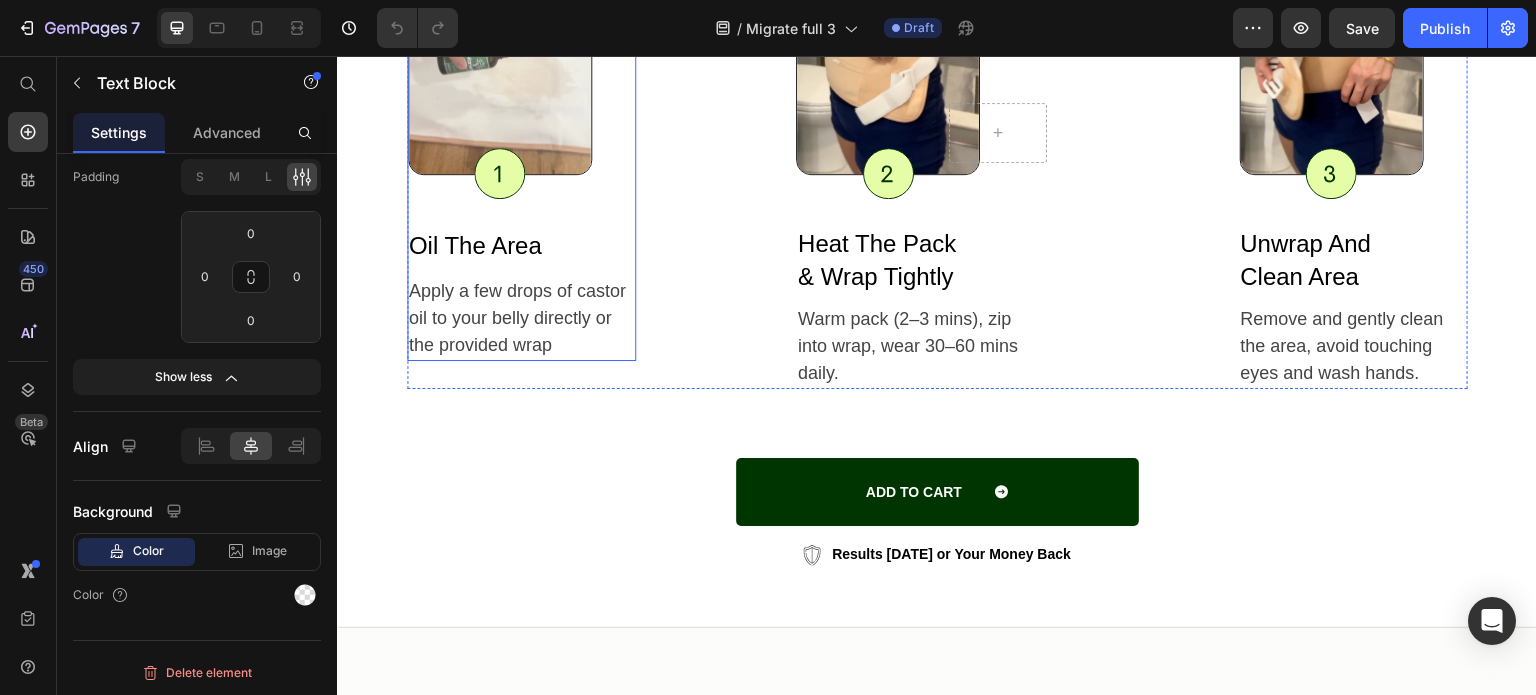 click on "Image
Icon Row" at bounding box center [521, 92] 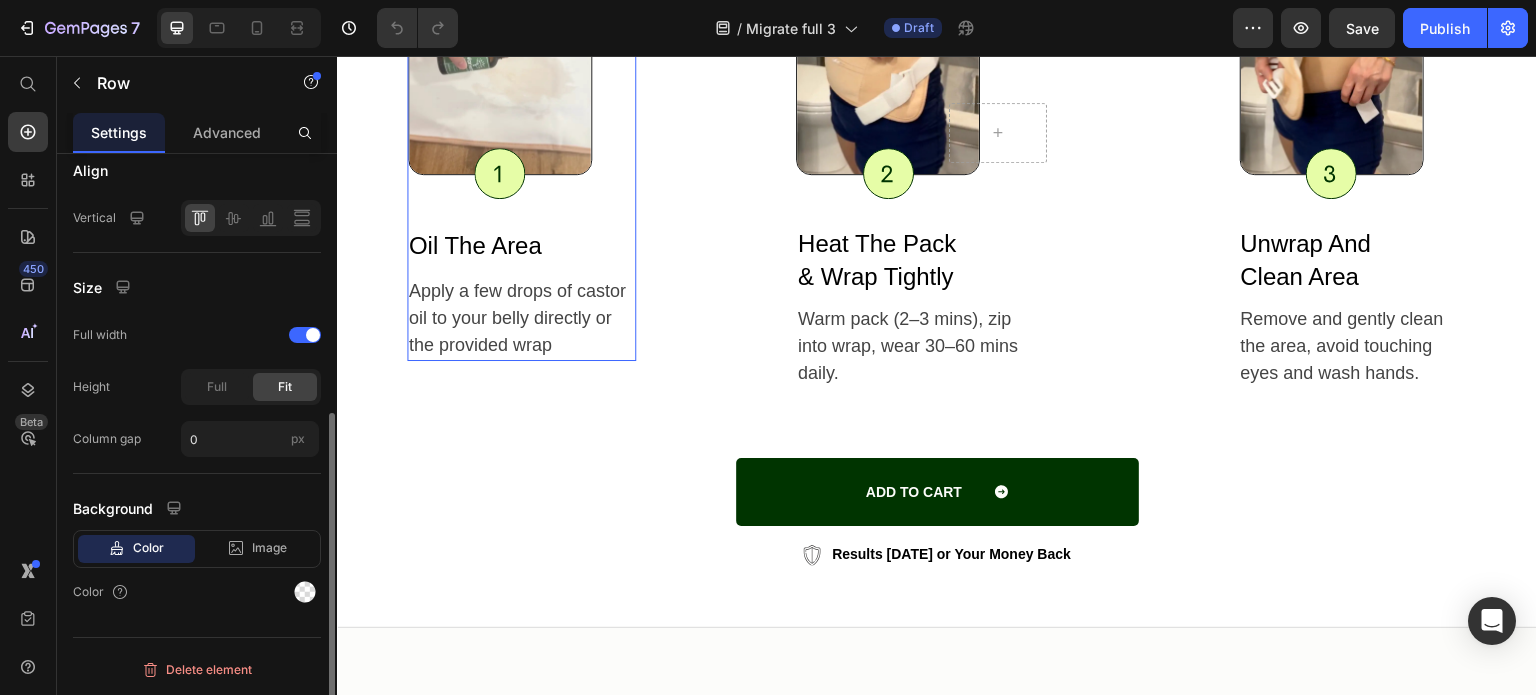 scroll, scrollTop: 0, scrollLeft: 0, axis: both 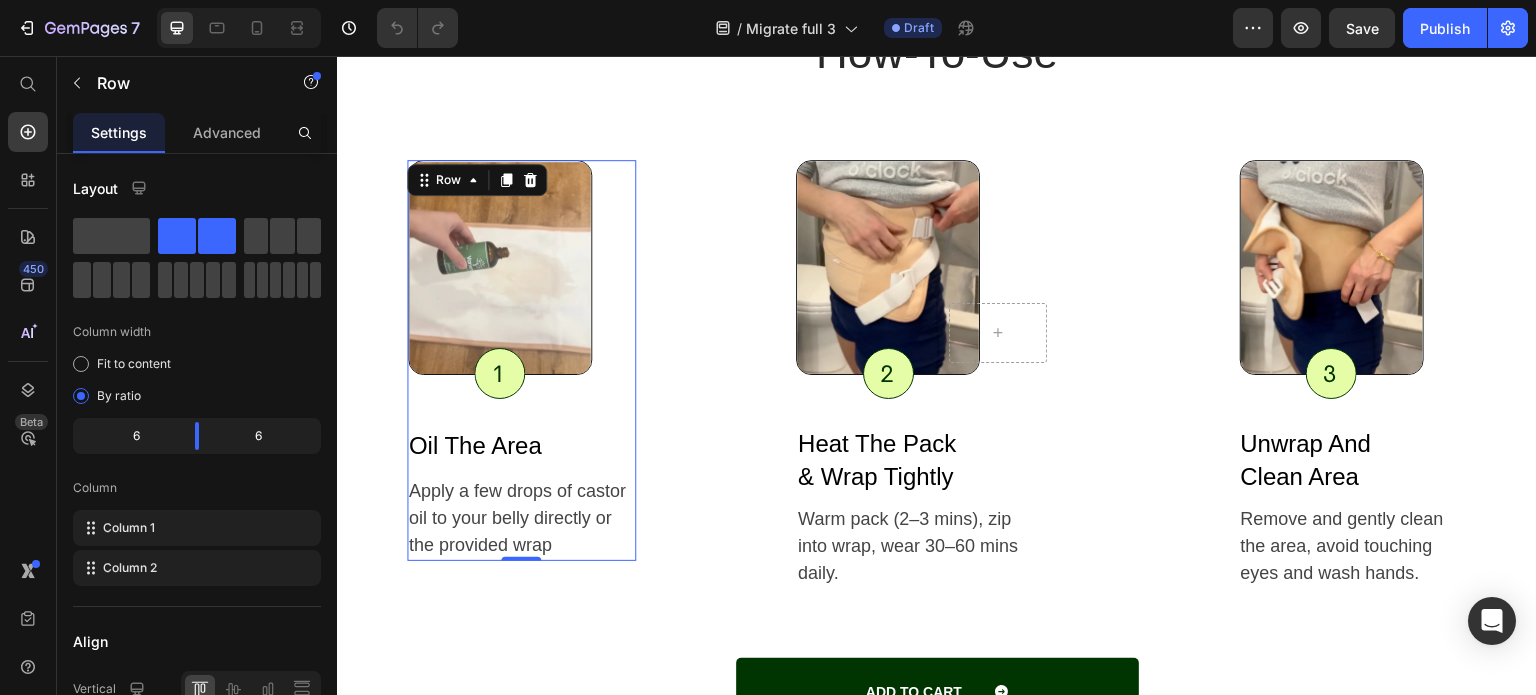 click on "Oil the area" at bounding box center (521, 446) 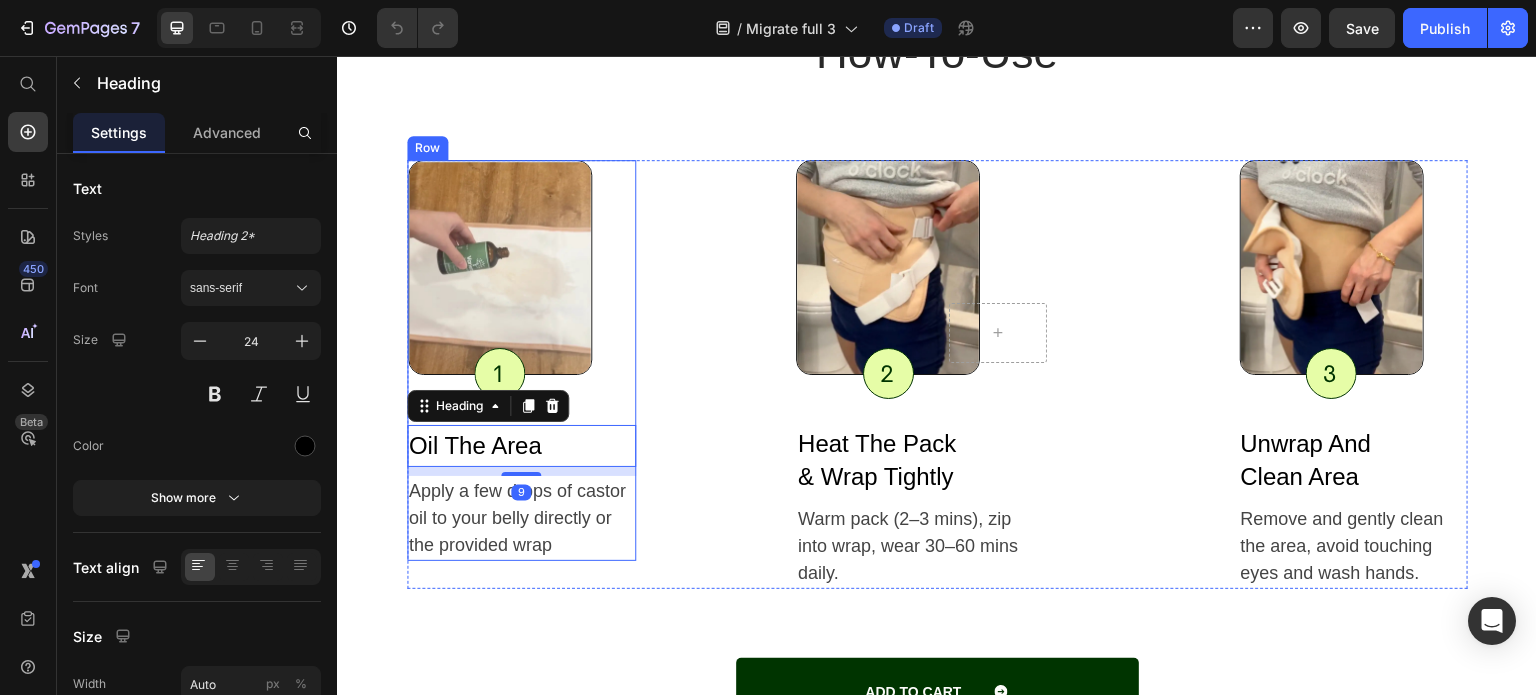 click on "Image
Icon Row" at bounding box center (521, 292) 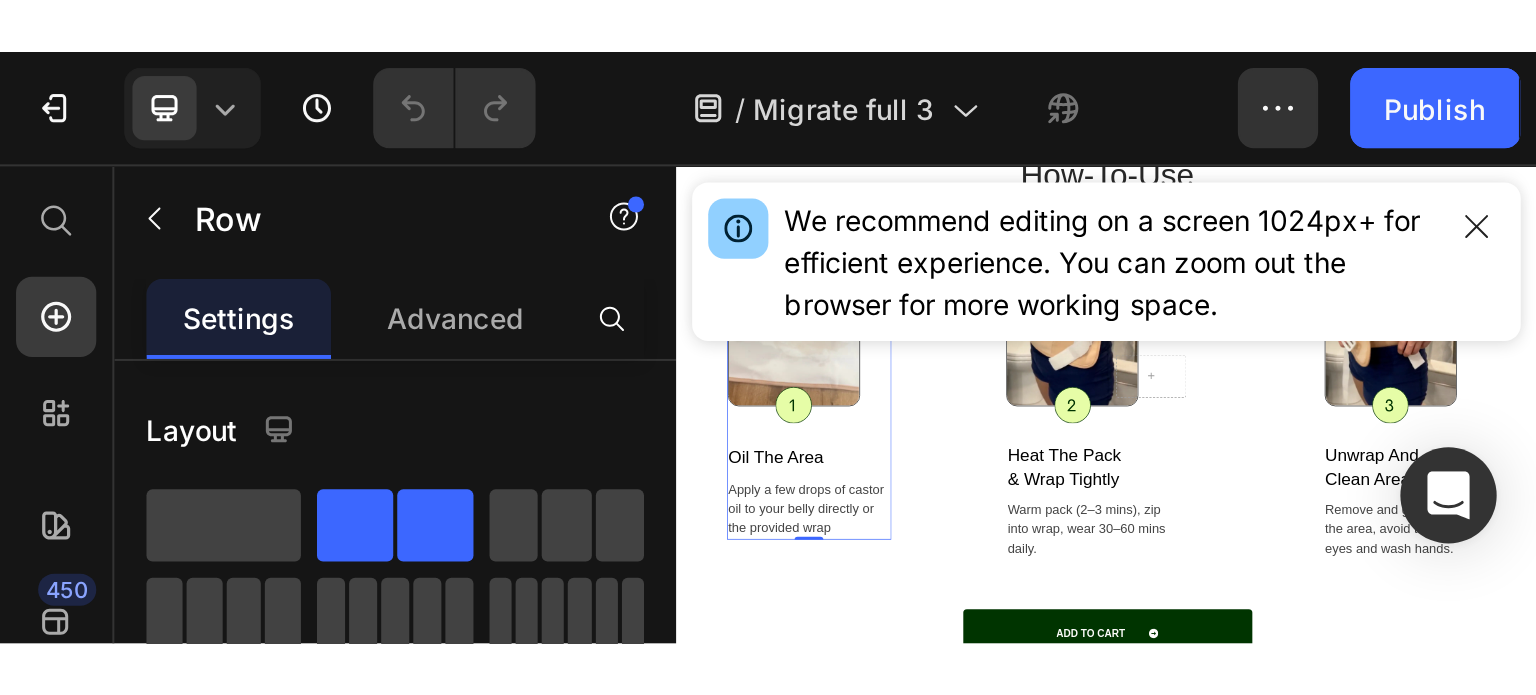 scroll, scrollTop: 11601, scrollLeft: 0, axis: vertical 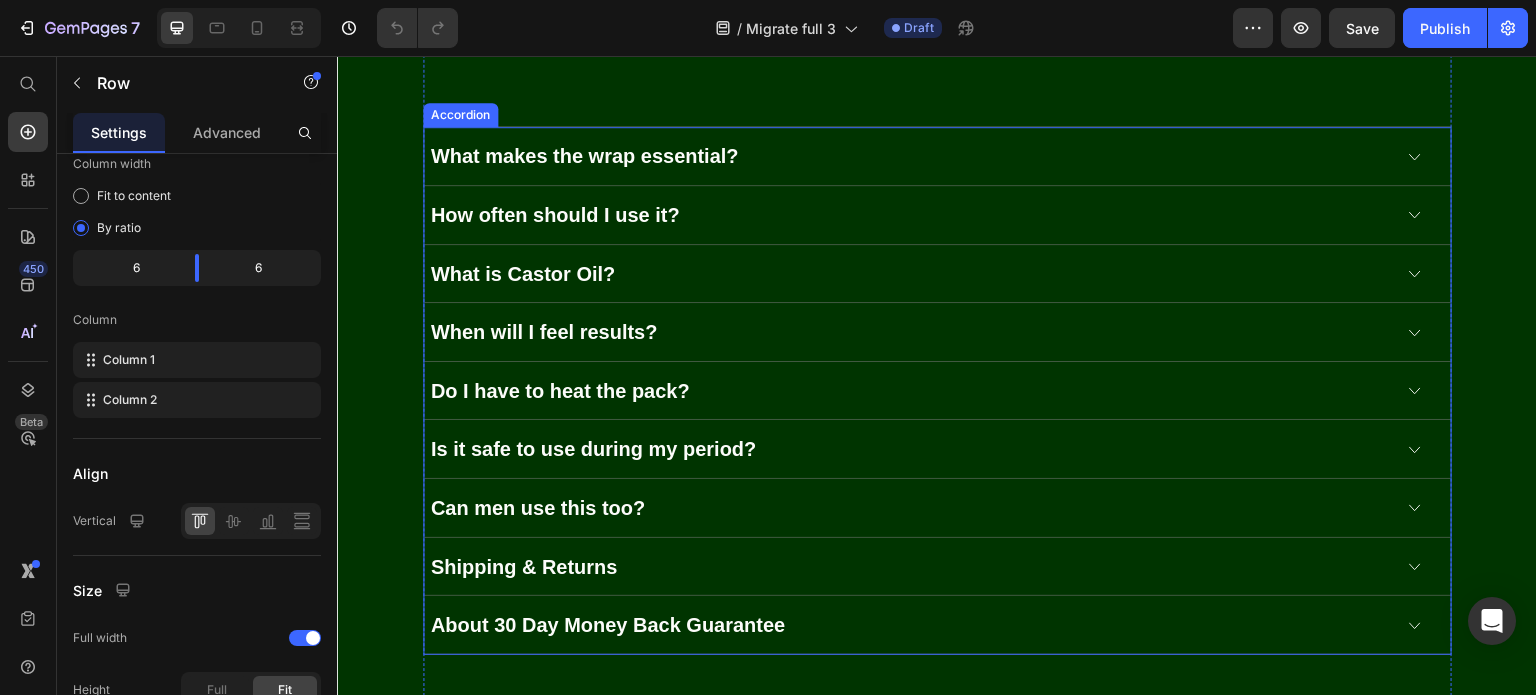 click on "When will I feel results?" at bounding box center (937, 332) 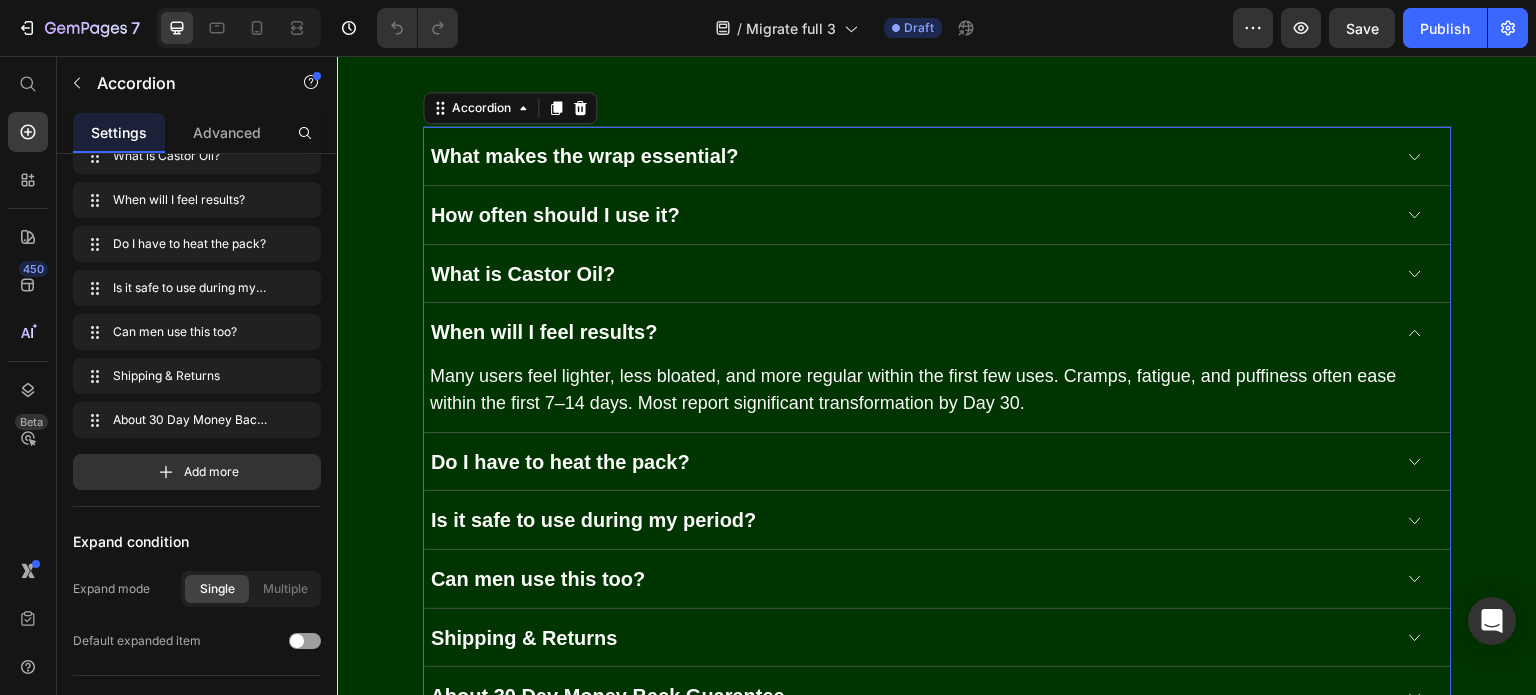 scroll, scrollTop: 0, scrollLeft: 0, axis: both 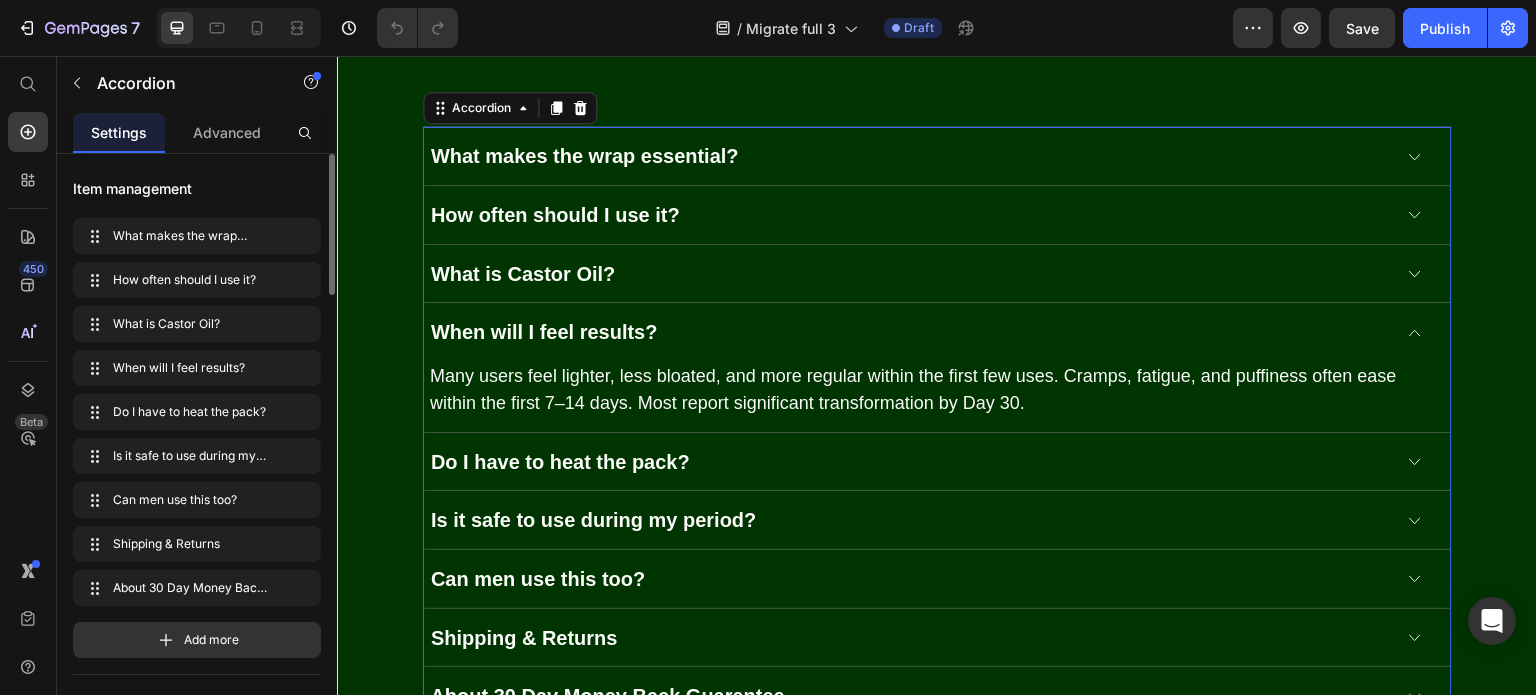 click 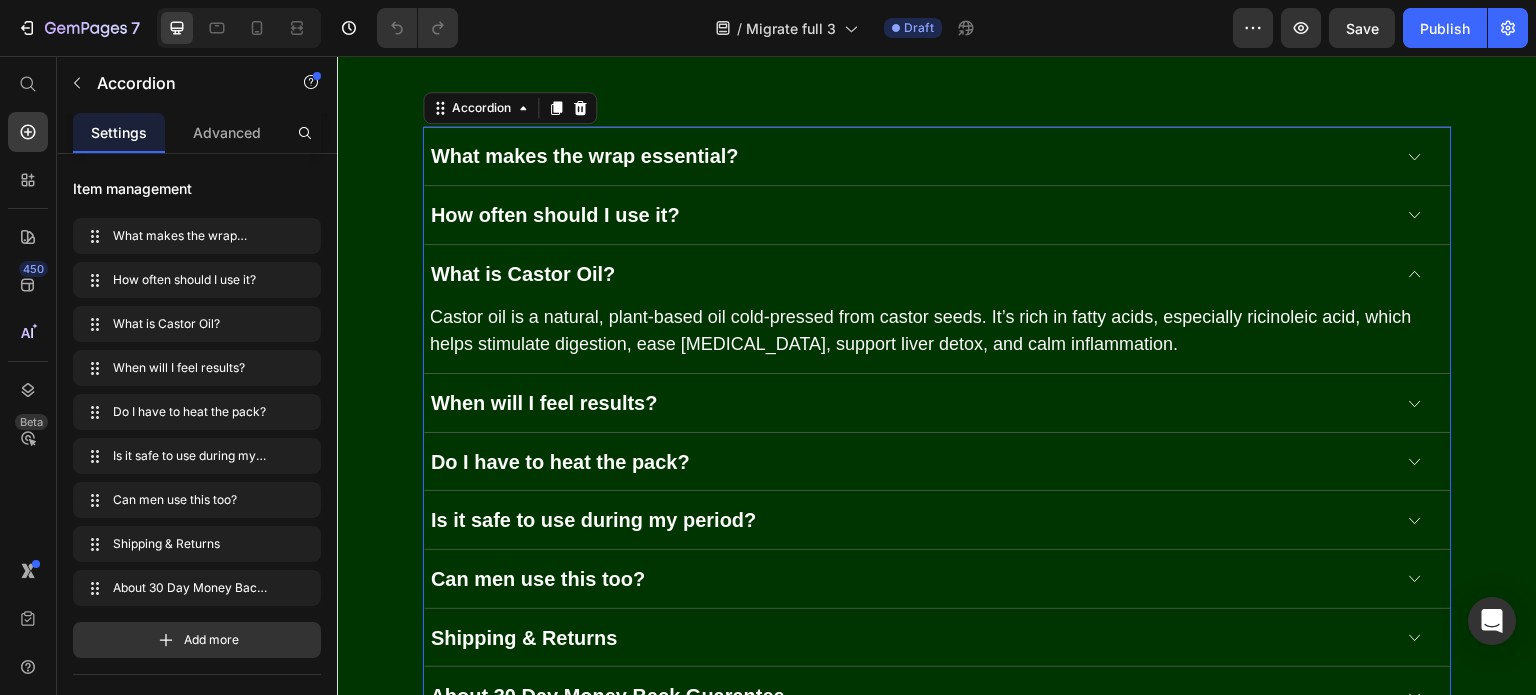 click 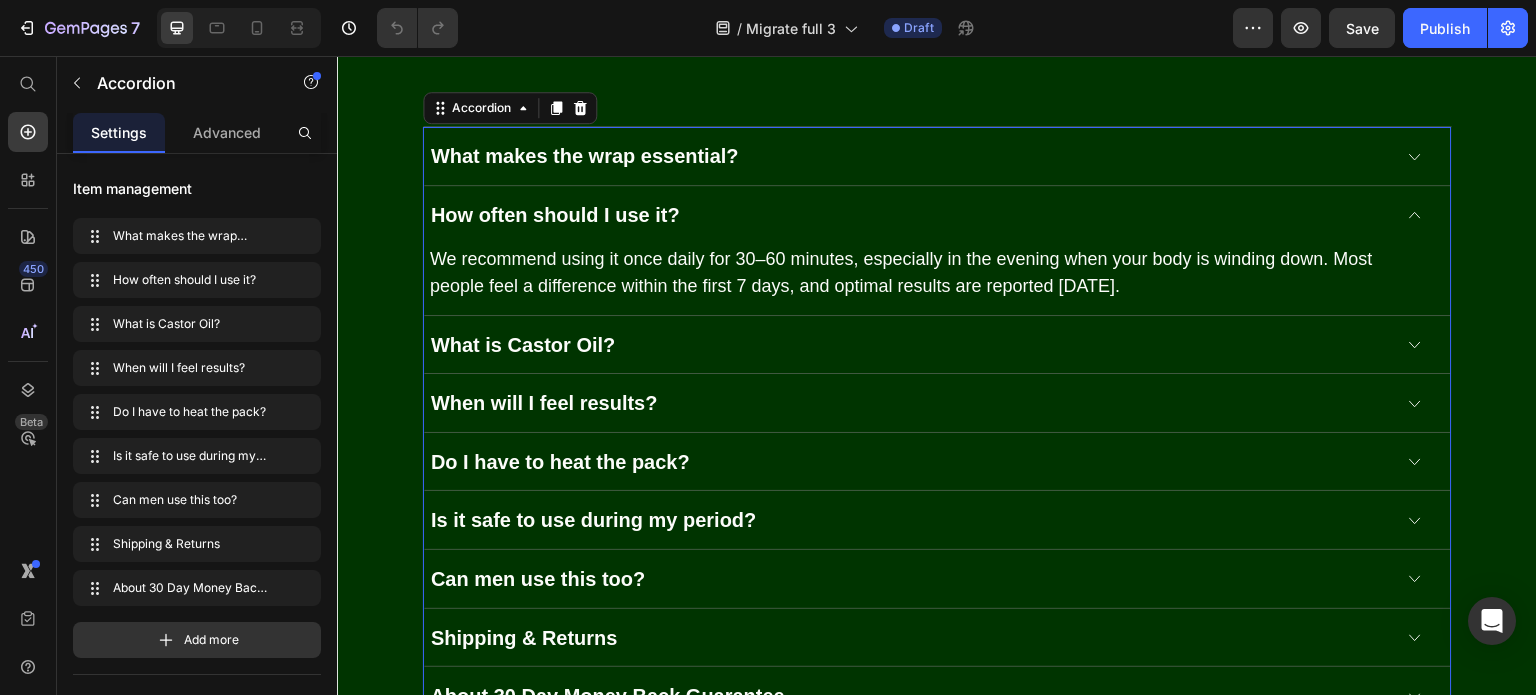 drag, startPoint x: 1392, startPoint y: 151, endPoint x: 1533, endPoint y: 166, distance: 141.79562 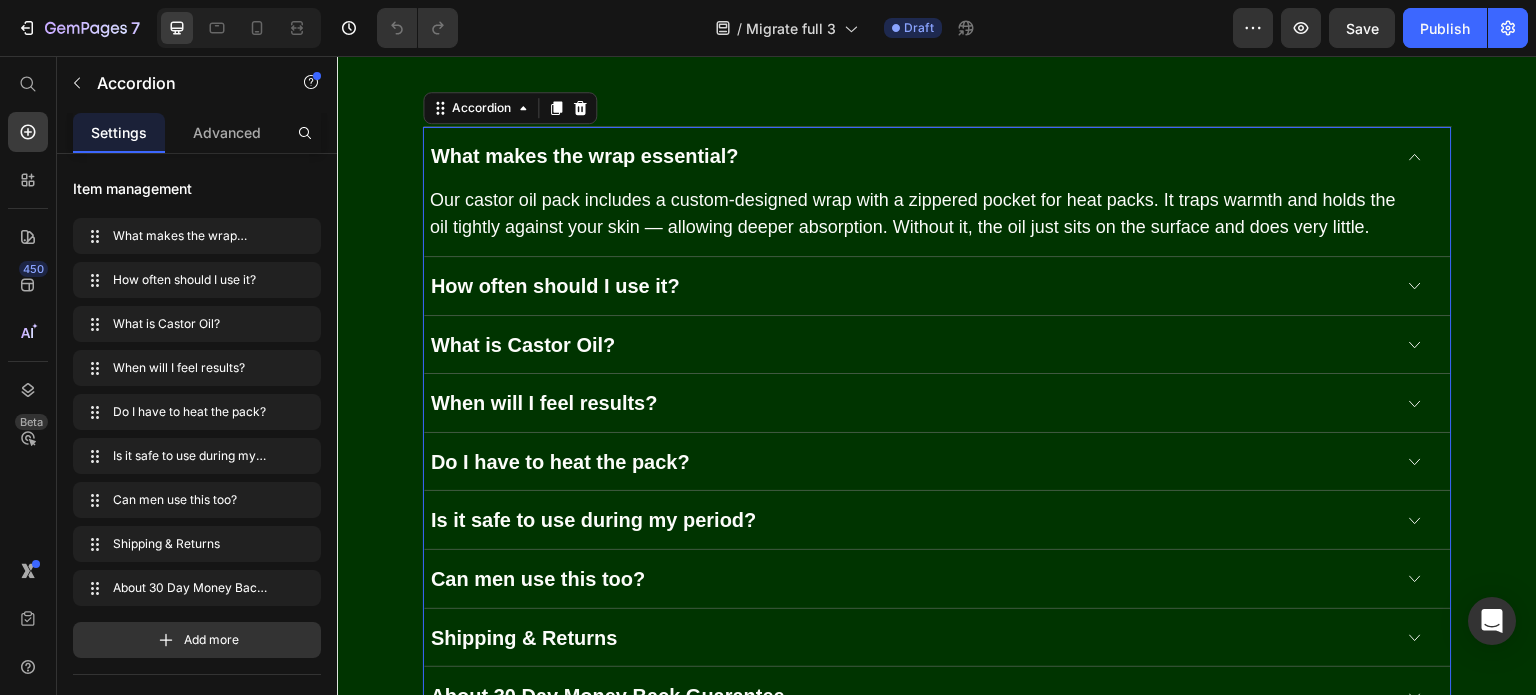 drag, startPoint x: 1408, startPoint y: 278, endPoint x: 1416, endPoint y: 290, distance: 14.422205 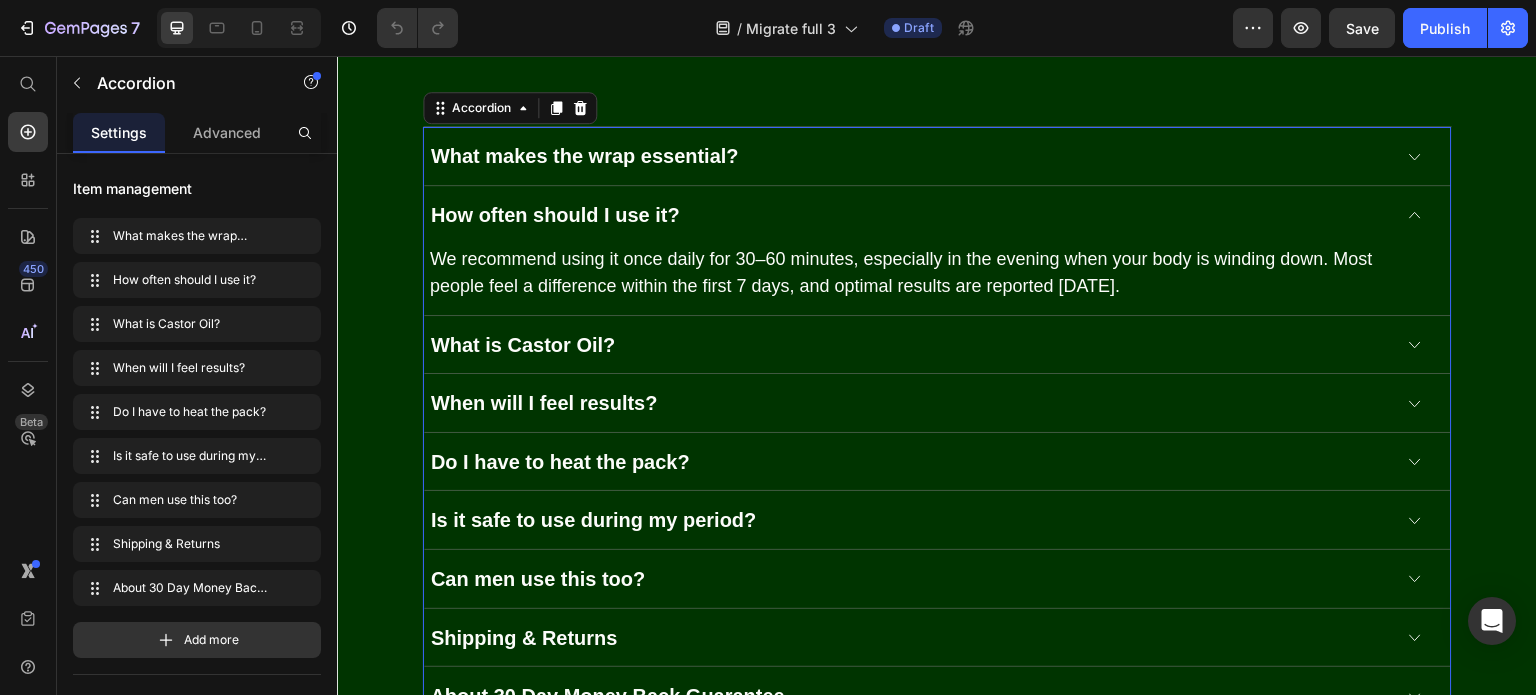 click on "What is Castor Oil?" at bounding box center (937, 345) 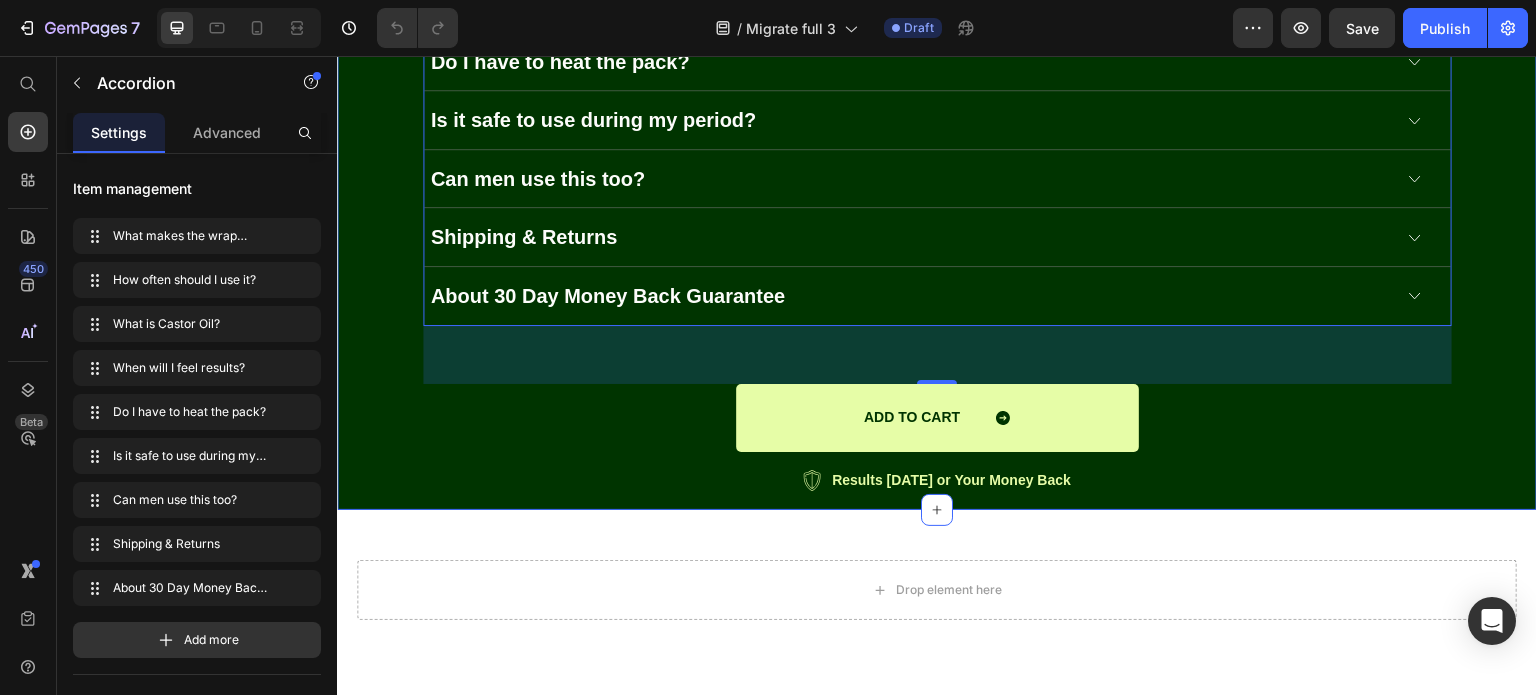 scroll, scrollTop: 13759, scrollLeft: 0, axis: vertical 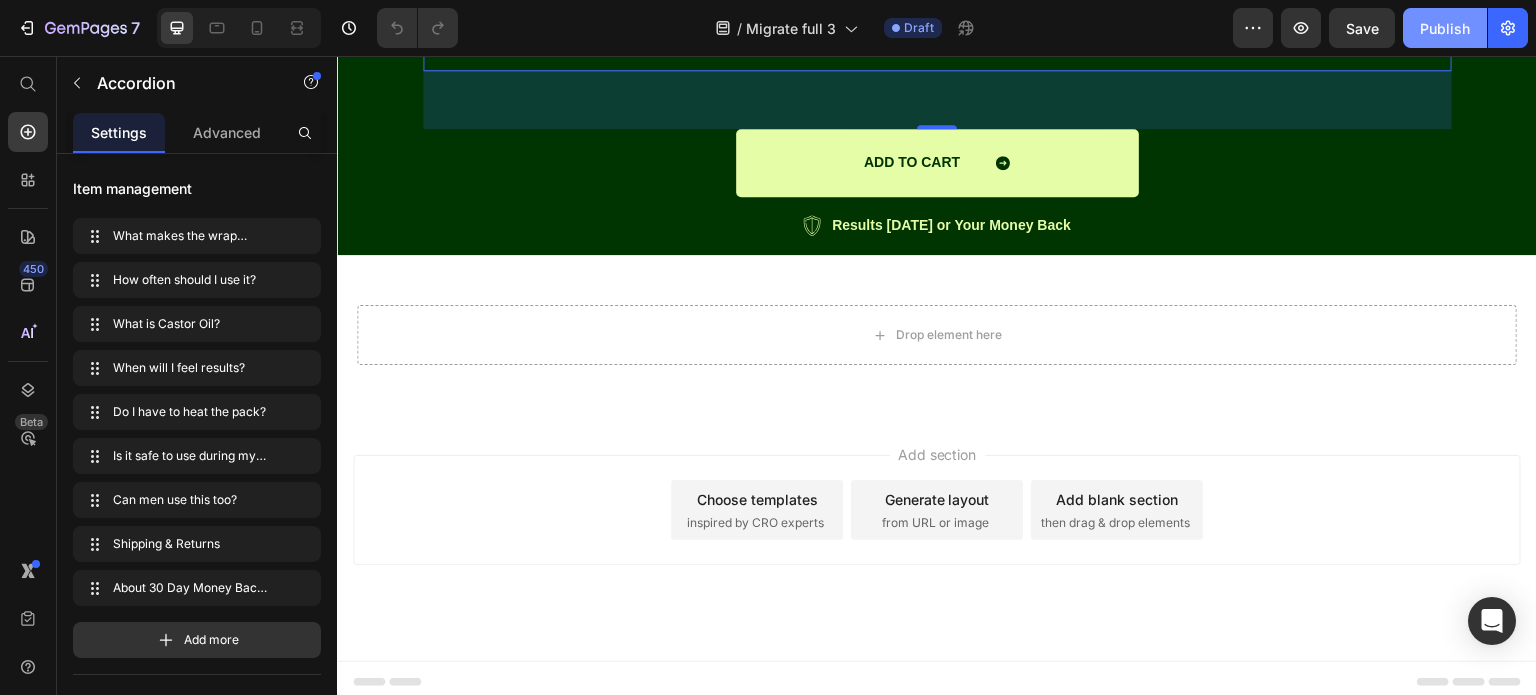 click on "Publish" at bounding box center [1445, 28] 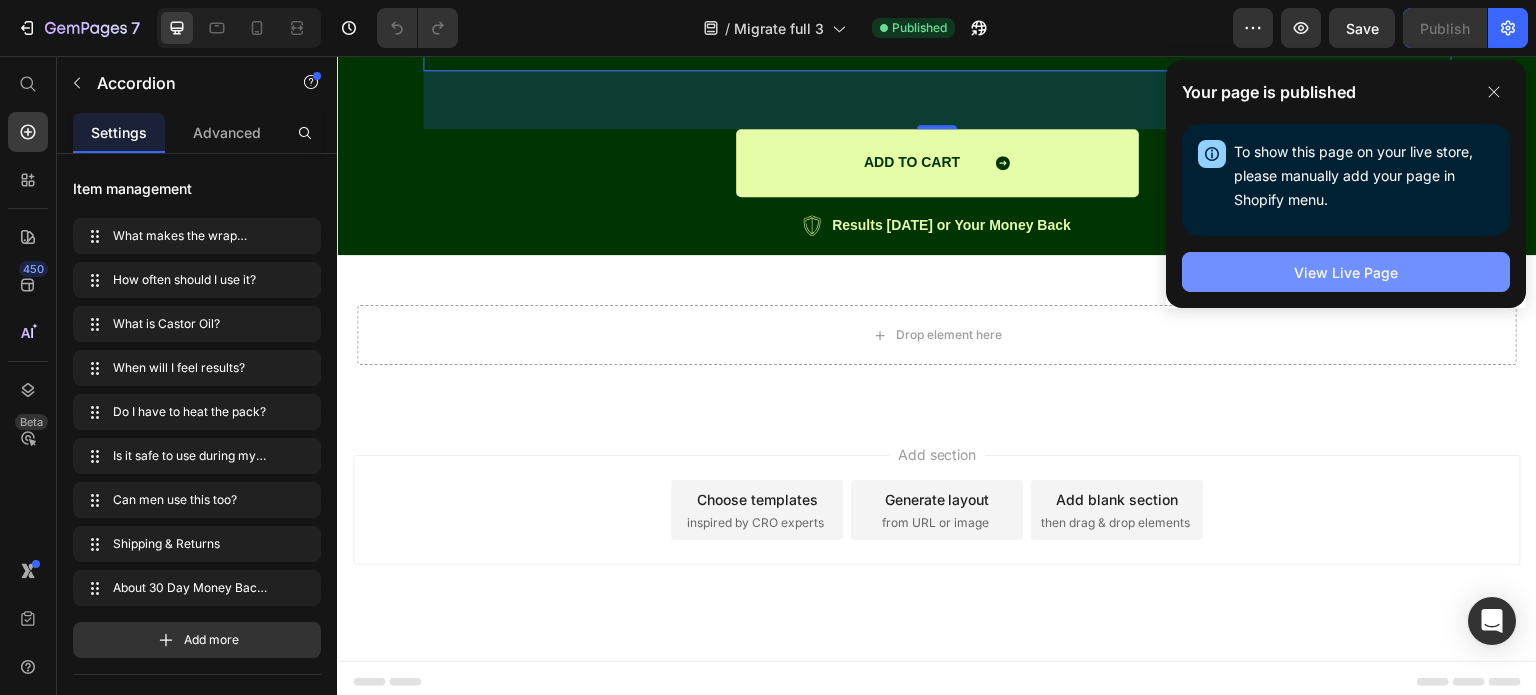 click on "View Live Page" at bounding box center (1346, 272) 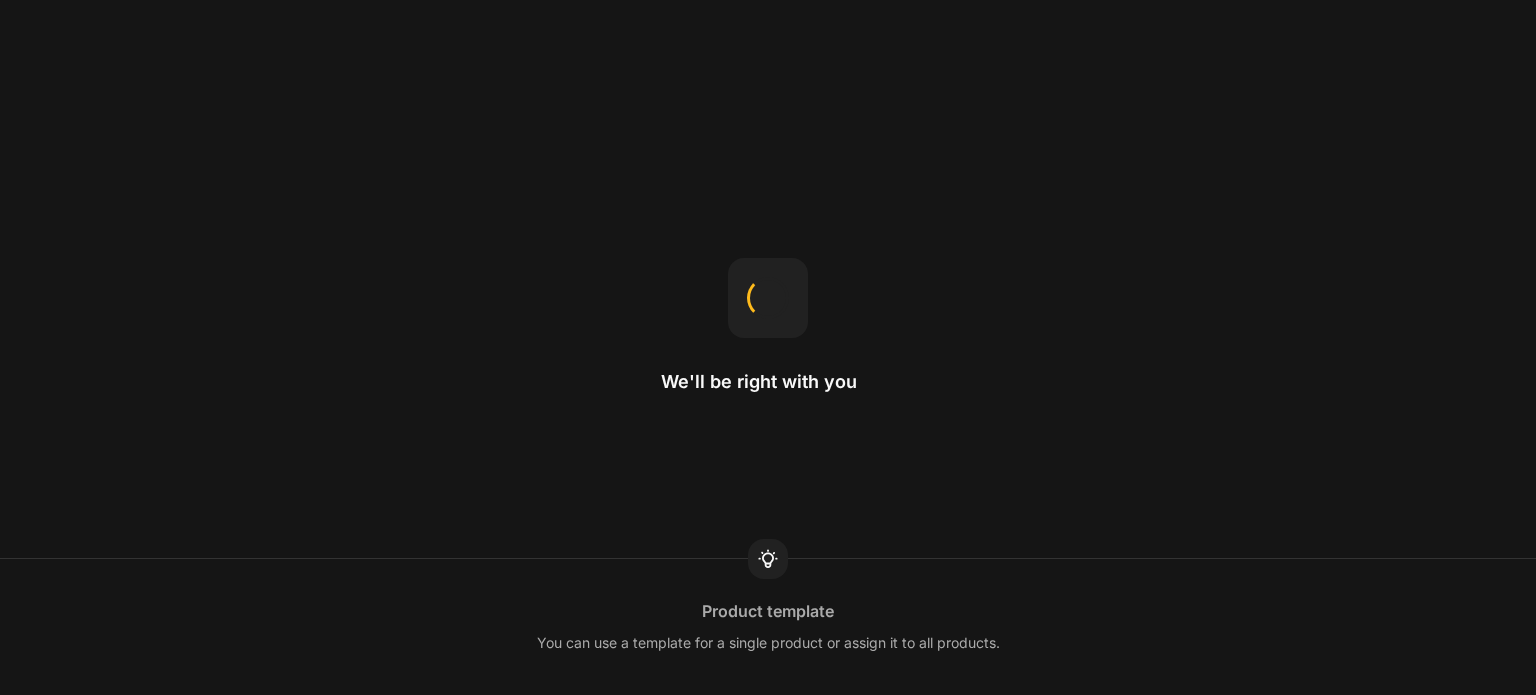 scroll, scrollTop: 0, scrollLeft: 0, axis: both 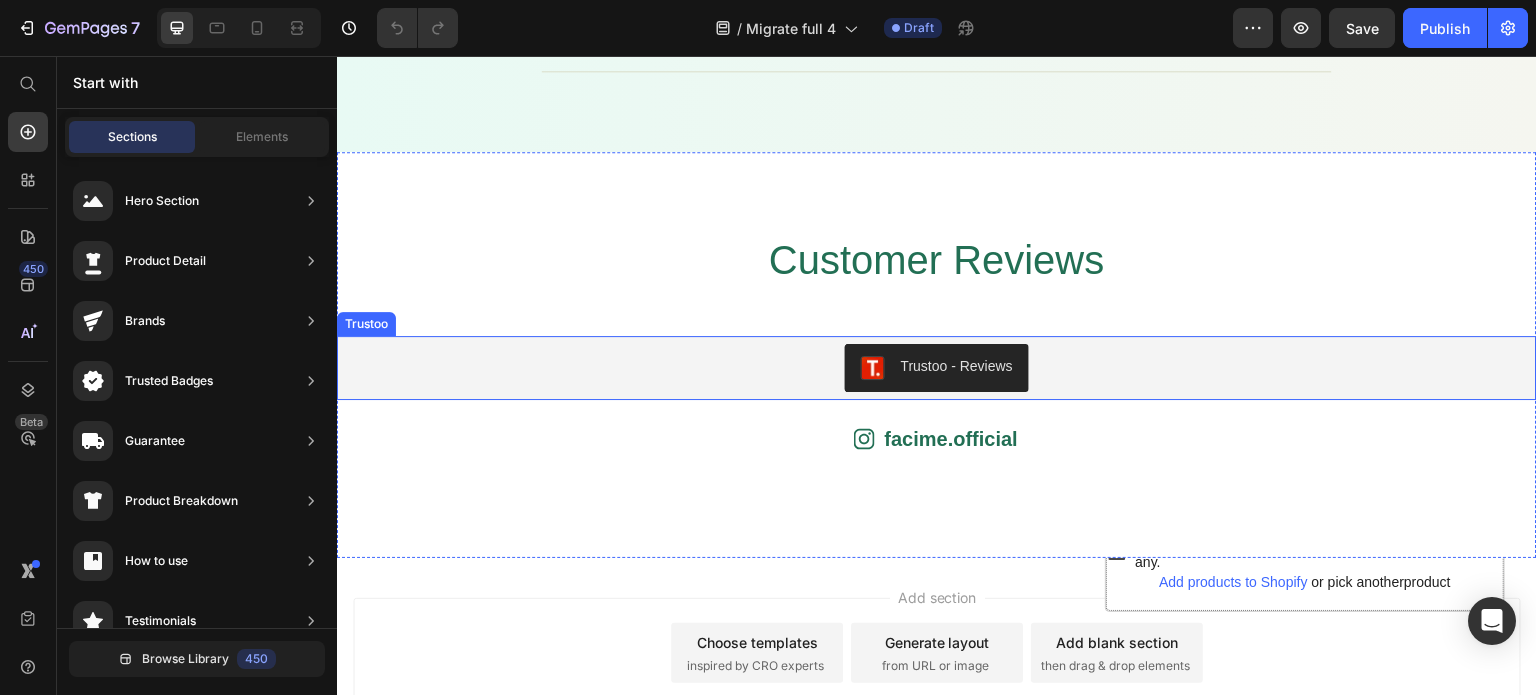 click on "Trustoo - Reviews" at bounding box center [957, 366] 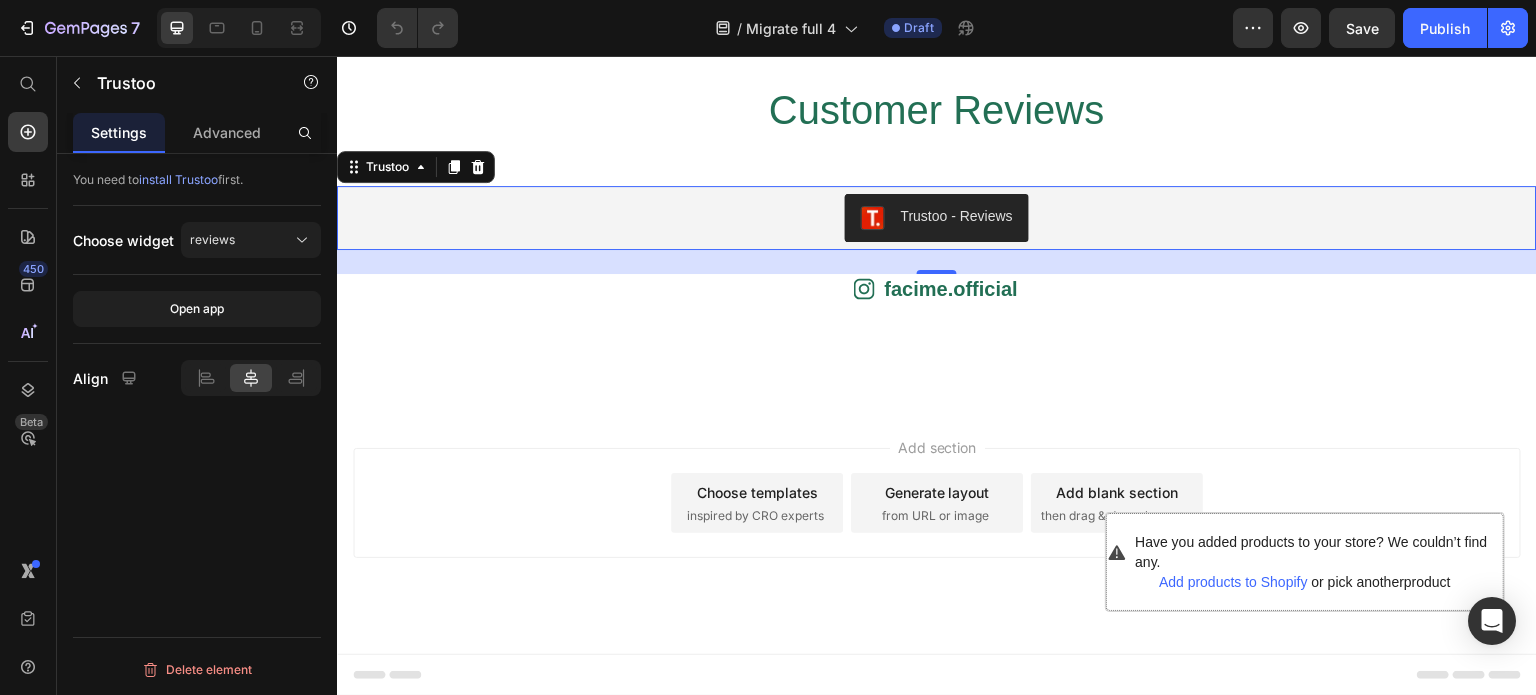 scroll, scrollTop: 7169, scrollLeft: 0, axis: vertical 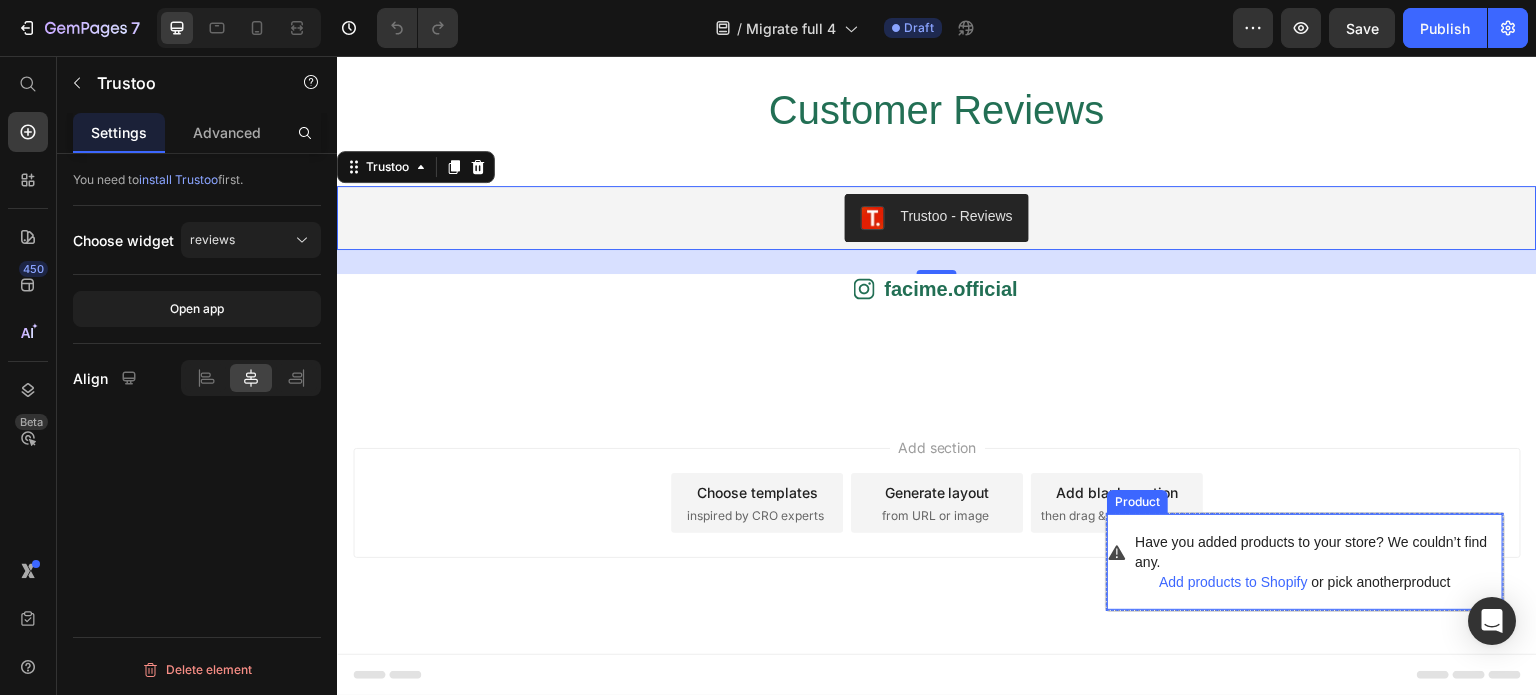 click on "Have you added products to your store? We couldn’t find any." at bounding box center [1319, 552] 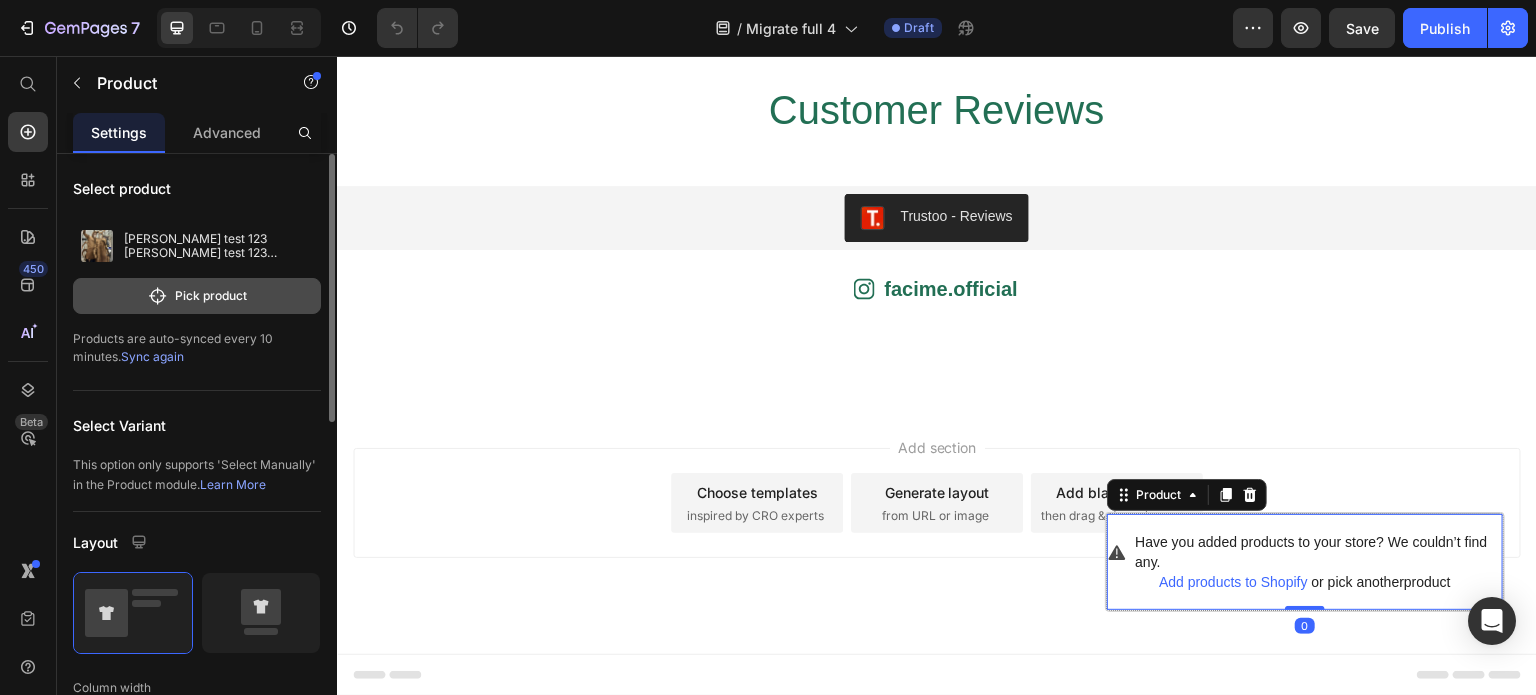 click on "Pick product" 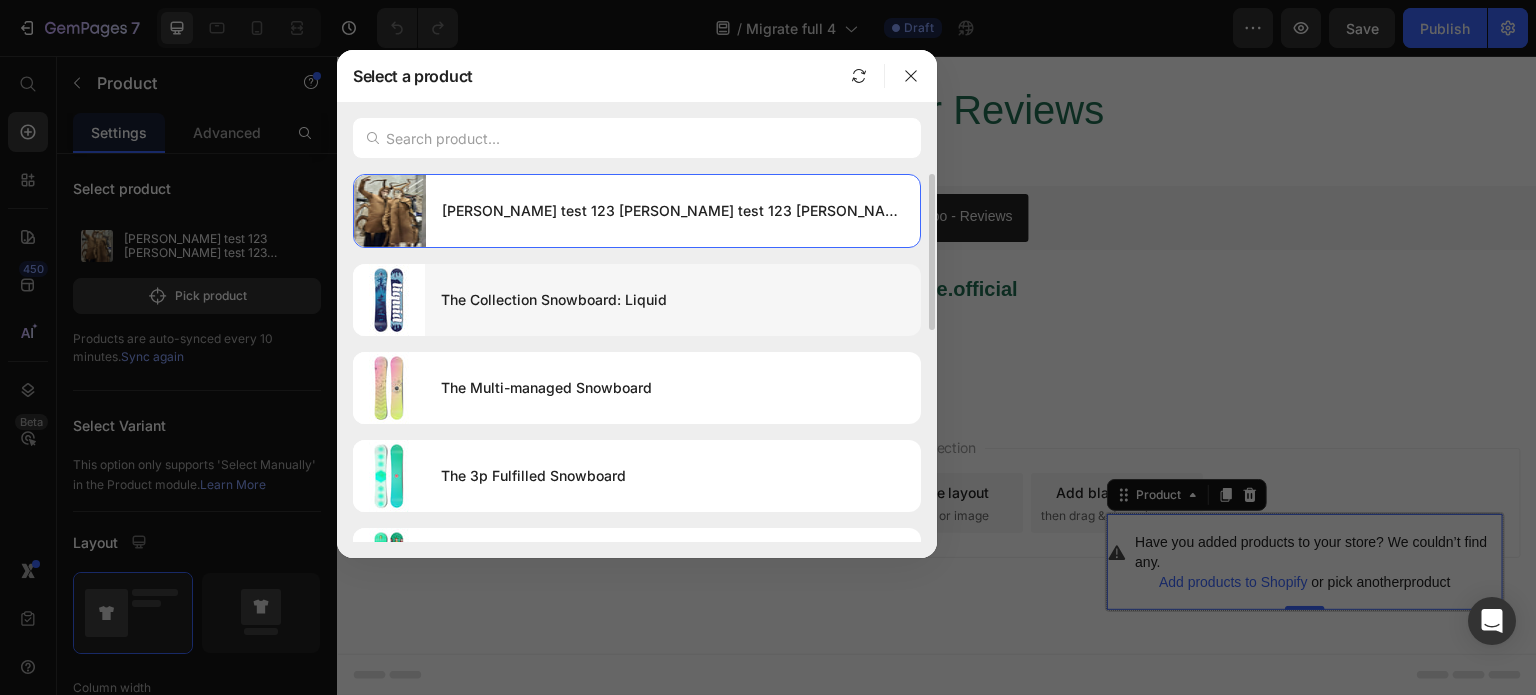 click on "The Collection Snowboard: Liquid" at bounding box center (673, 300) 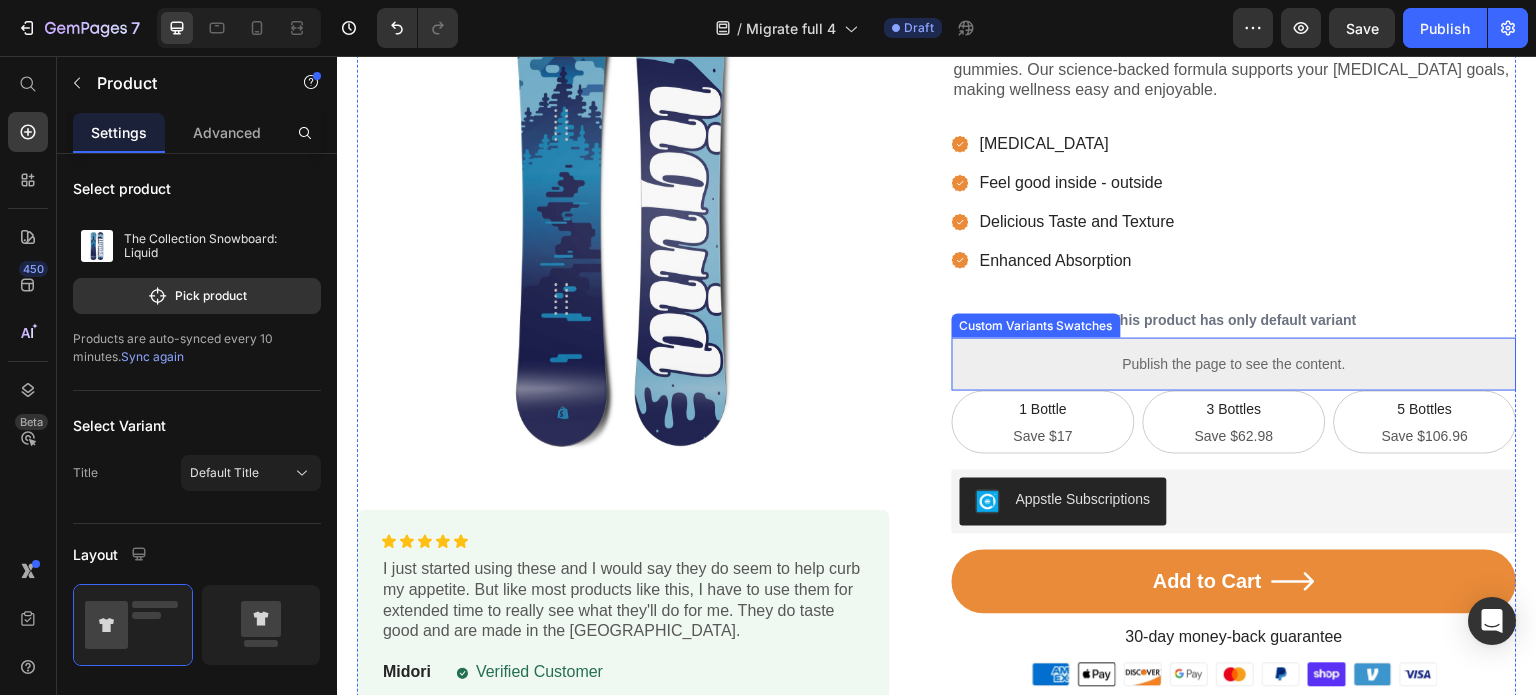 scroll, scrollTop: 300, scrollLeft: 0, axis: vertical 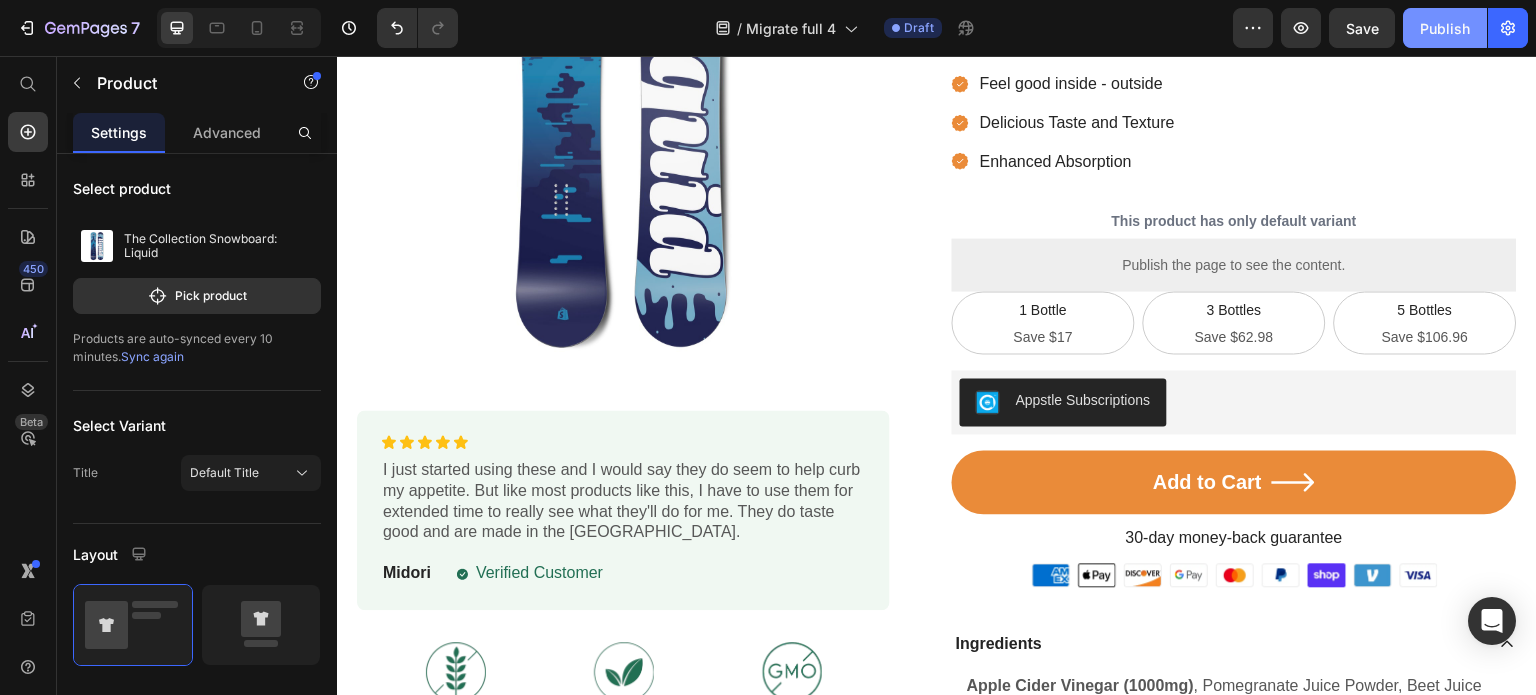 drag, startPoint x: 1439, startPoint y: 15, endPoint x: 1463, endPoint y: 26, distance: 26.400757 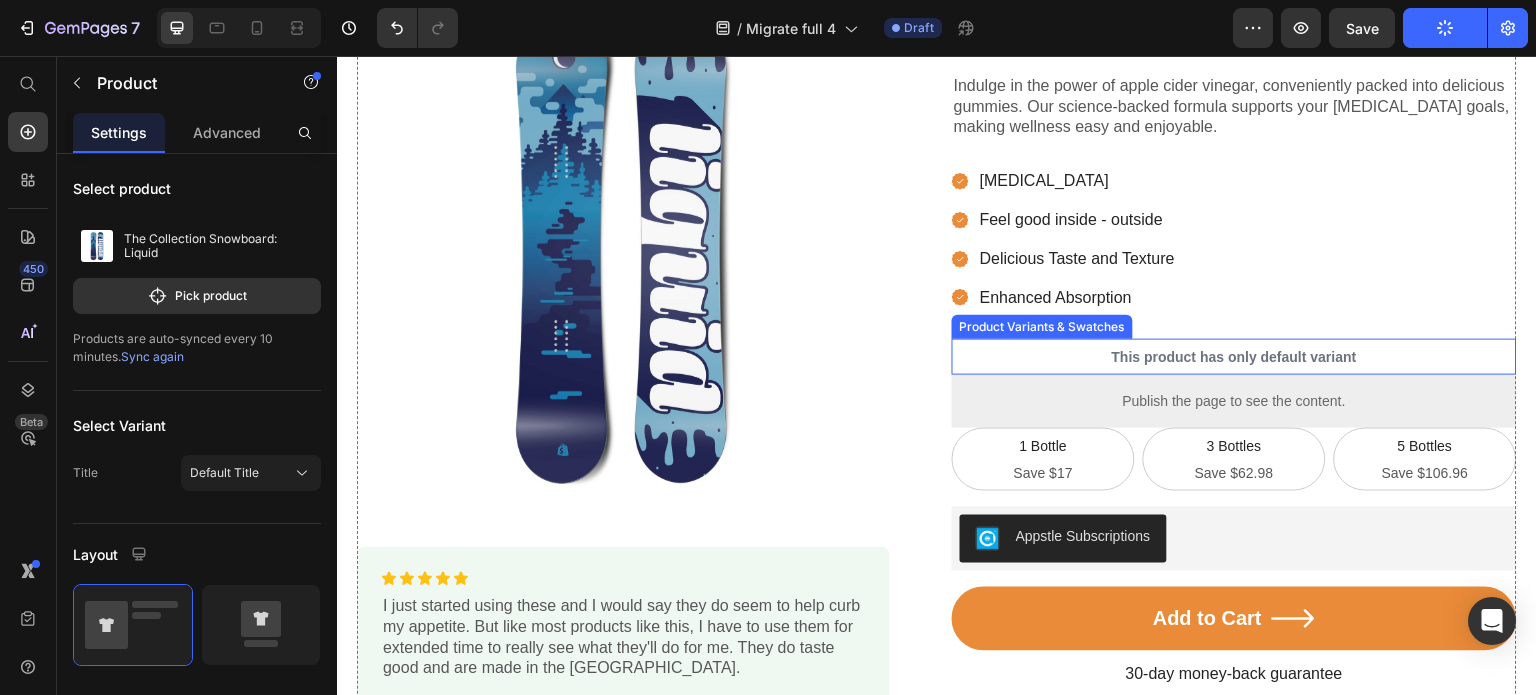 scroll, scrollTop: 0, scrollLeft: 0, axis: both 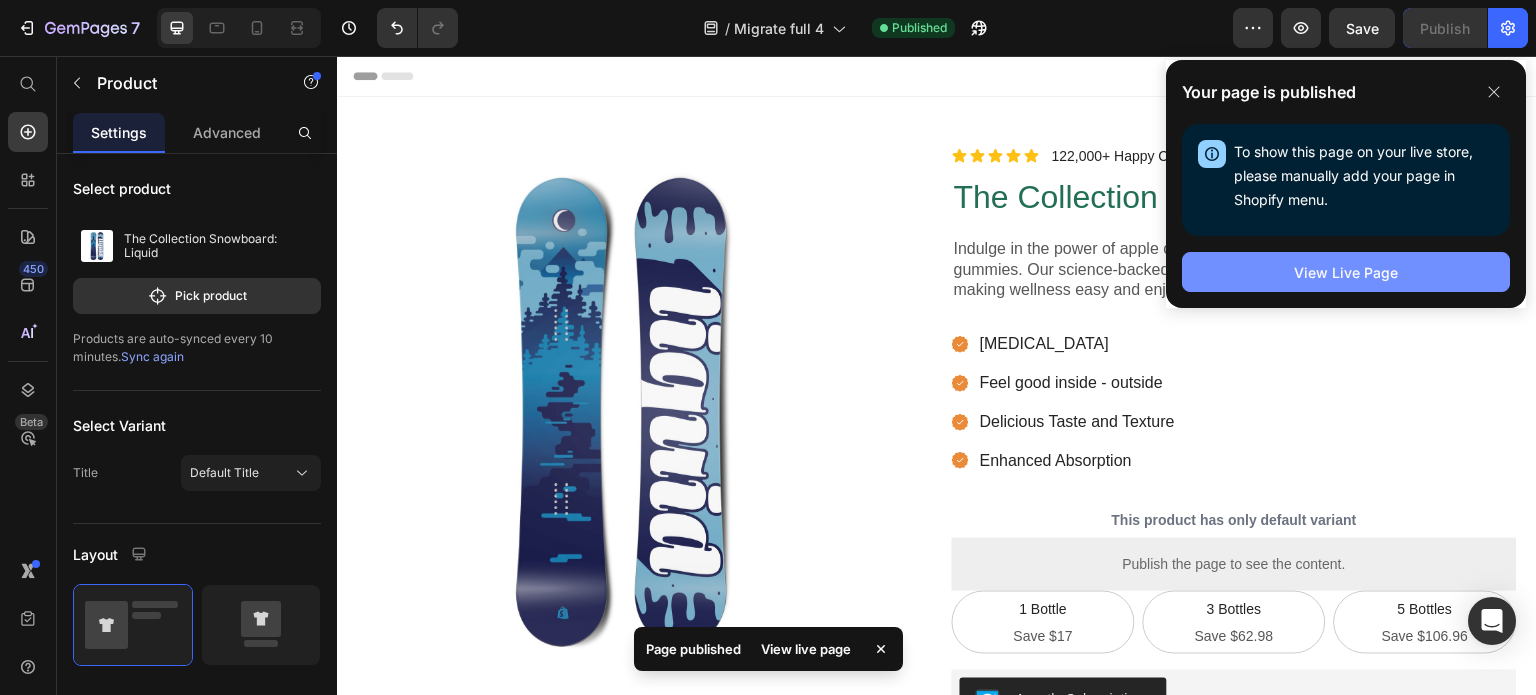 click on "View Live Page" at bounding box center (1346, 272) 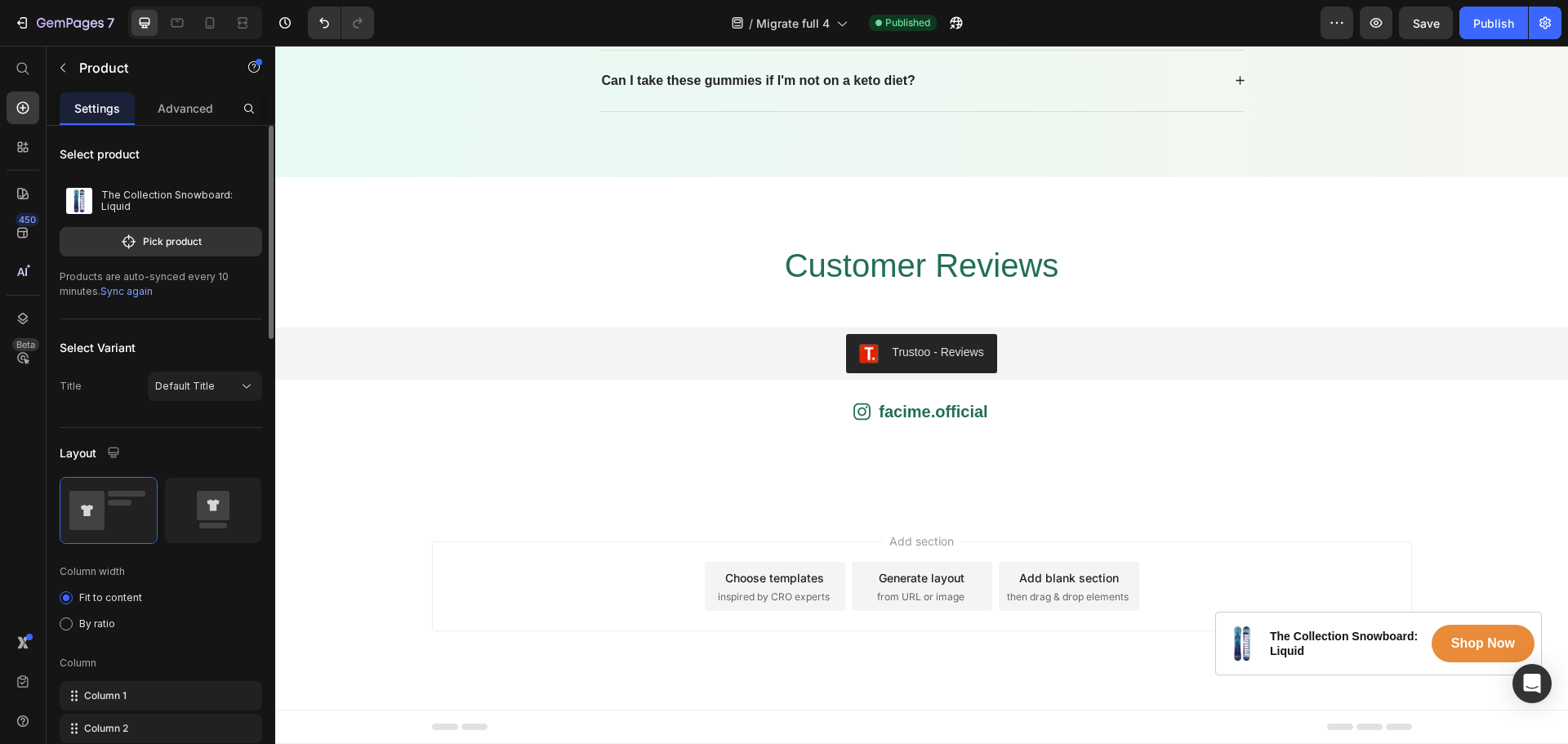 scroll, scrollTop: 5605, scrollLeft: 0, axis: vertical 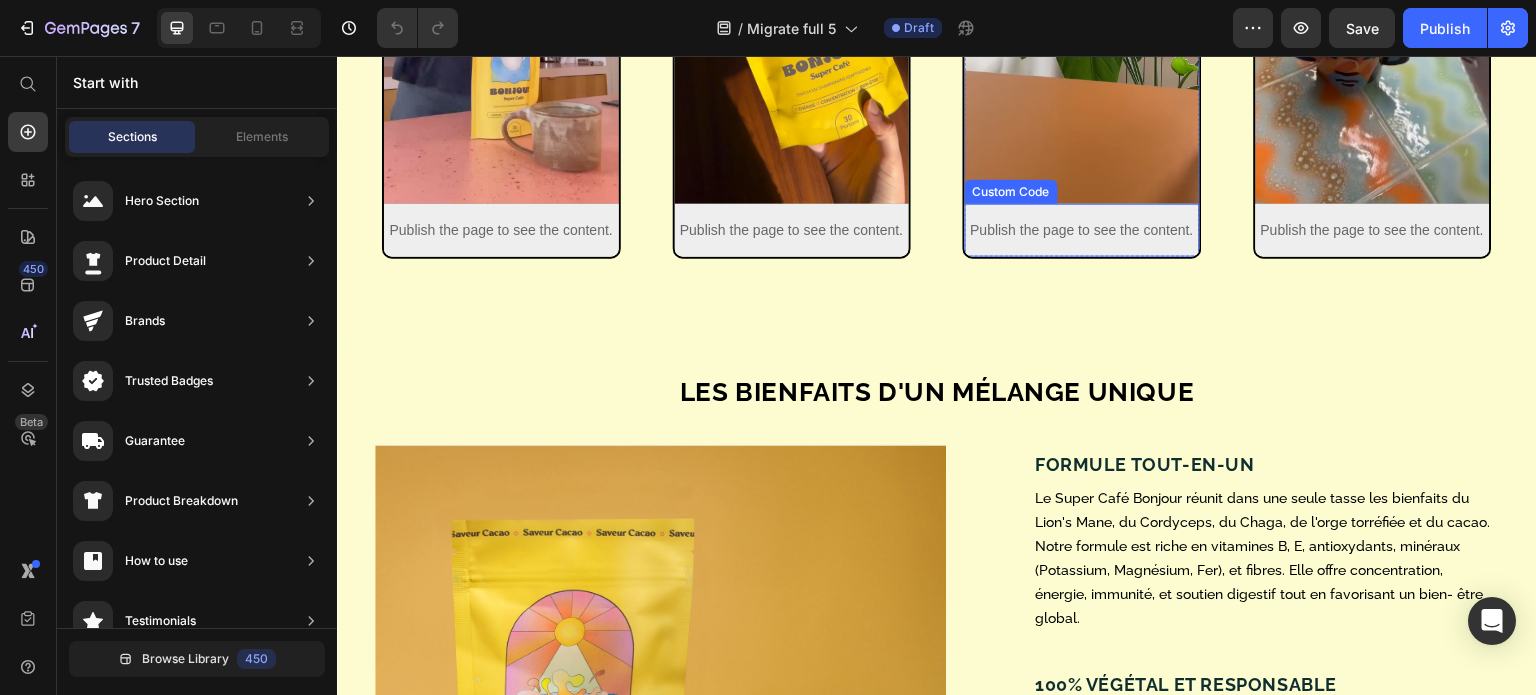 click on "Publish the page to see the content." at bounding box center (1082, 230) 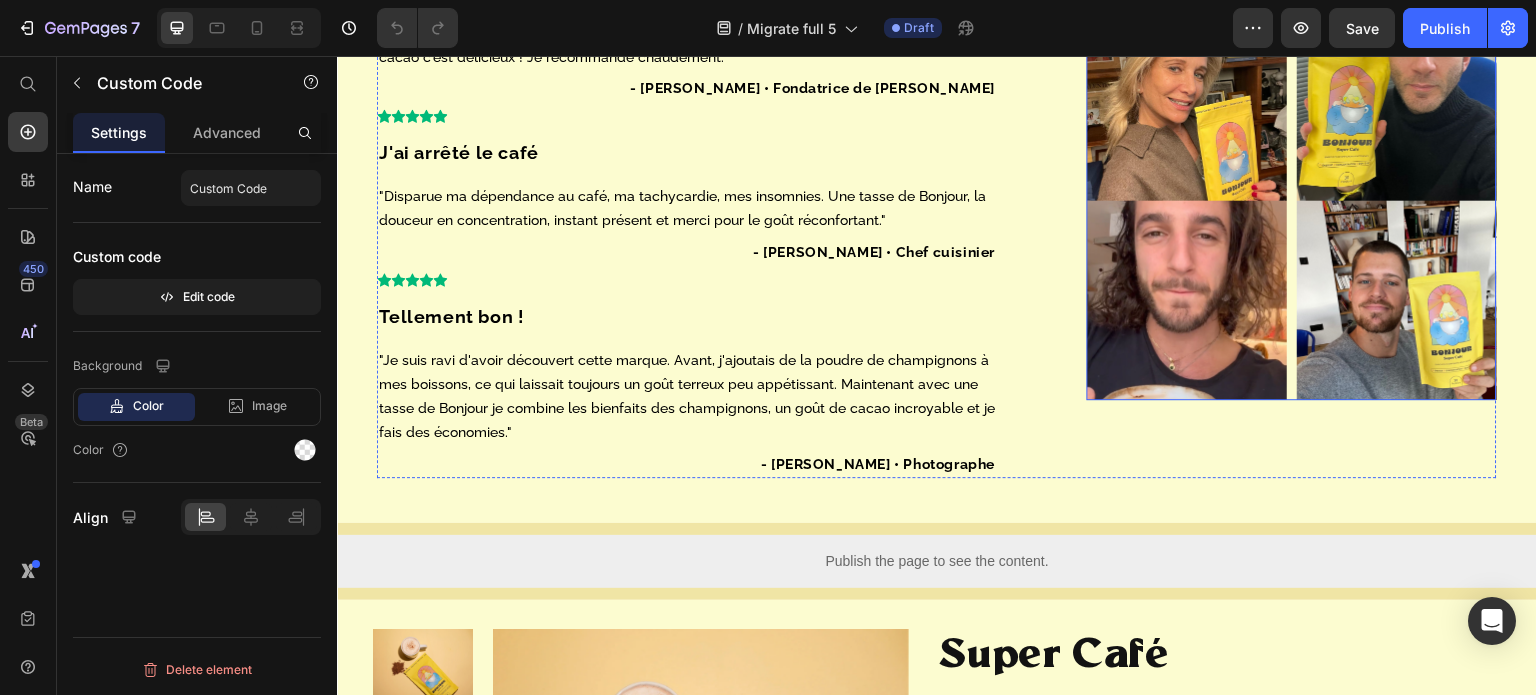 scroll, scrollTop: 3200, scrollLeft: 0, axis: vertical 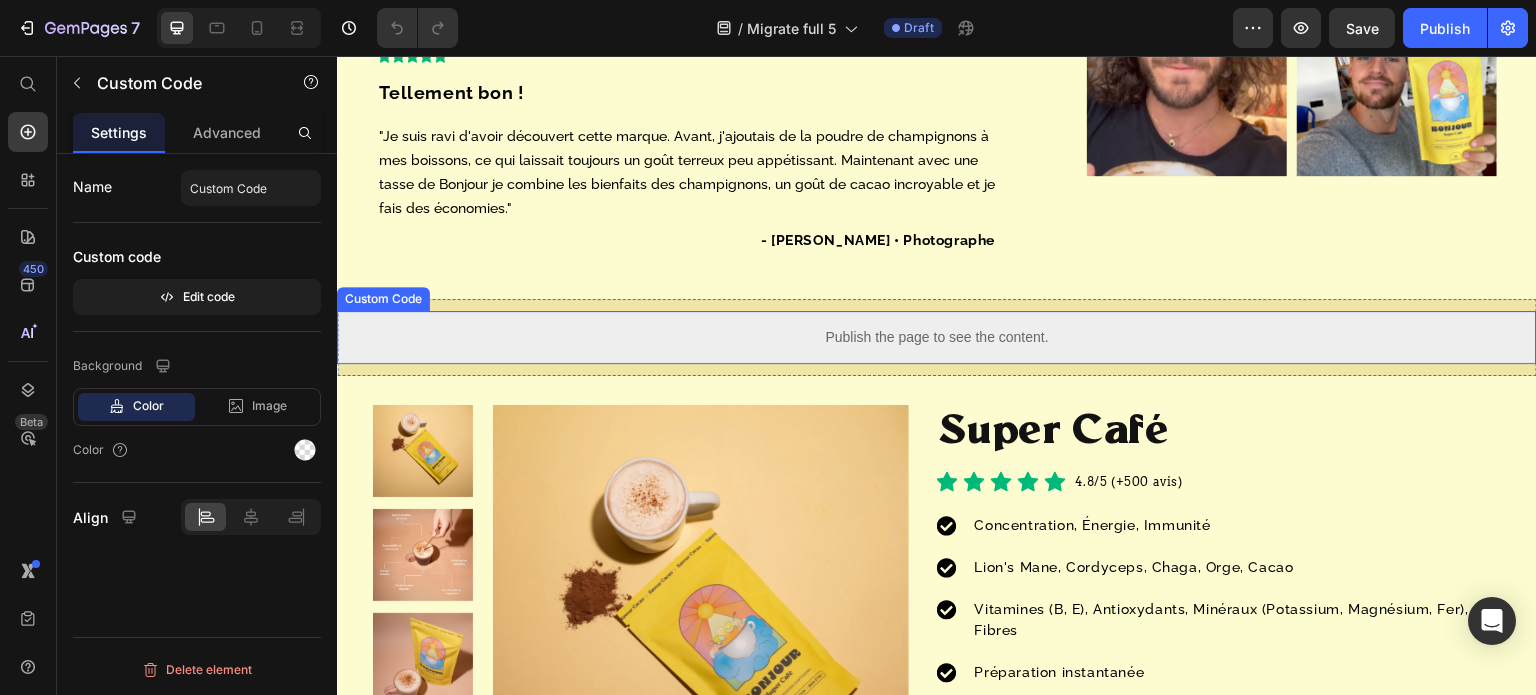 click on "Publish the page to see the content." at bounding box center [937, 337] 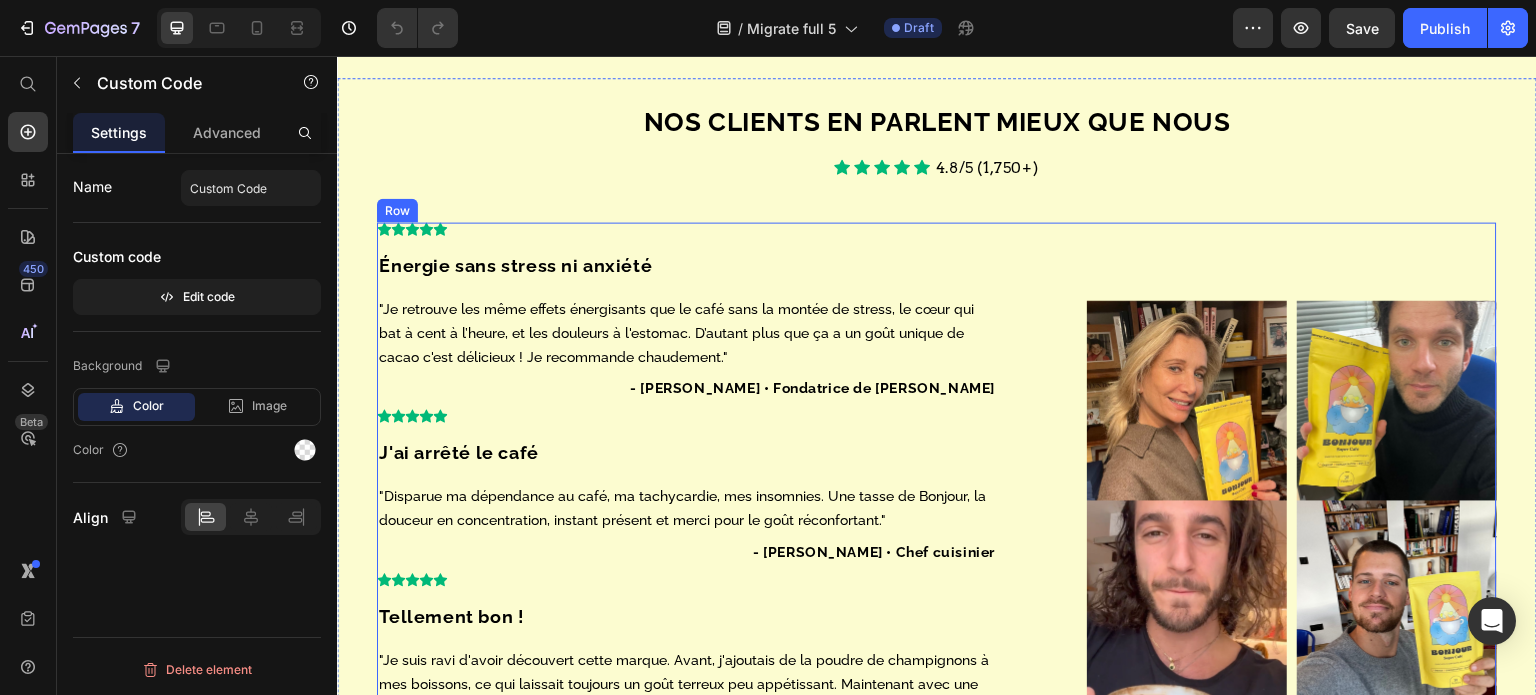 scroll, scrollTop: 2100, scrollLeft: 0, axis: vertical 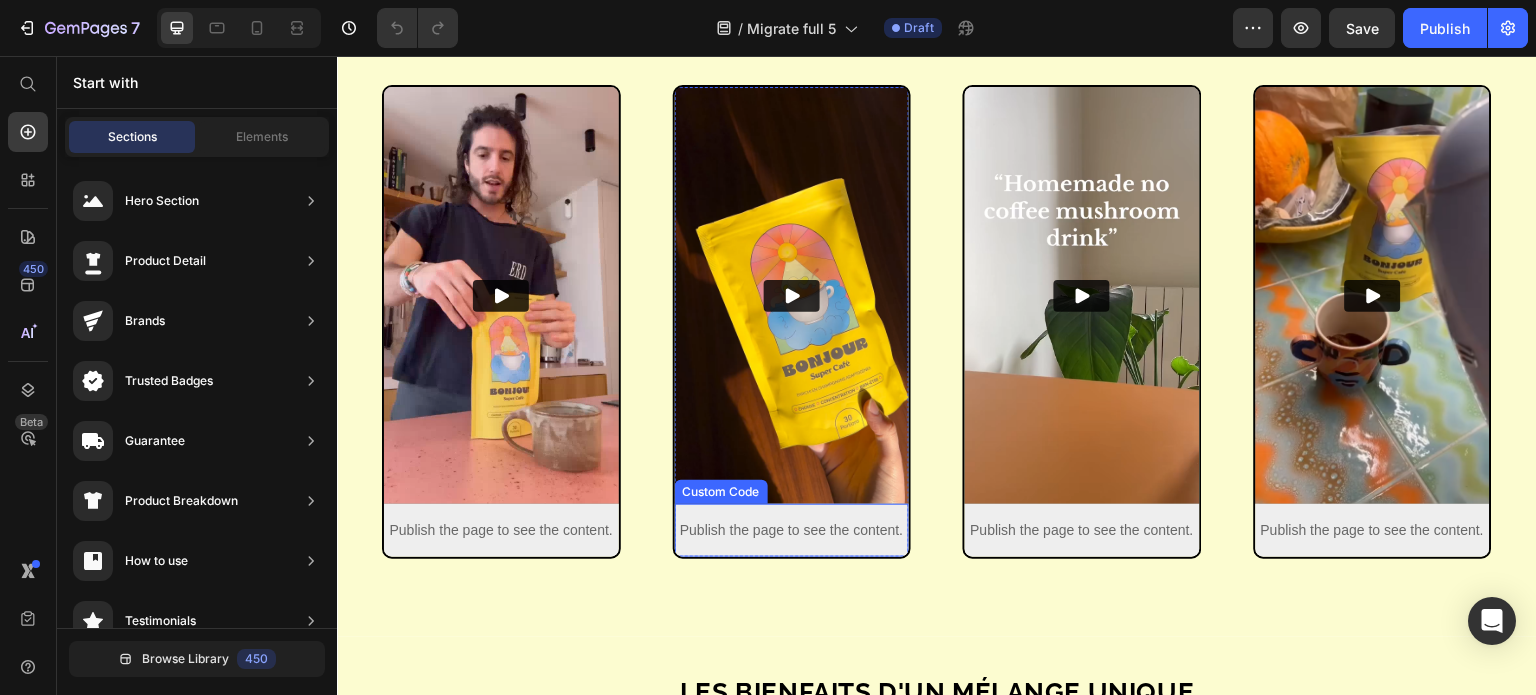 drag, startPoint x: 822, startPoint y: 517, endPoint x: 462, endPoint y: 432, distance: 369.89862 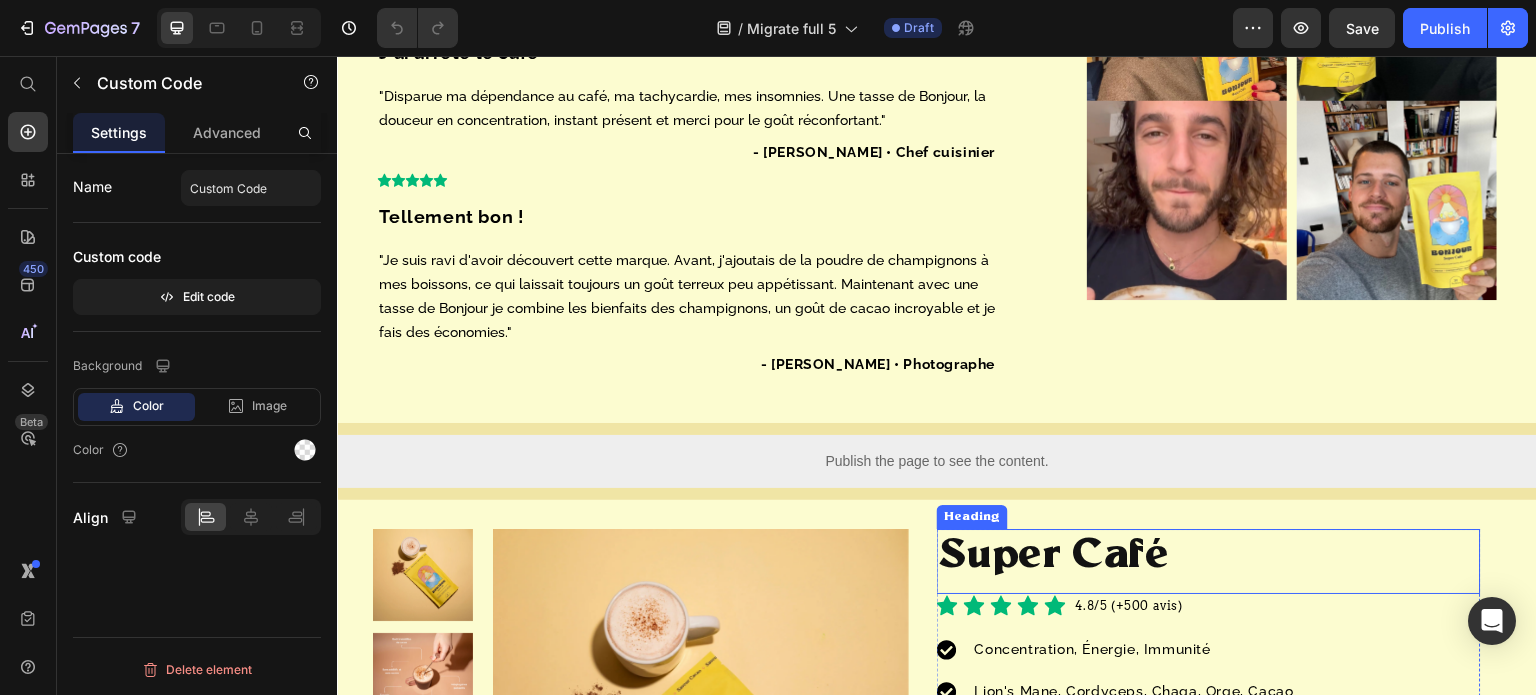 scroll, scrollTop: 3200, scrollLeft: 0, axis: vertical 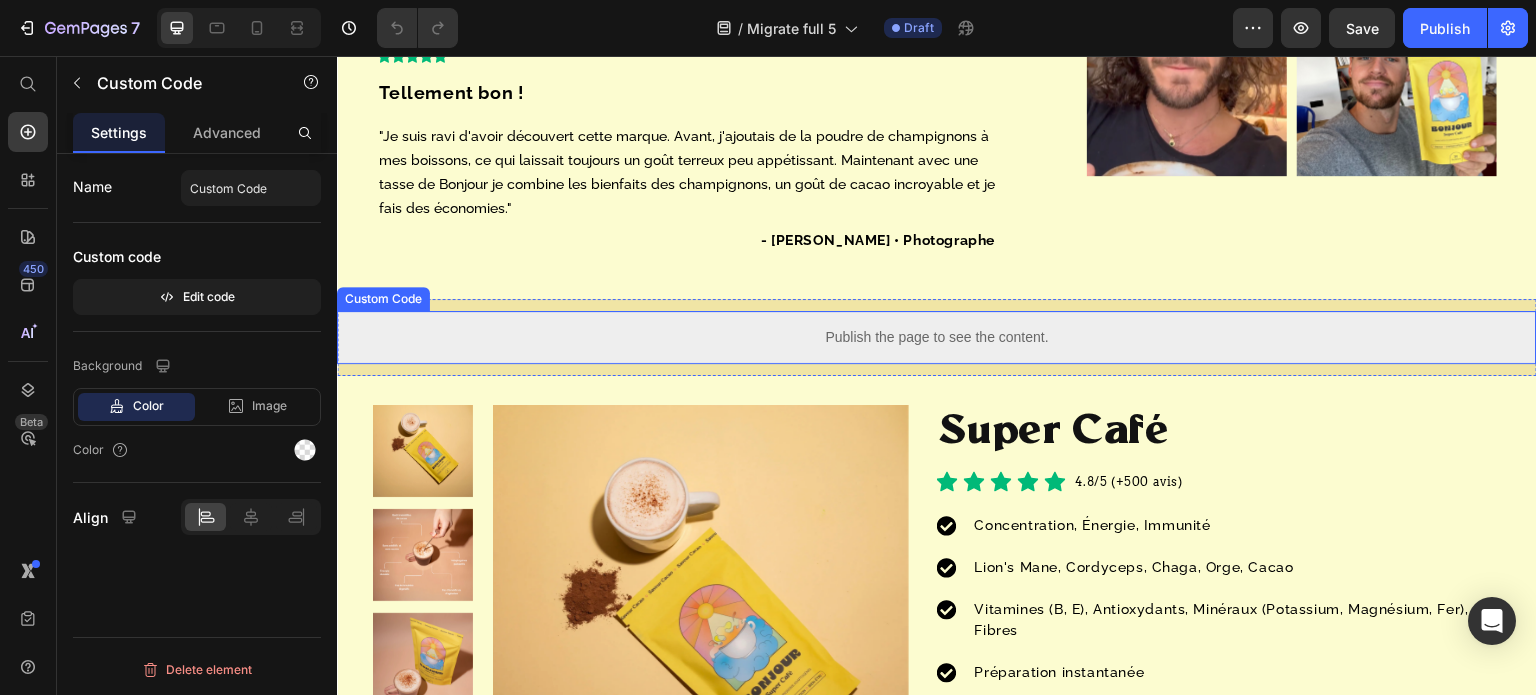 click on "Publish the page to see the content." at bounding box center (937, 337) 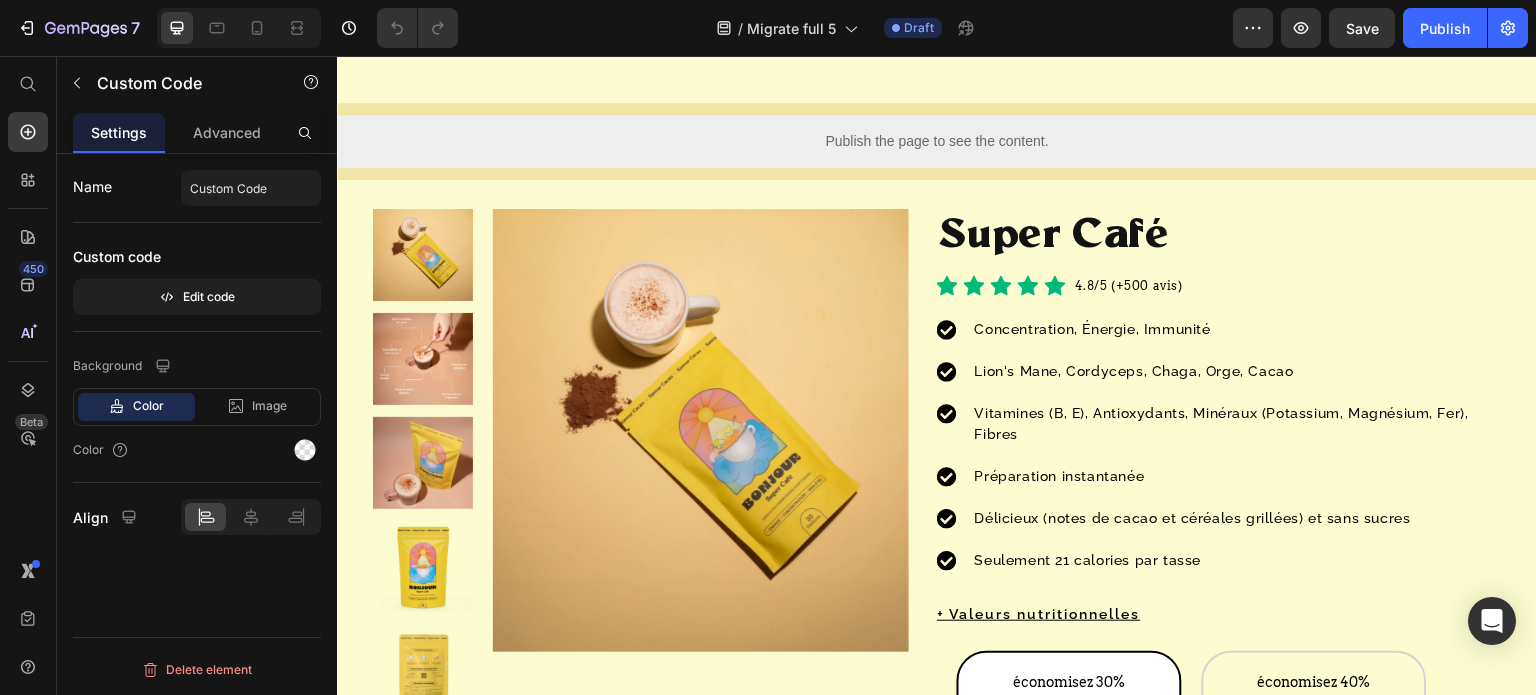 scroll, scrollTop: 3400, scrollLeft: 0, axis: vertical 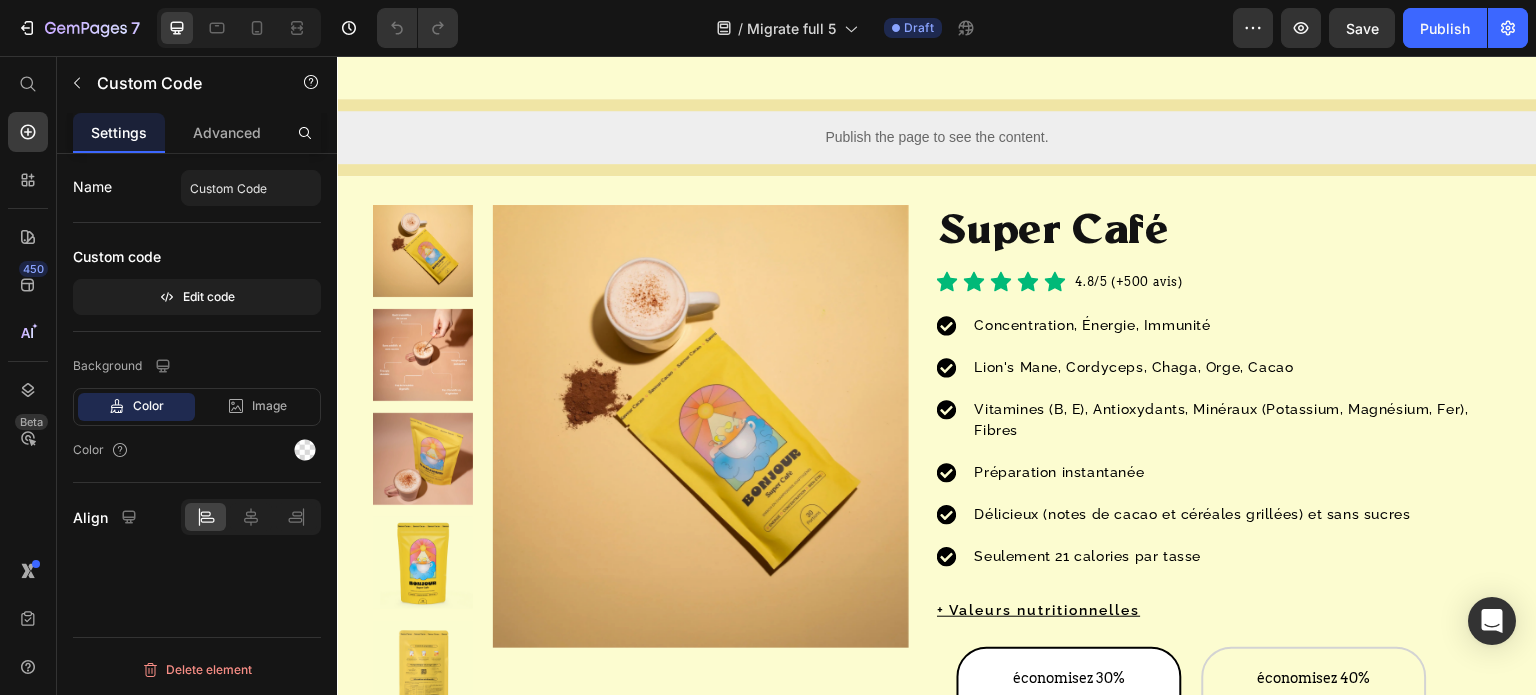 click on "Publish the page to see the content." at bounding box center (937, 137) 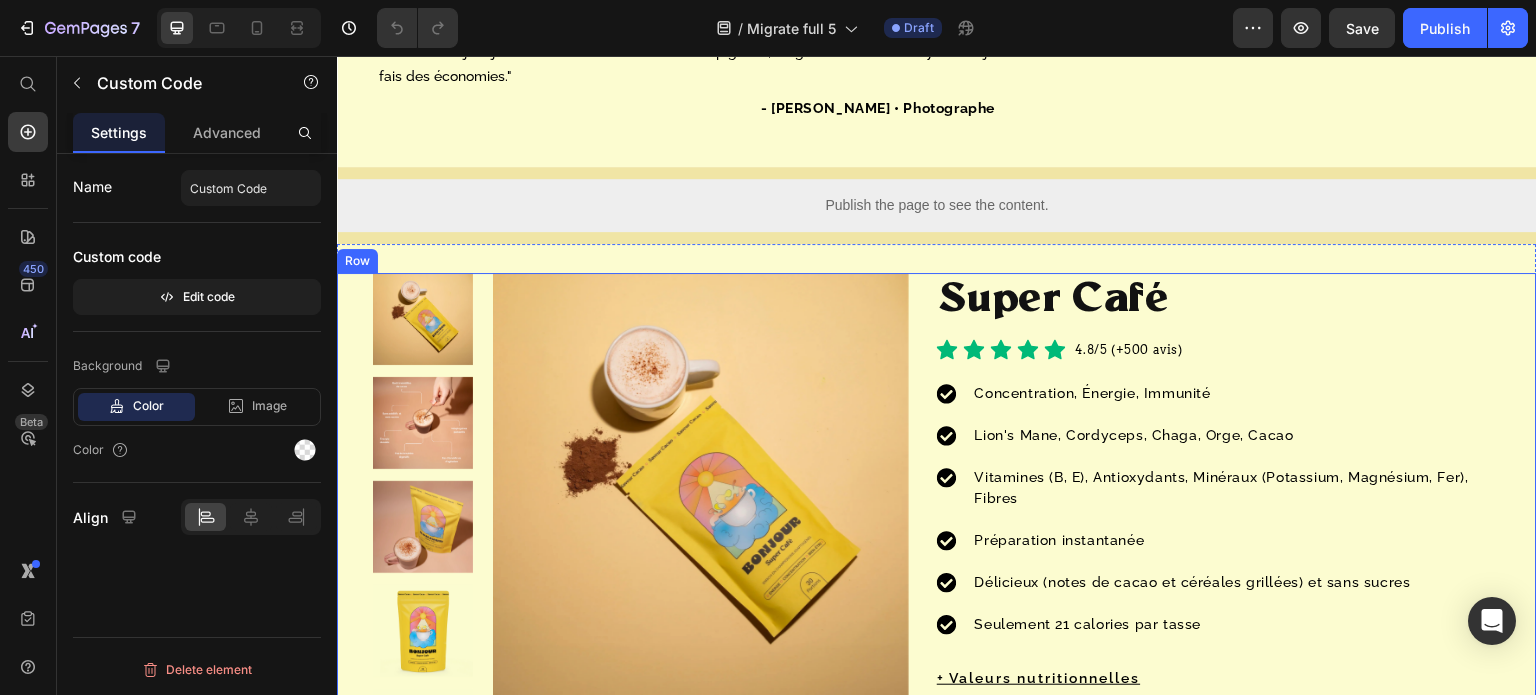 scroll, scrollTop: 3300, scrollLeft: 0, axis: vertical 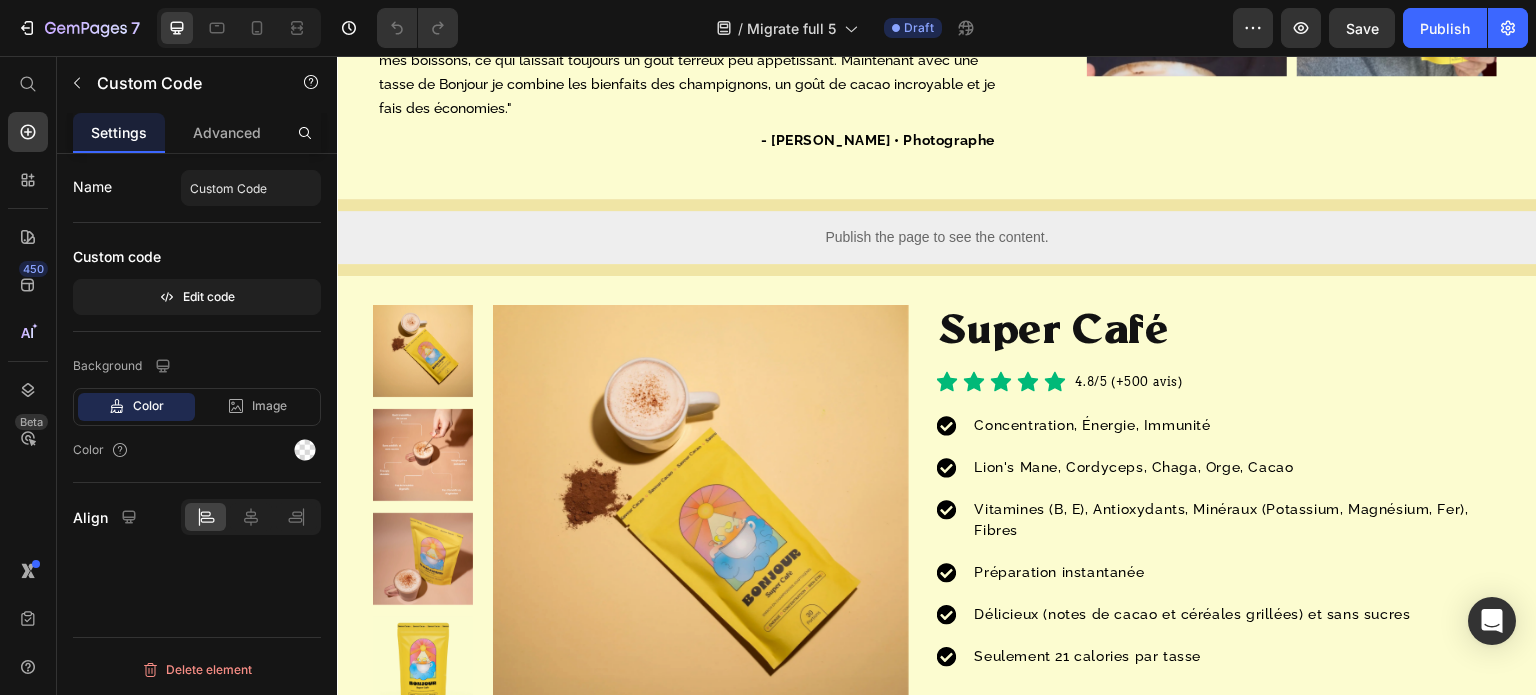 click on "Publish the page to see the content." at bounding box center (937, 237) 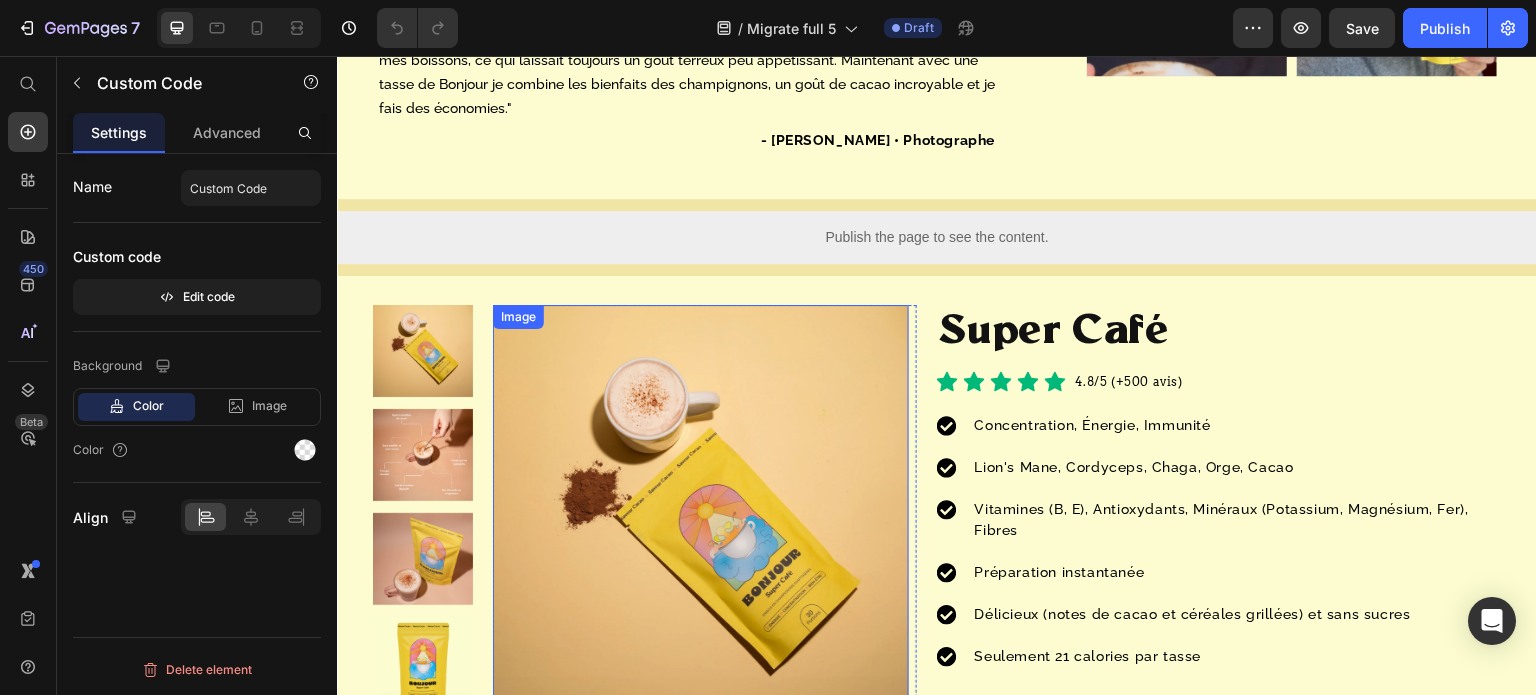 scroll, scrollTop: 3200, scrollLeft: 0, axis: vertical 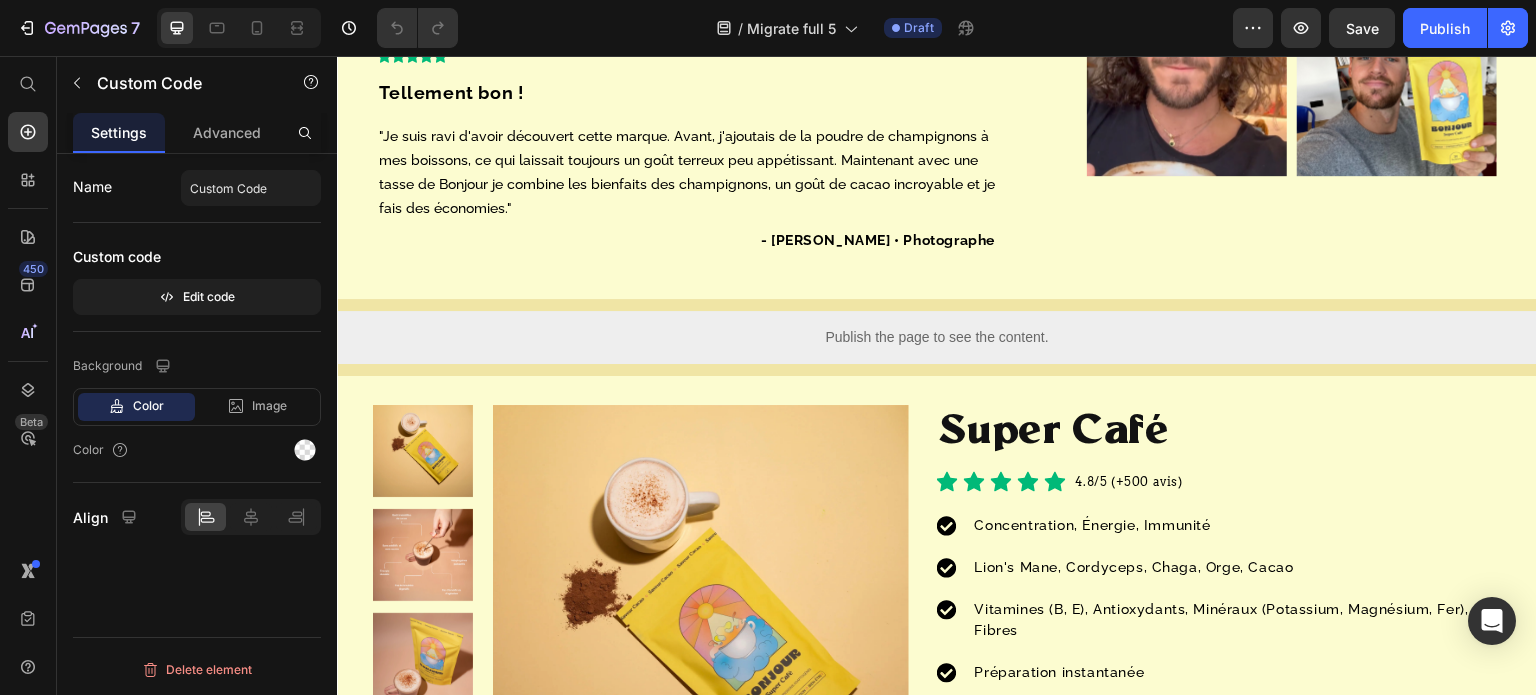 click on "Publish the page to see the content." at bounding box center [937, 337] 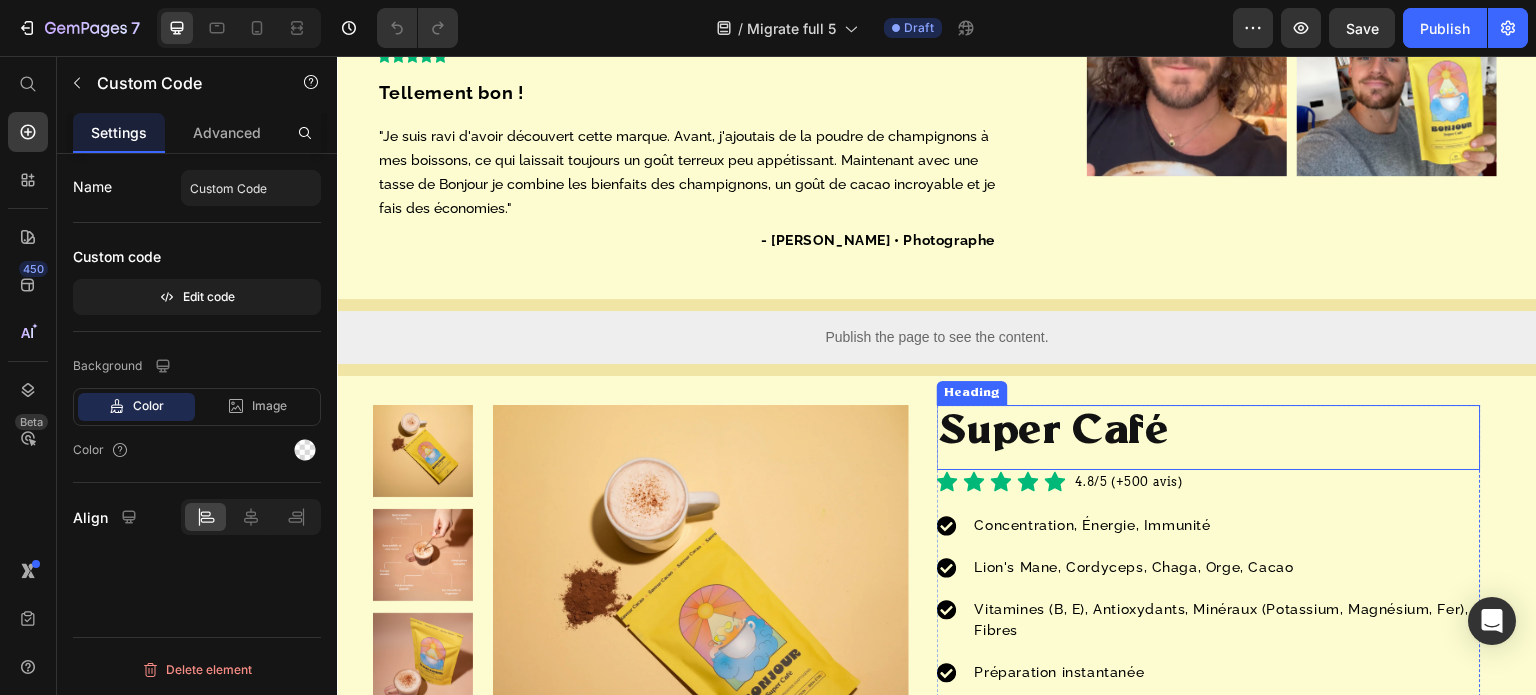 click on "Super Café" at bounding box center (1209, 432) 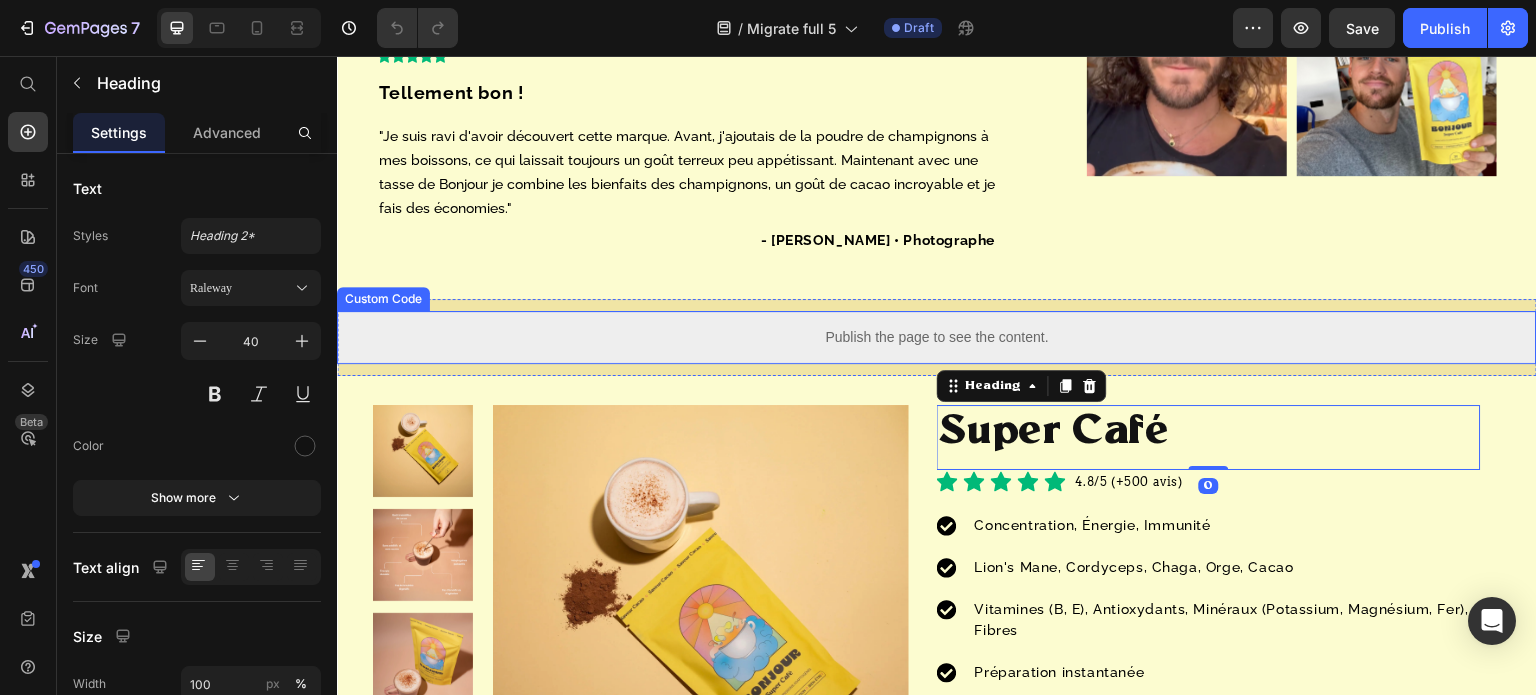 click on "Publish the page to see the content." at bounding box center [937, 337] 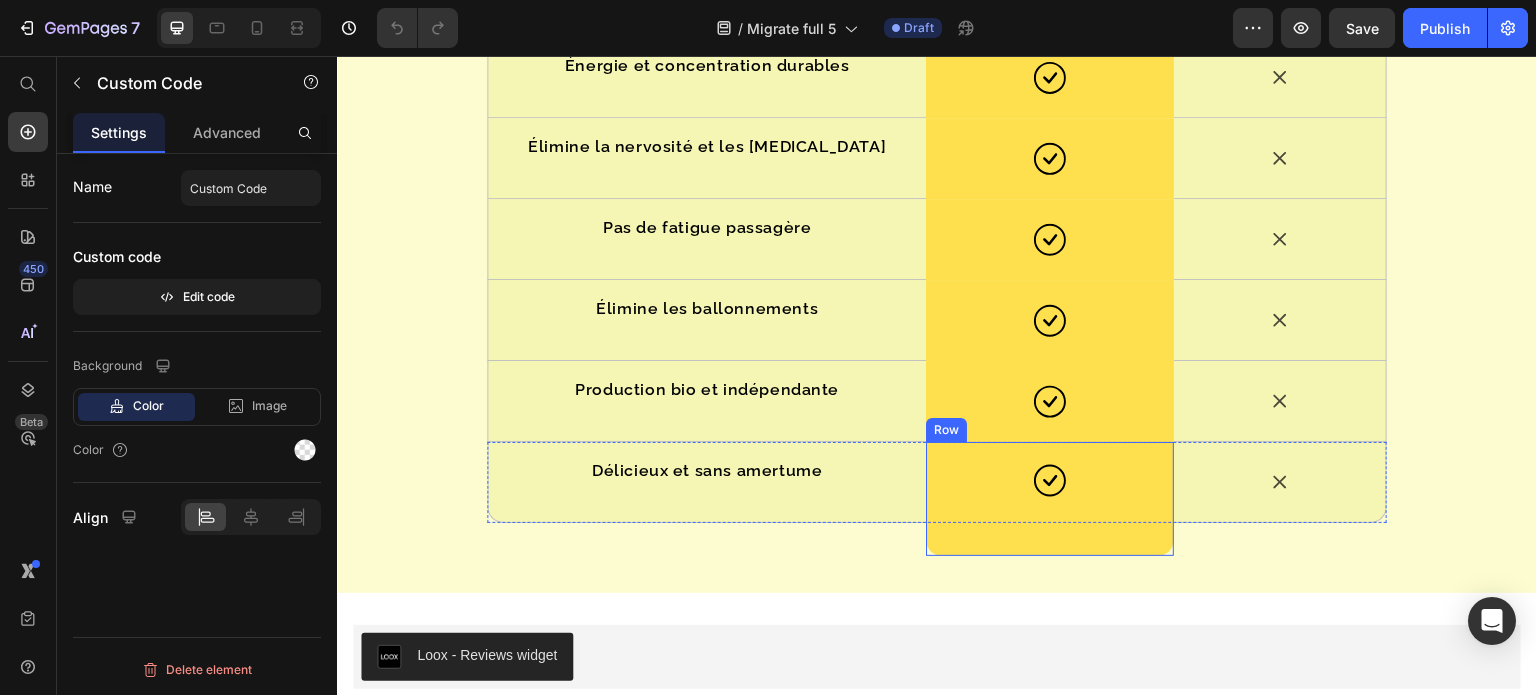 scroll, scrollTop: 7891, scrollLeft: 0, axis: vertical 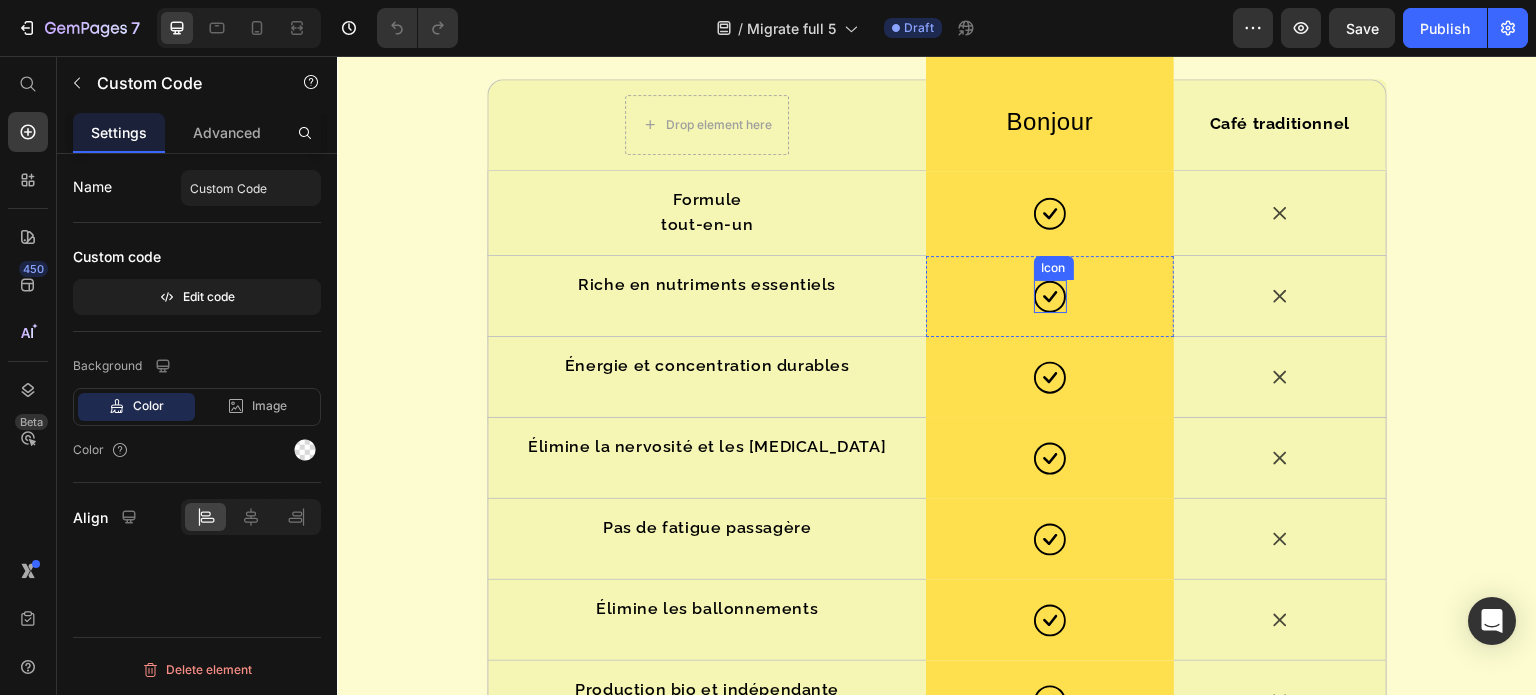 drag, startPoint x: 1051, startPoint y: 393, endPoint x: 735, endPoint y: 409, distance: 316.40482 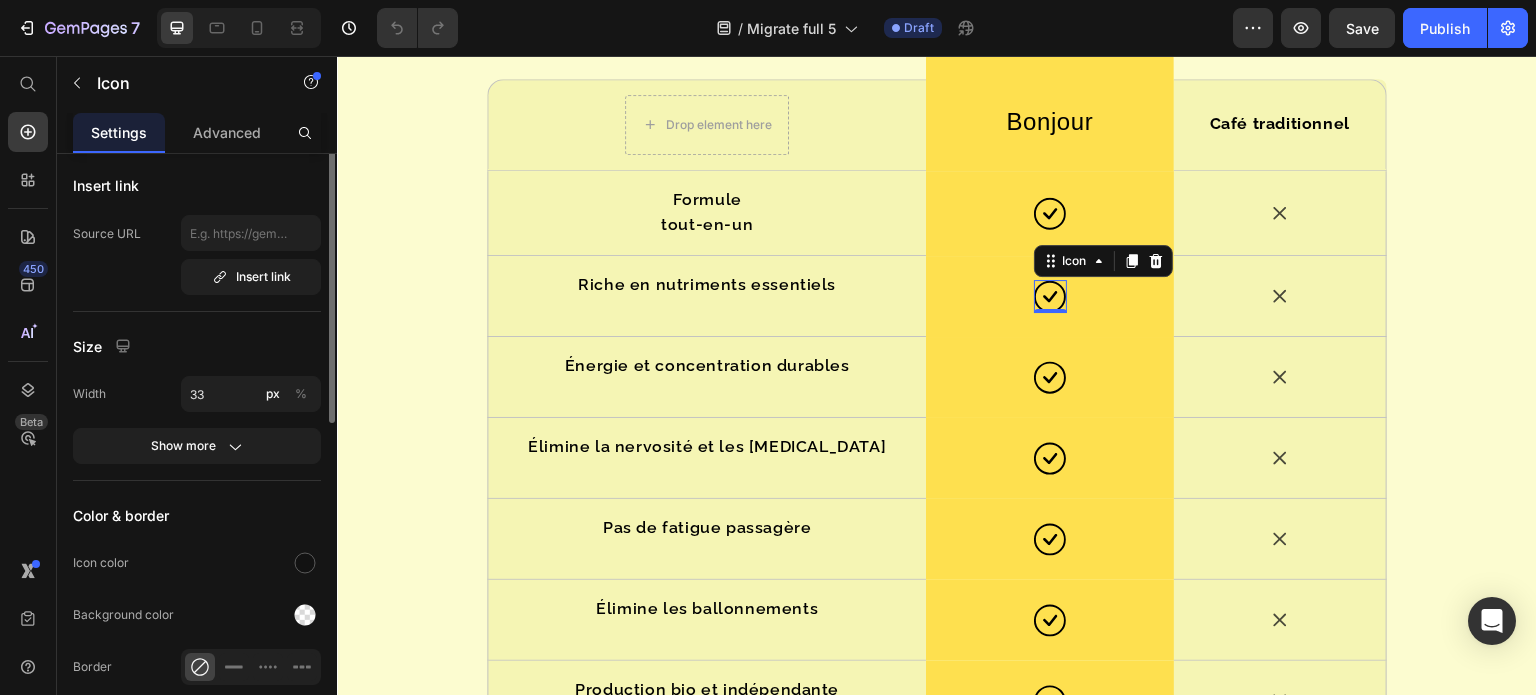 scroll, scrollTop: 0, scrollLeft: 0, axis: both 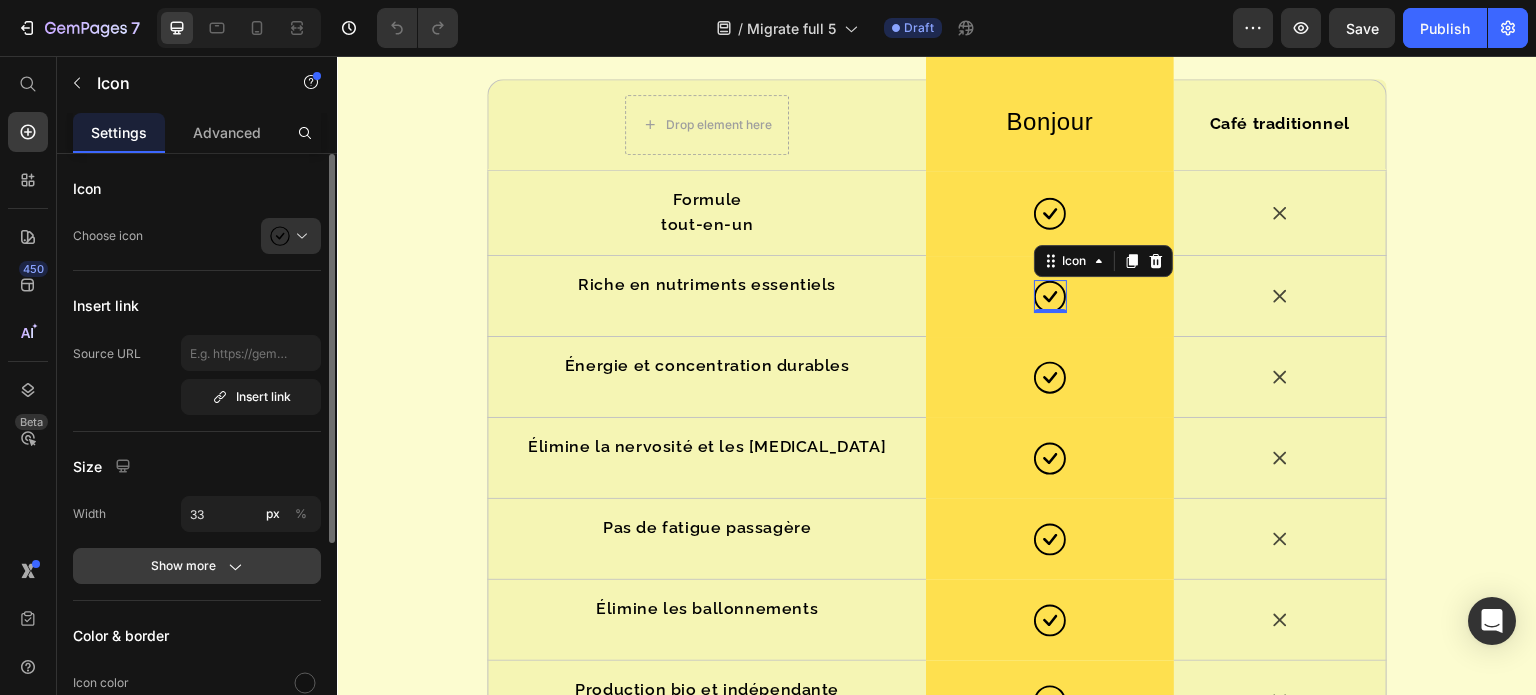 click 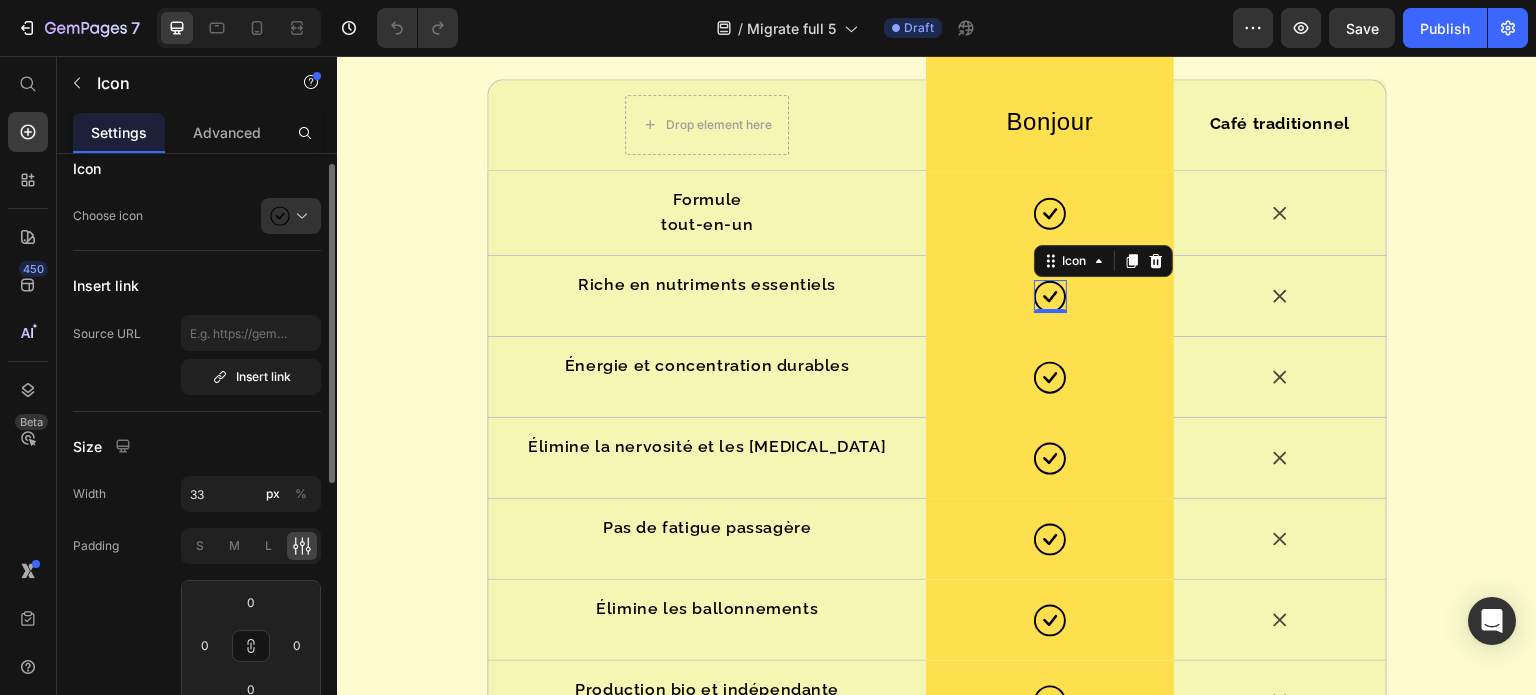 scroll, scrollTop: 0, scrollLeft: 0, axis: both 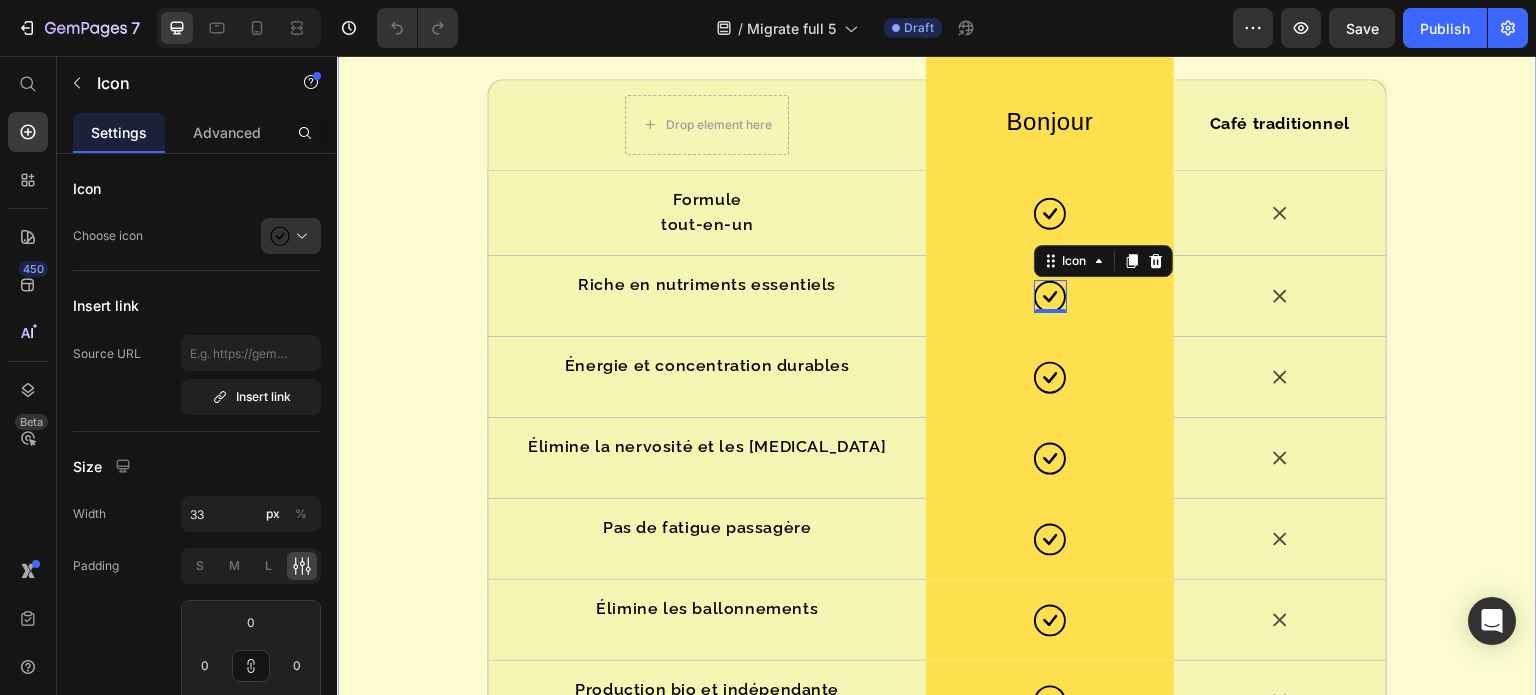 click on "Pourquoi Bonjour est un Super Café ? Heading
Drop element here Row Bonjour Text Block Row Café traditionnel Text Block Row Row Formule tout-en-un Text Block Row
Icon Row
Icon Row Row Riche en nutriments essentiels Text Block Row
Icon   0 Row
Icon Row Row Énergie et concentration durables Text Block Row
Icon Row
Icon Row Row Élimine la nervosité et les [MEDICAL_DATA] Text Block Row
Icon Row
Icon Row Row Pas de fatigue passagère Text Block Row
Icon Row
Icon Row Row Élimine les ballonnements Text Block Row
Icon Row
Icon Row Row Production bio et indépendante Text Block Row
Icon Row
Icon Row Row Délicieux et sans amertume Text Block Row
Icon Row
Icon Row Row" at bounding box center [937, 386] 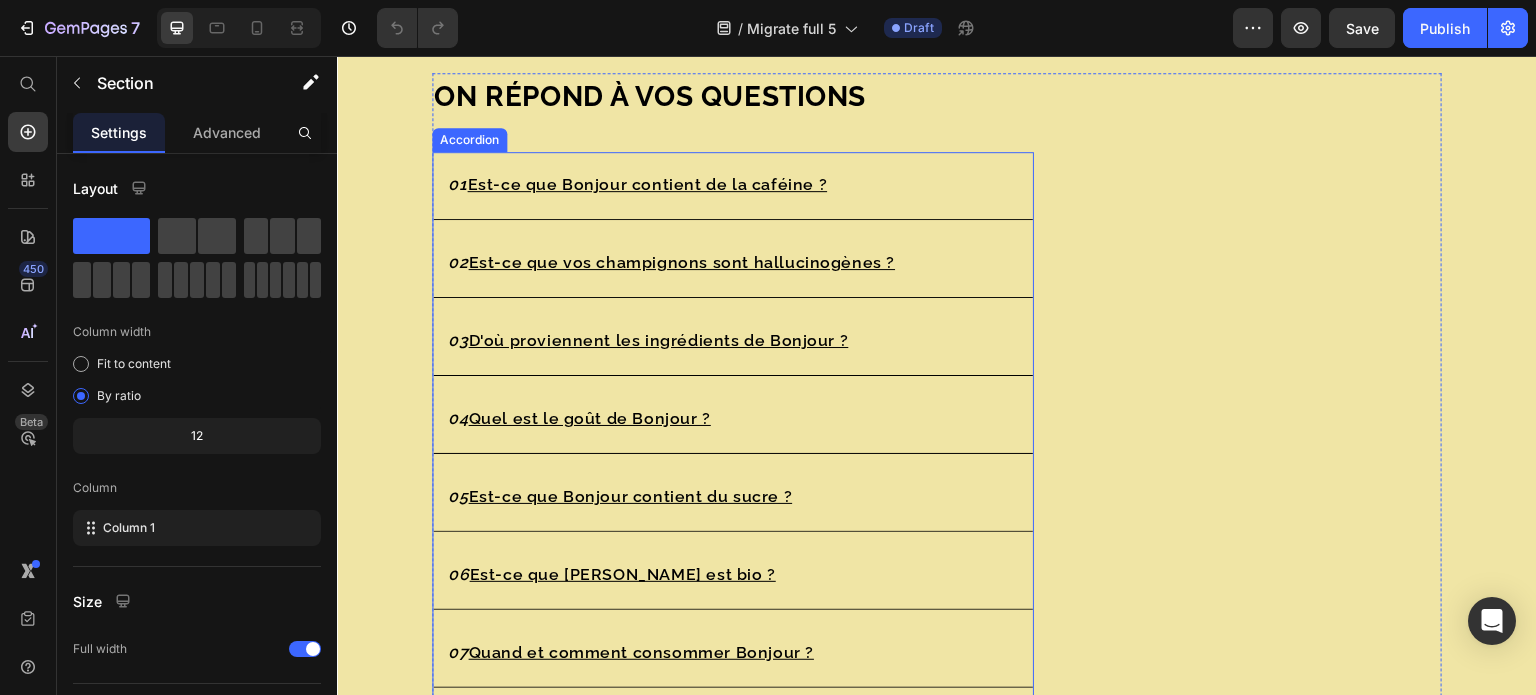 scroll, scrollTop: 8991, scrollLeft: 0, axis: vertical 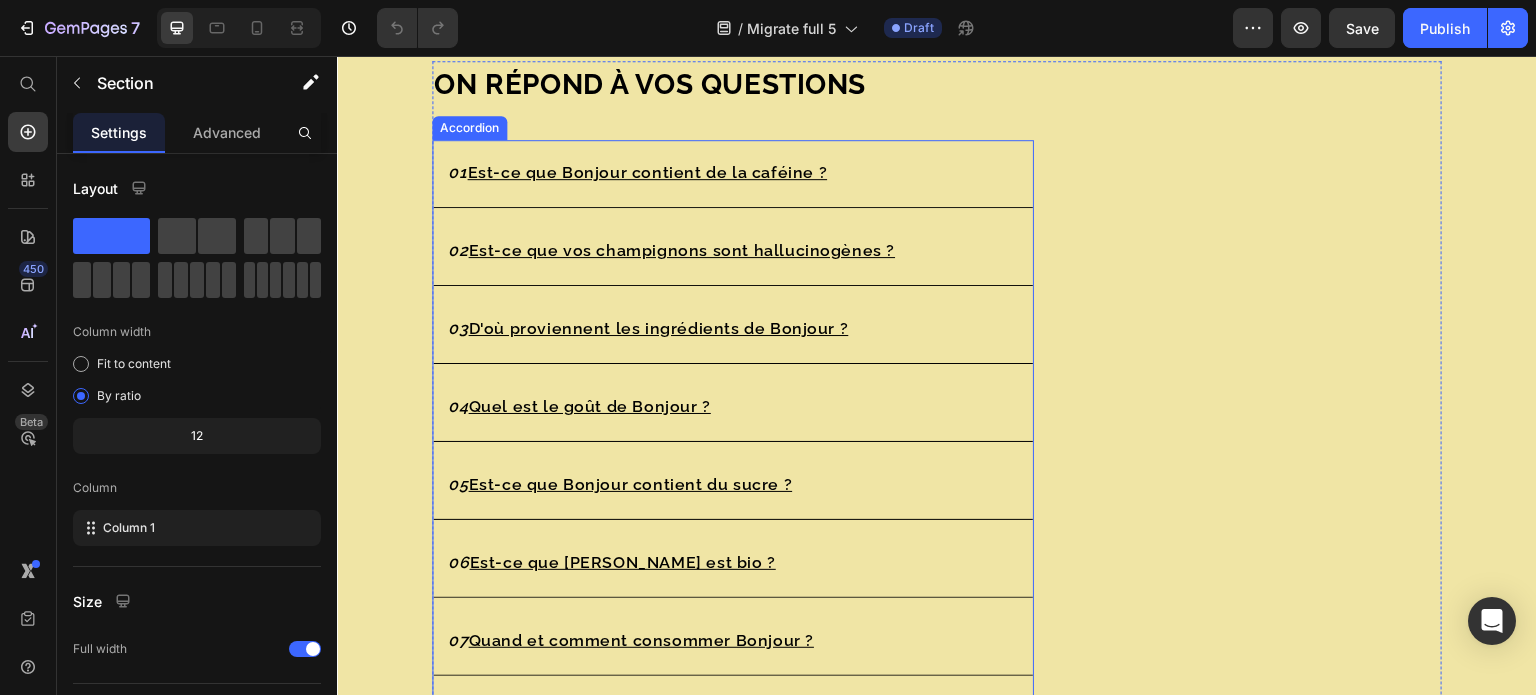 click on "Est-ce que vos champignons sont hallucinogènes ?" at bounding box center (681, 250) 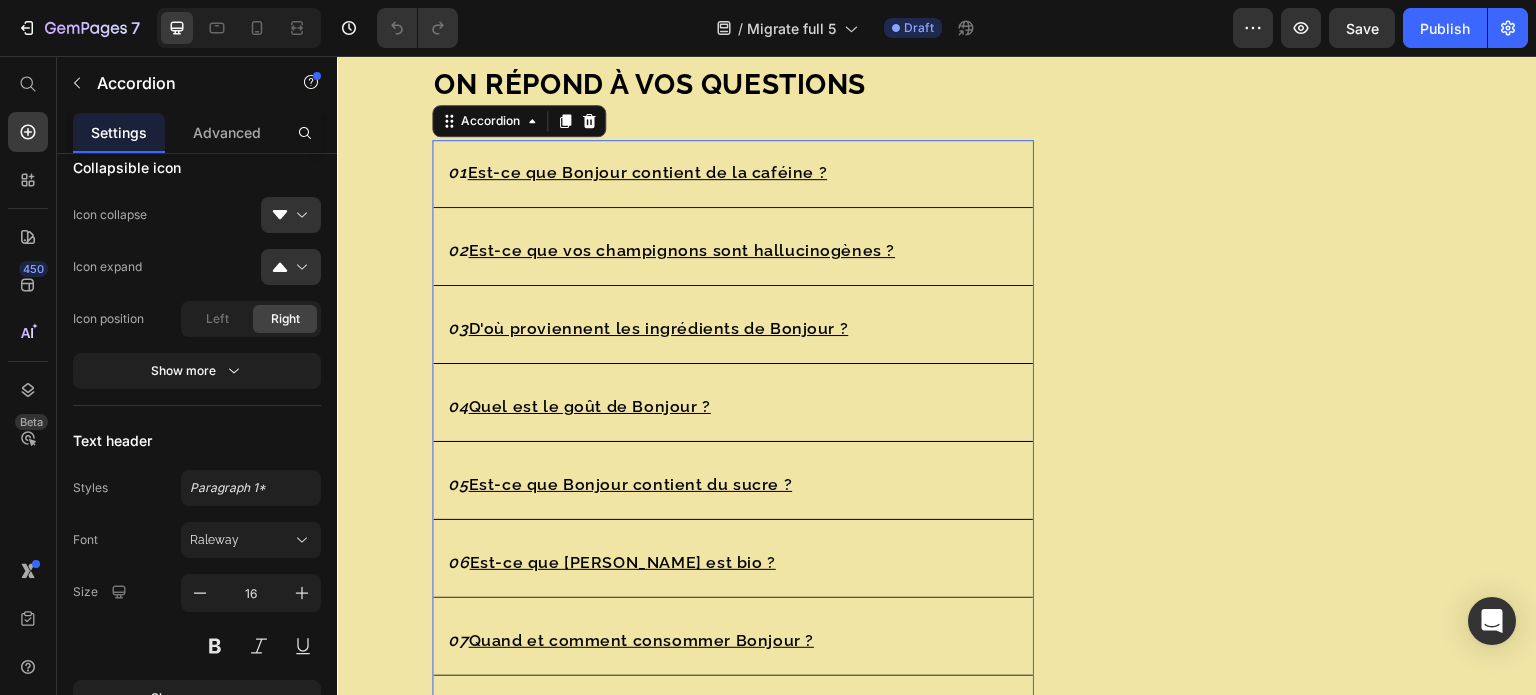scroll, scrollTop: 540, scrollLeft: 0, axis: vertical 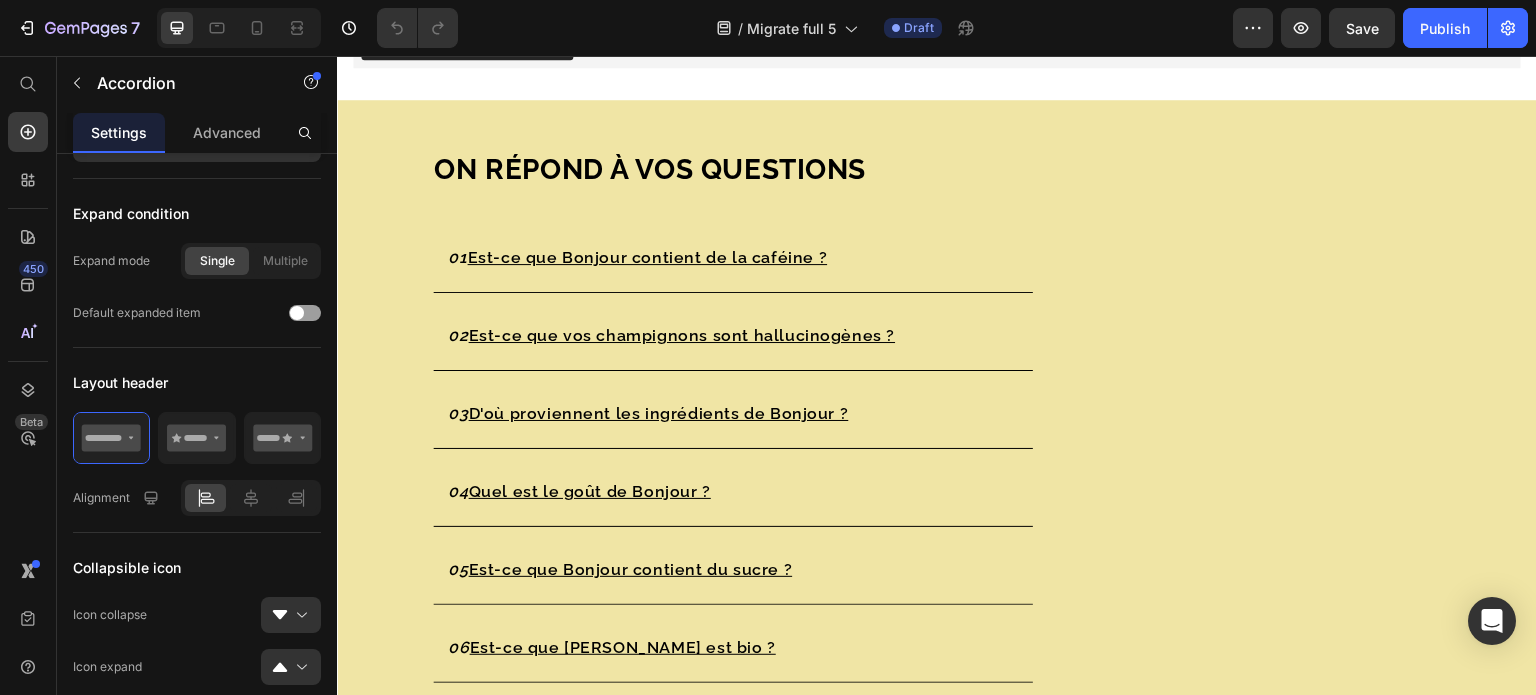 drag, startPoint x: 716, startPoint y: 258, endPoint x: 540, endPoint y: 257, distance: 176.00284 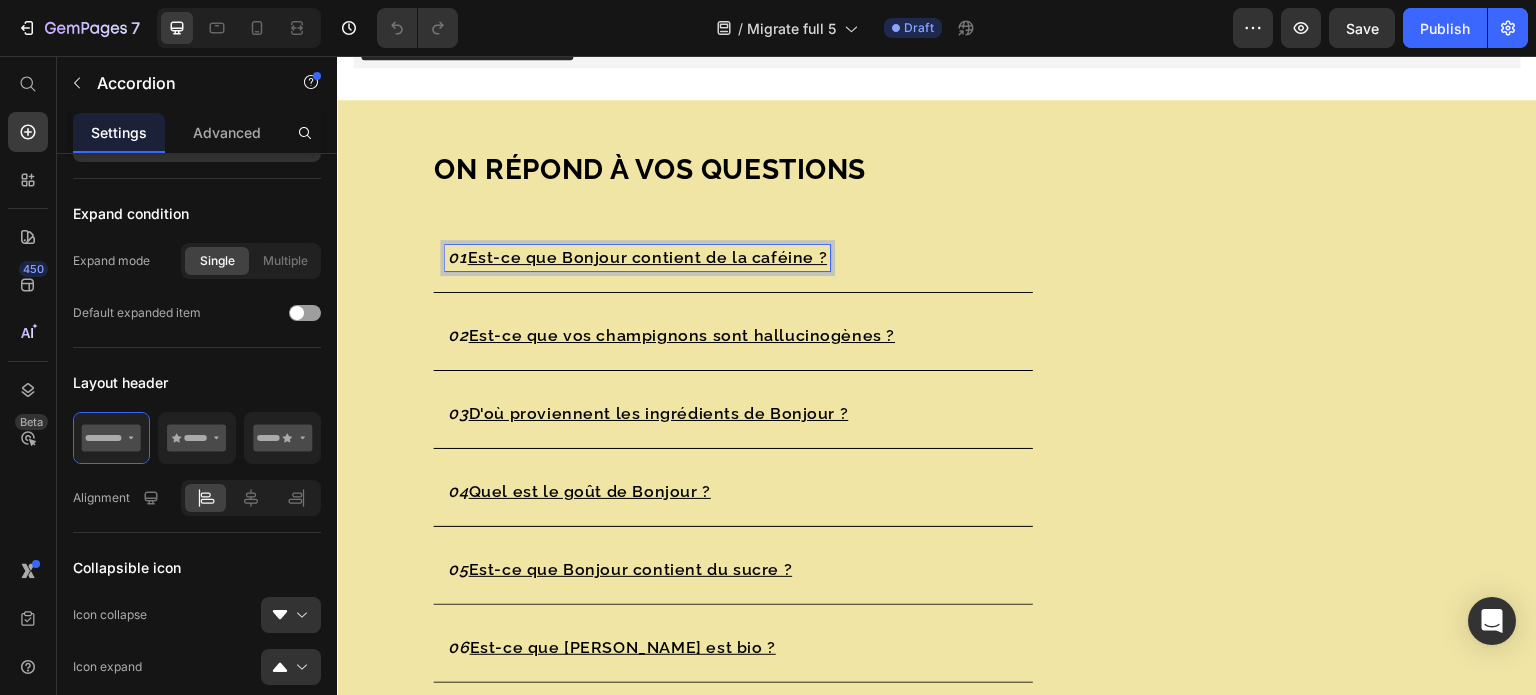 click on "Est-ce que Bonjour contient de la caféine ?" at bounding box center [647, 257] 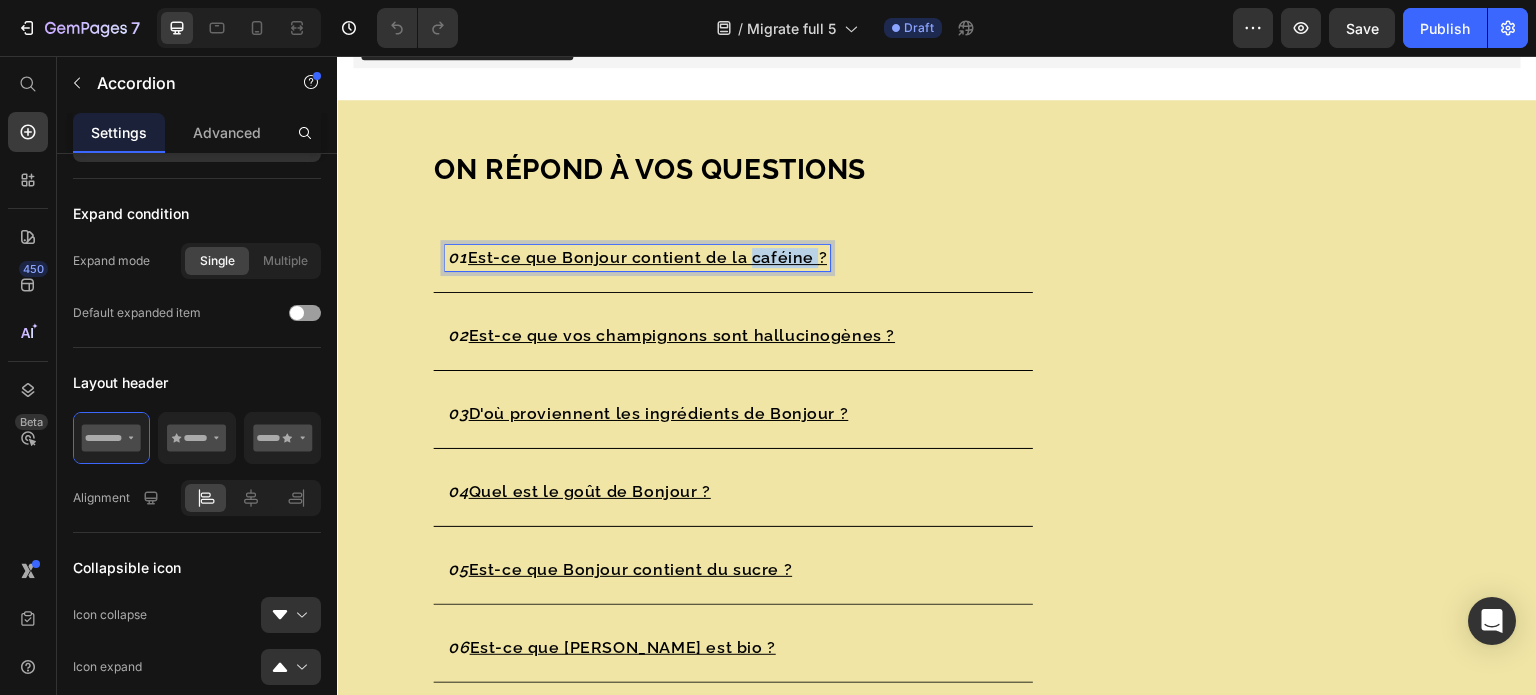 click on "Est-ce que Bonjour contient de la caféine ?" at bounding box center [647, 257] 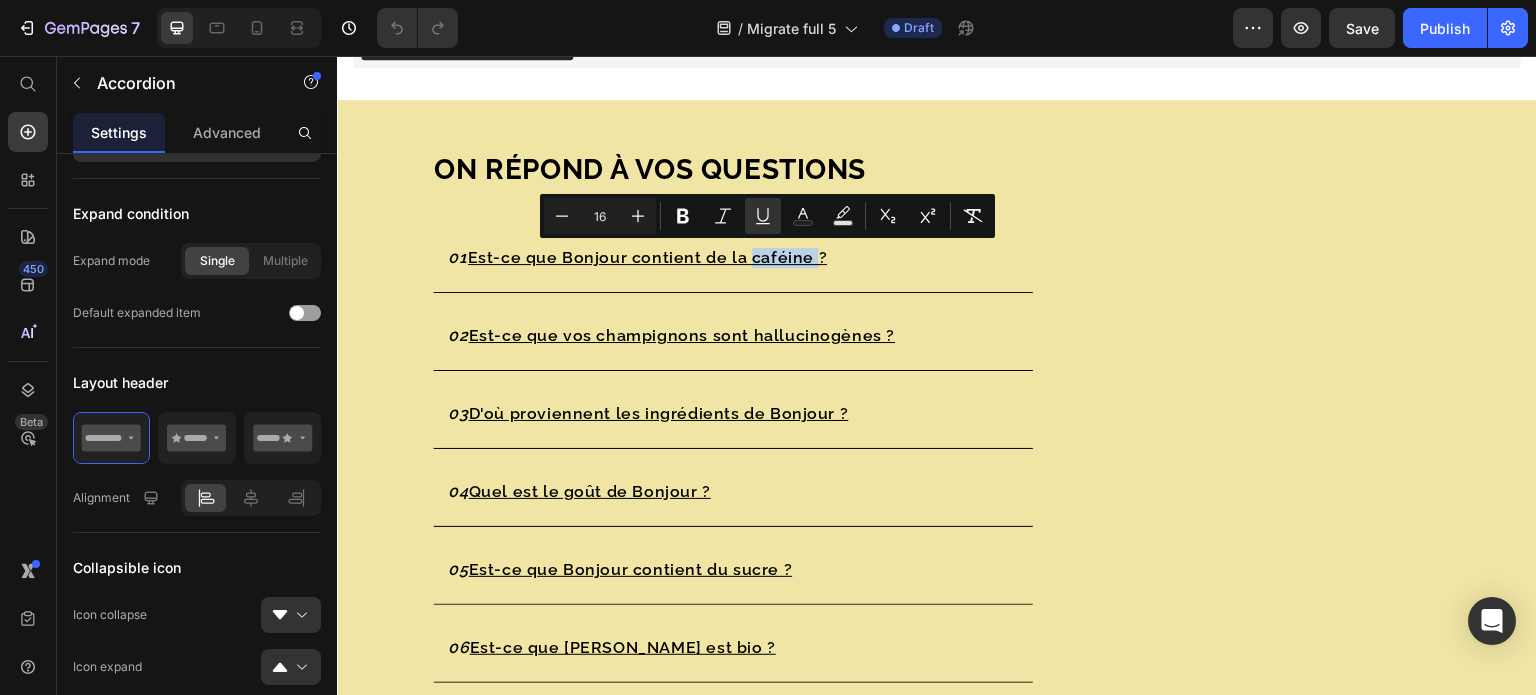 click on "01 Est-ce que Bonjour contient de la caféine ?" at bounding box center [717, 258] 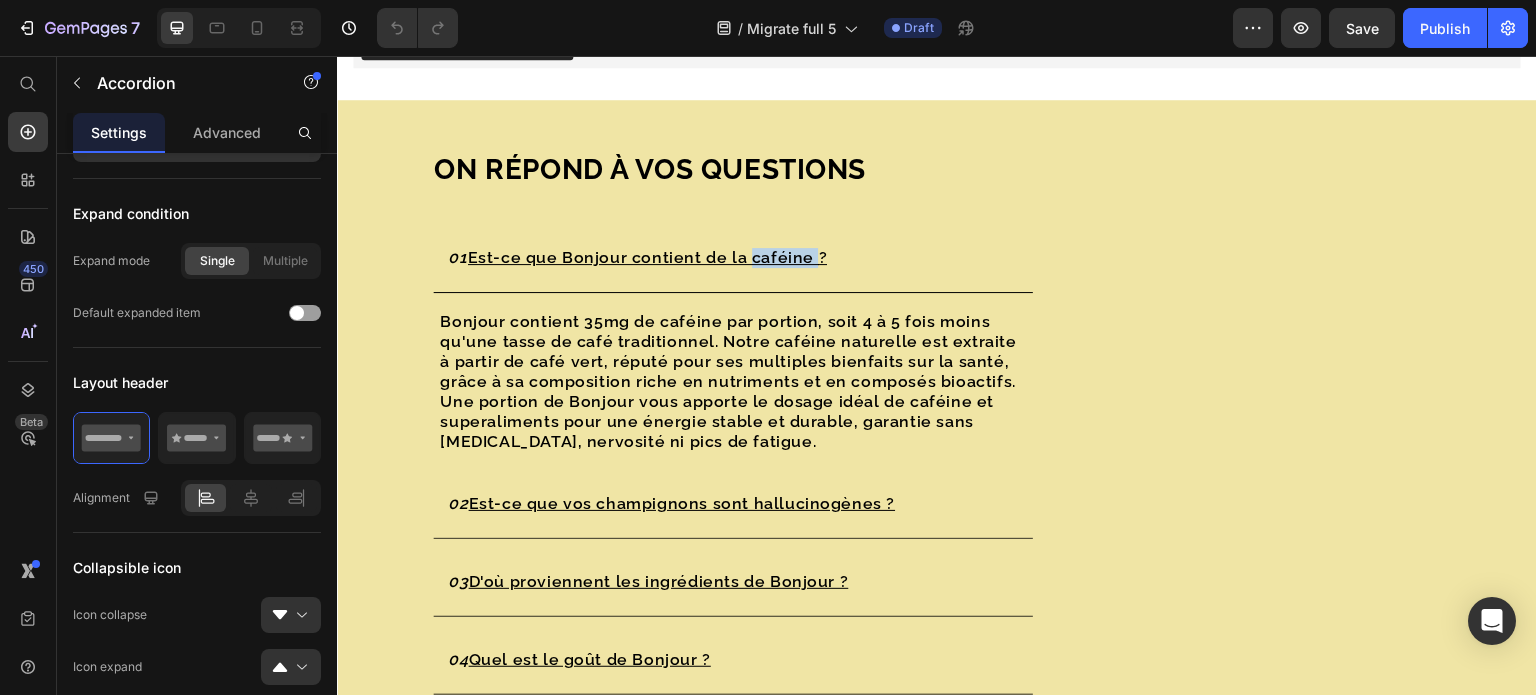 click on "01 Est-ce que Bonjour contient de la caféine ?" at bounding box center (717, 258) 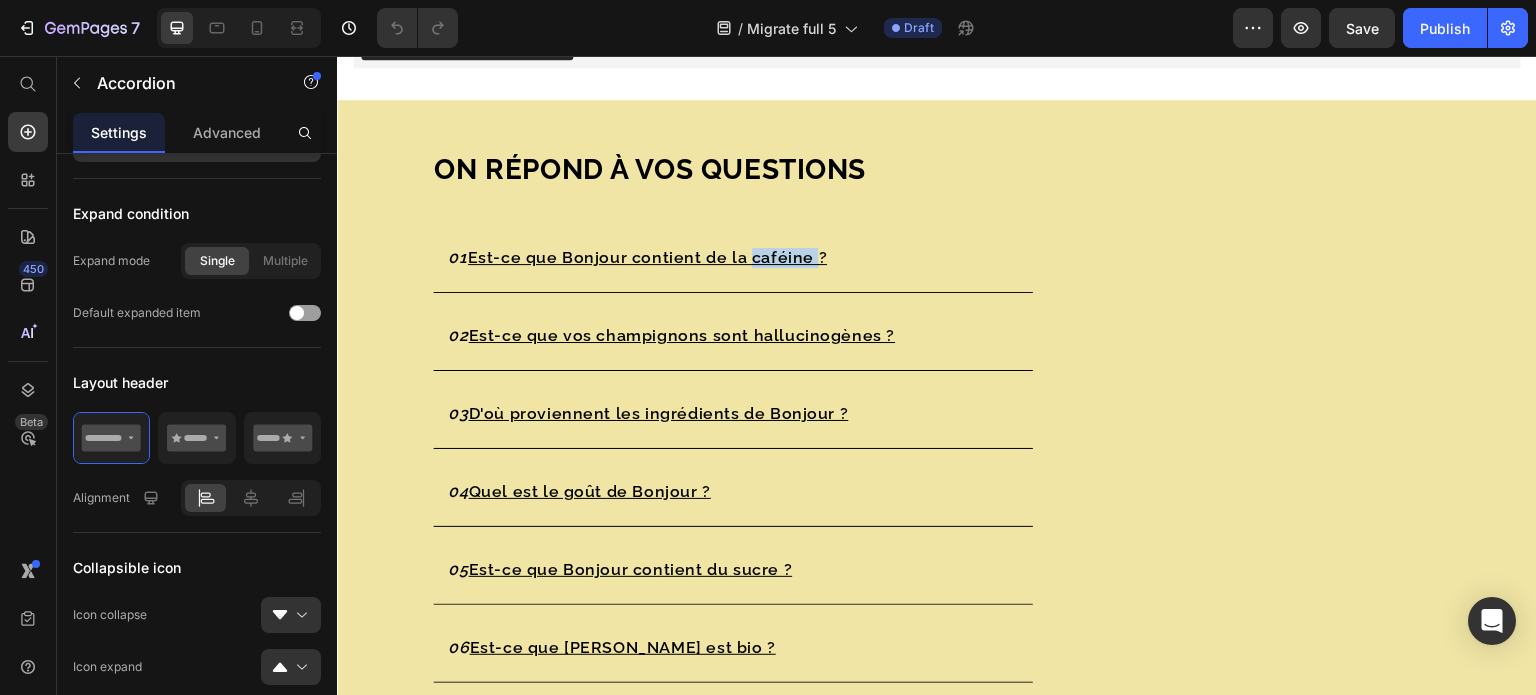 drag, startPoint x: 676, startPoint y: 259, endPoint x: 687, endPoint y: 259, distance: 11 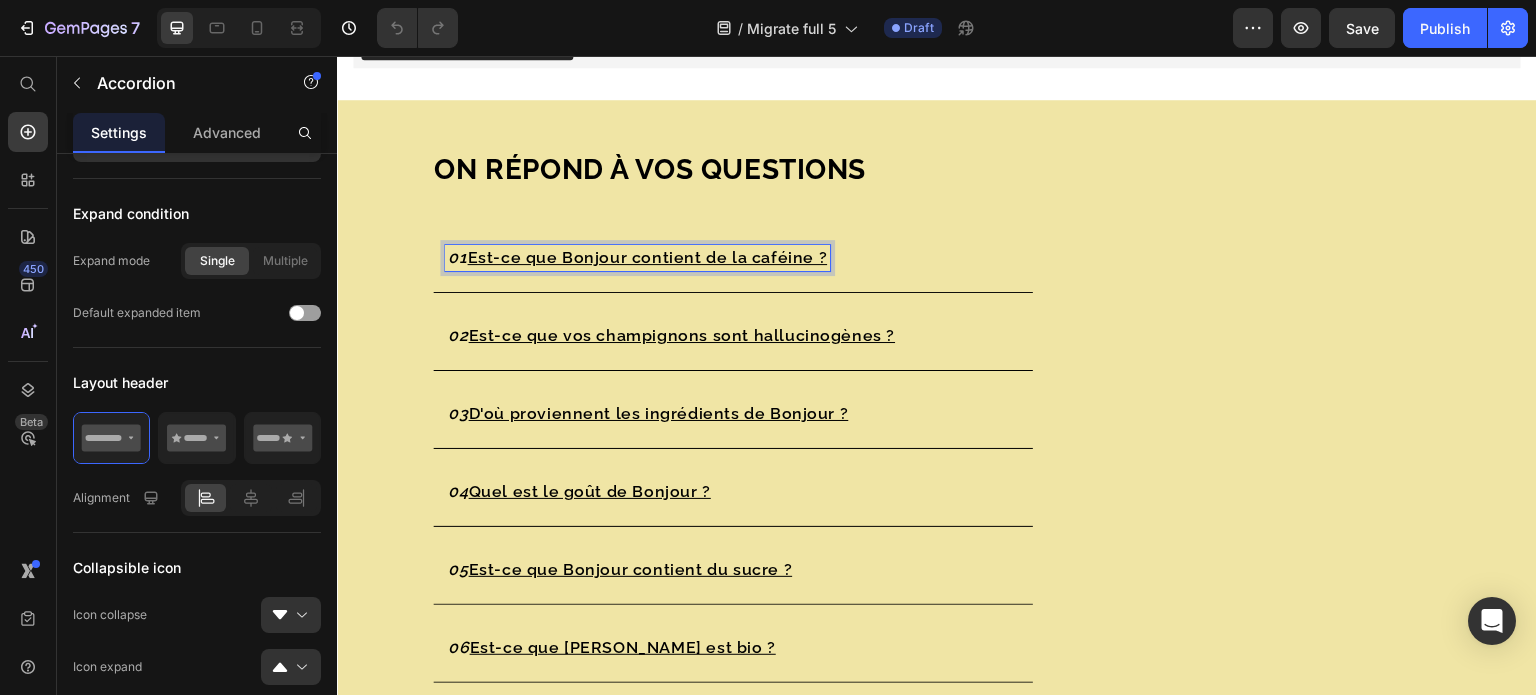 click on "Est-ce que Bonjour contient de la caféine ?" at bounding box center (647, 257) 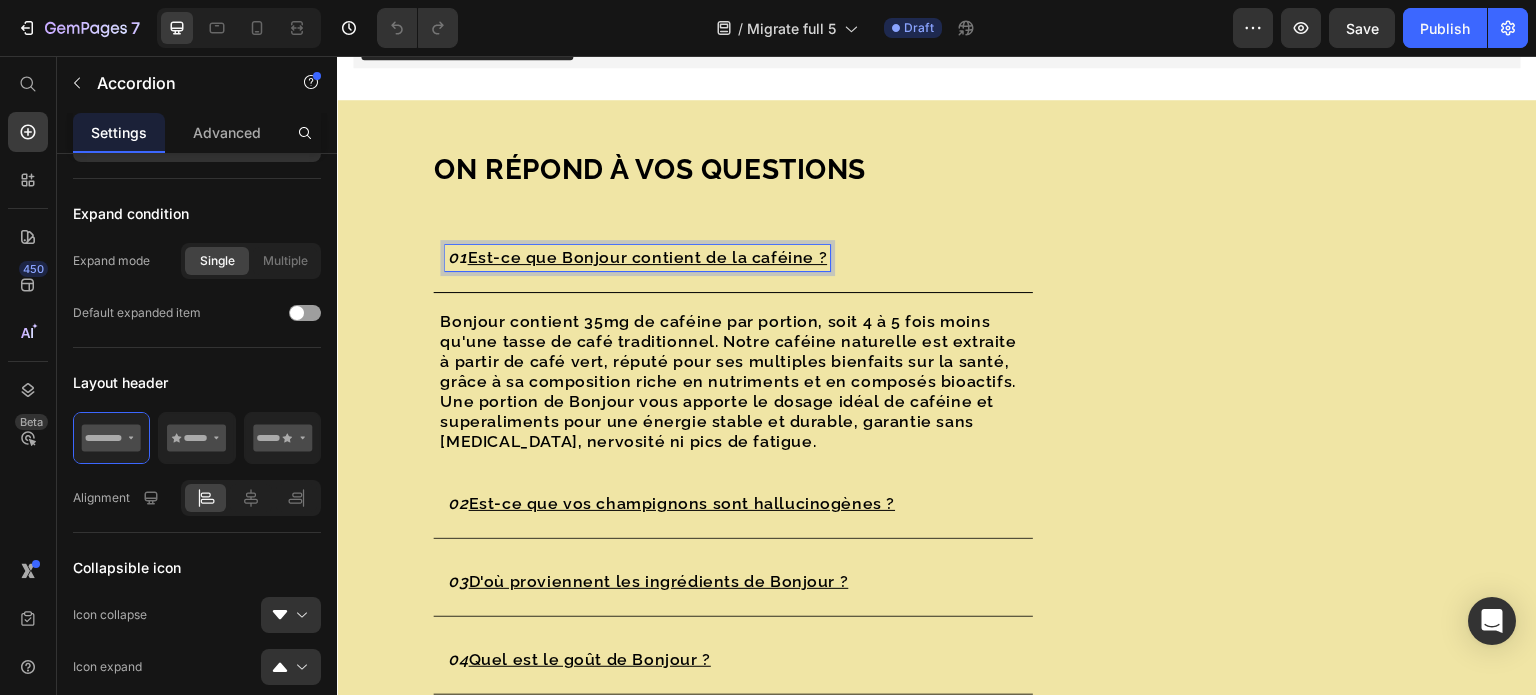 click on "Est-ce que Bonjour contient de la caféine ?" at bounding box center [647, 257] 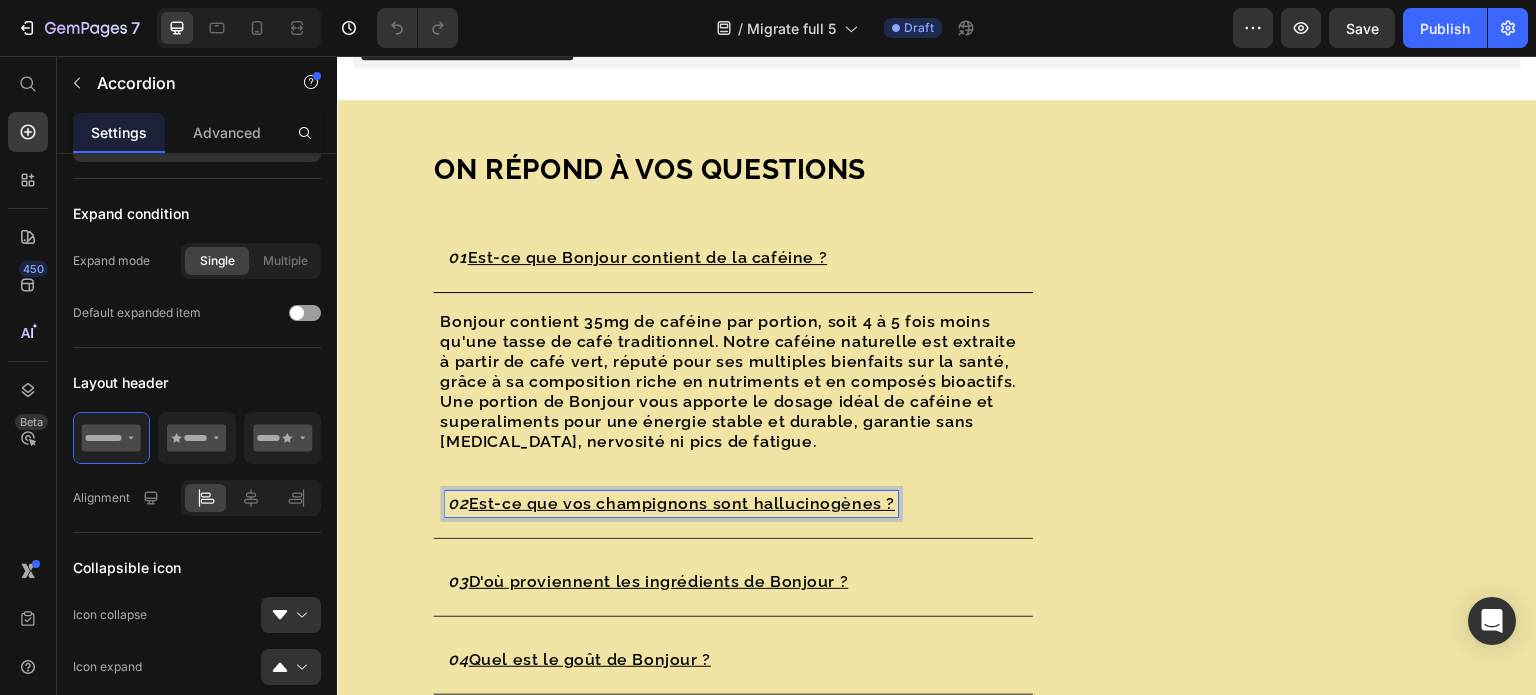click on "Est-ce que vos champignons sont hallucinogènes ?" at bounding box center (681, 503) 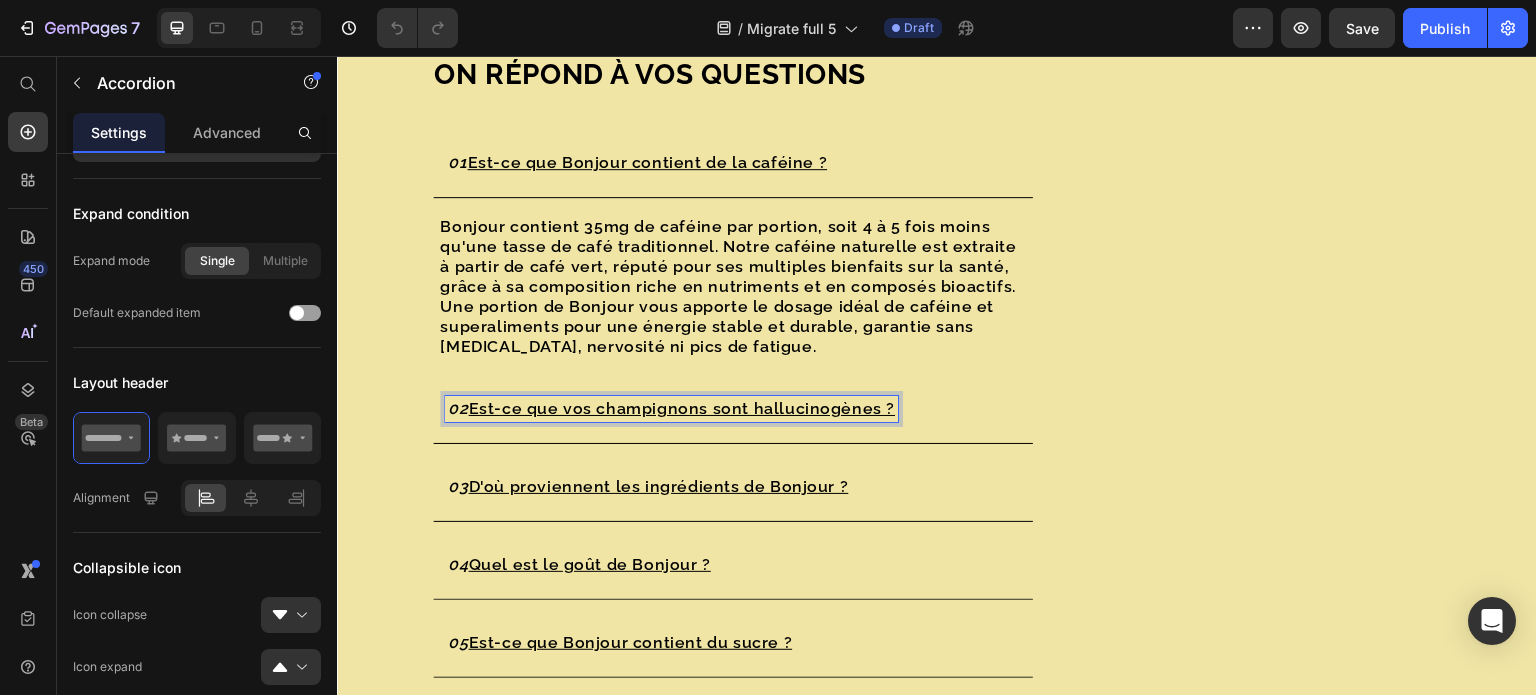 scroll, scrollTop: 9006, scrollLeft: 0, axis: vertical 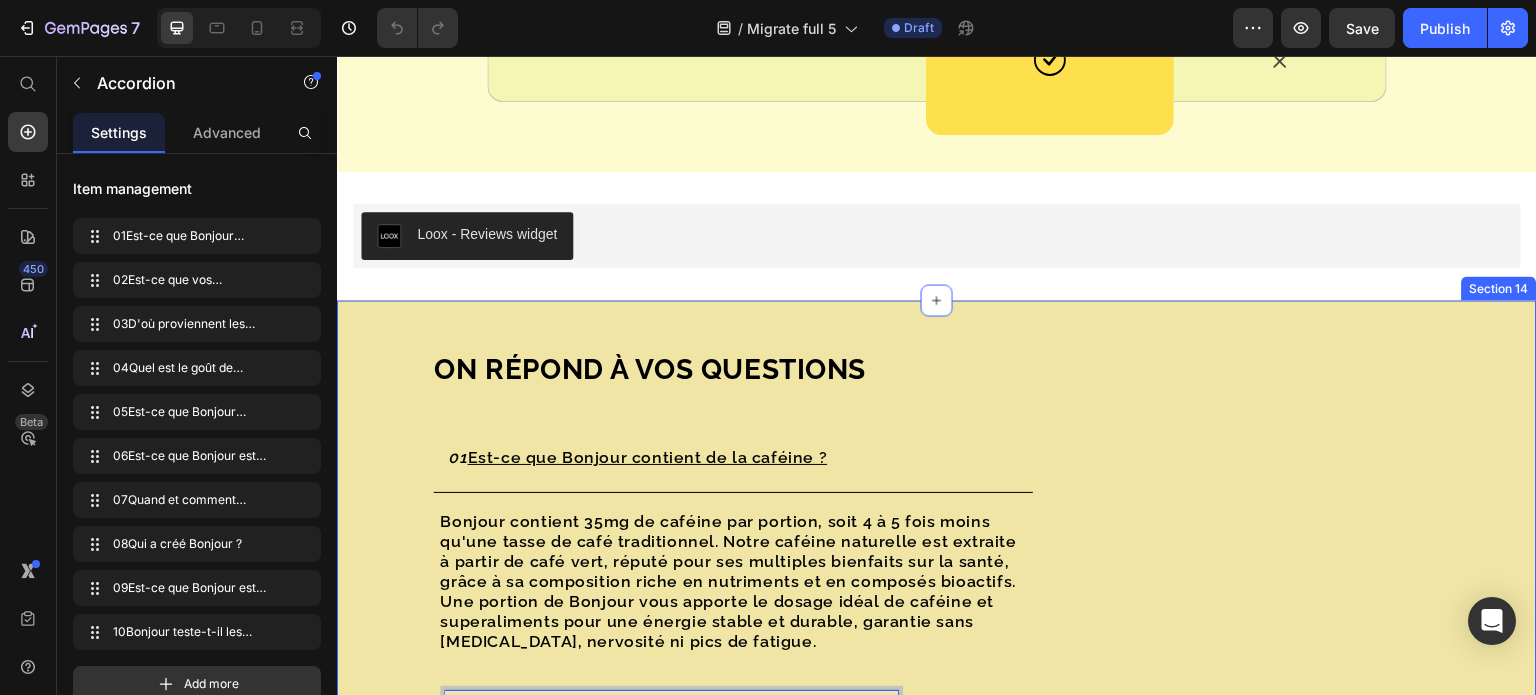 click on "On répond à vos questions Heading
01 Est-ce que Bonjour contient de la caféine ? Bonjour contient 35mg de caféine par portion, soit 4 à 5 fois moins qu'une tasse de café traditionnel. Notre caféine naturelle est extraite à partir de café vert, réputé pour ses multiples bienfaits sur la santé, grâce à sa composition riche en nutriments et en composés bioactifs. Une portion de Bonjour vous apporte le dosage idéal de caféine et superaliments pour une énergie stable et durable, garantie sans [MEDICAL_DATA], nervosité ni pics de fatigue. Text Block
02 Est-ce que vos champignons sont hallucinogènes ?
03 D'où proviennent les ingrédients de Bonjour ?
04 Quel est le goût de Bonjour ?
05 Est-ce que Bonjour contient du sucre ?
06 Est-ce que Bonjour est bio ?
07 08" at bounding box center (937, 841) 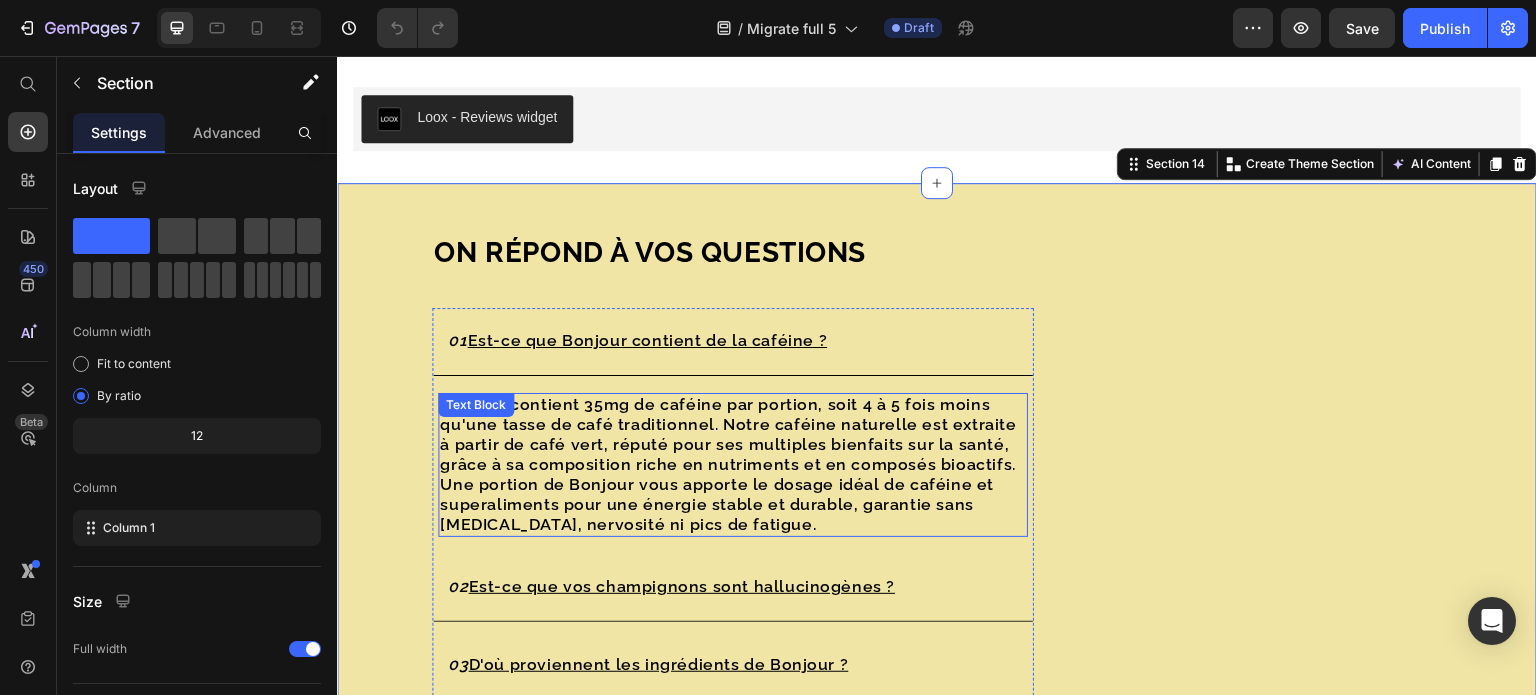 scroll, scrollTop: 8906, scrollLeft: 0, axis: vertical 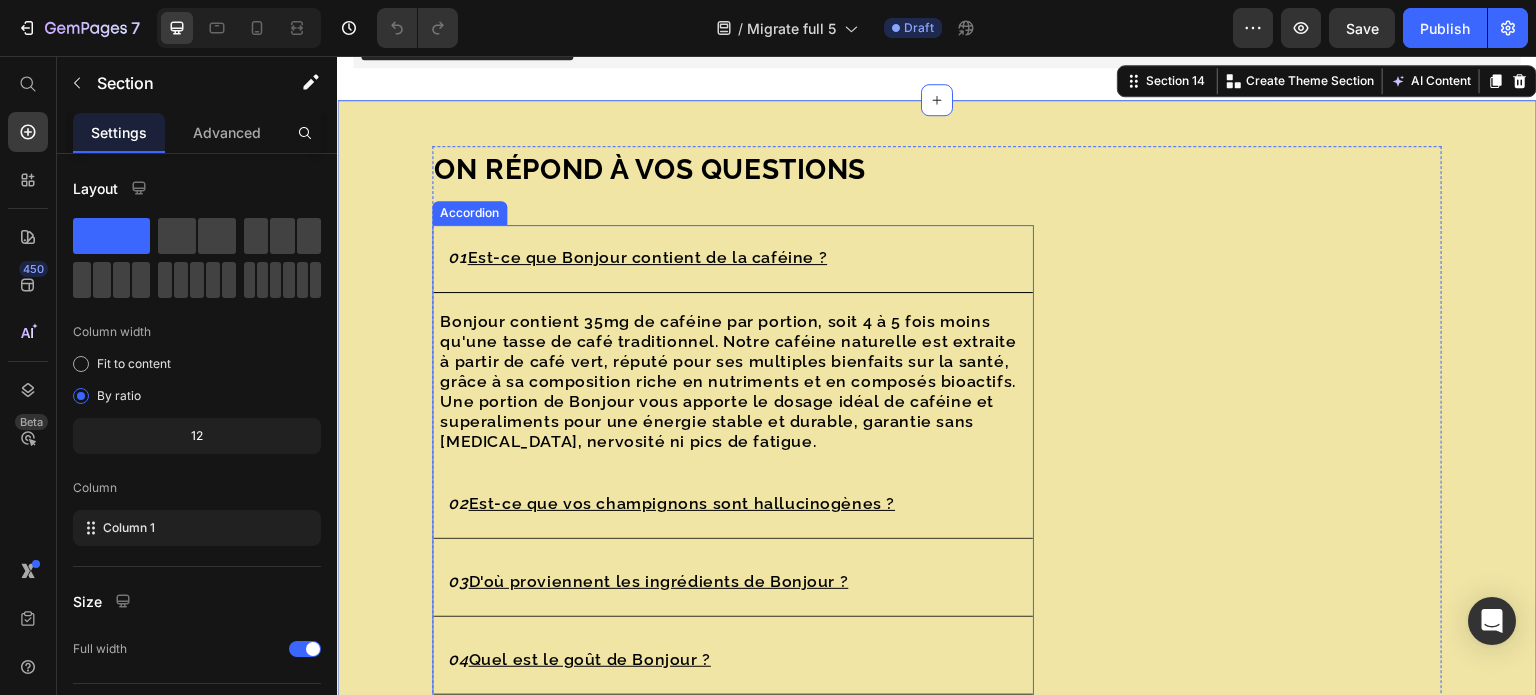 click on "01 Est-ce que Bonjour contient de la caféine ?" at bounding box center (717, 258) 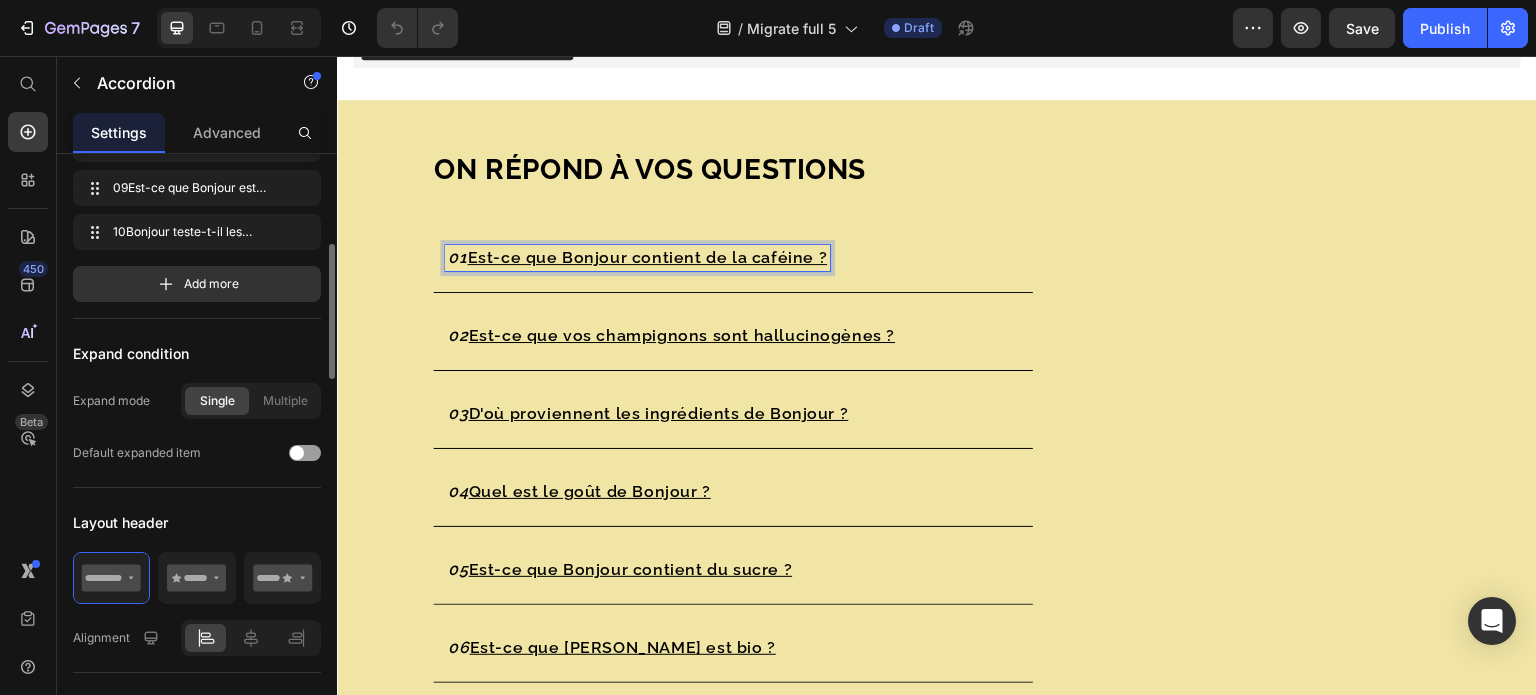 scroll, scrollTop: 500, scrollLeft: 0, axis: vertical 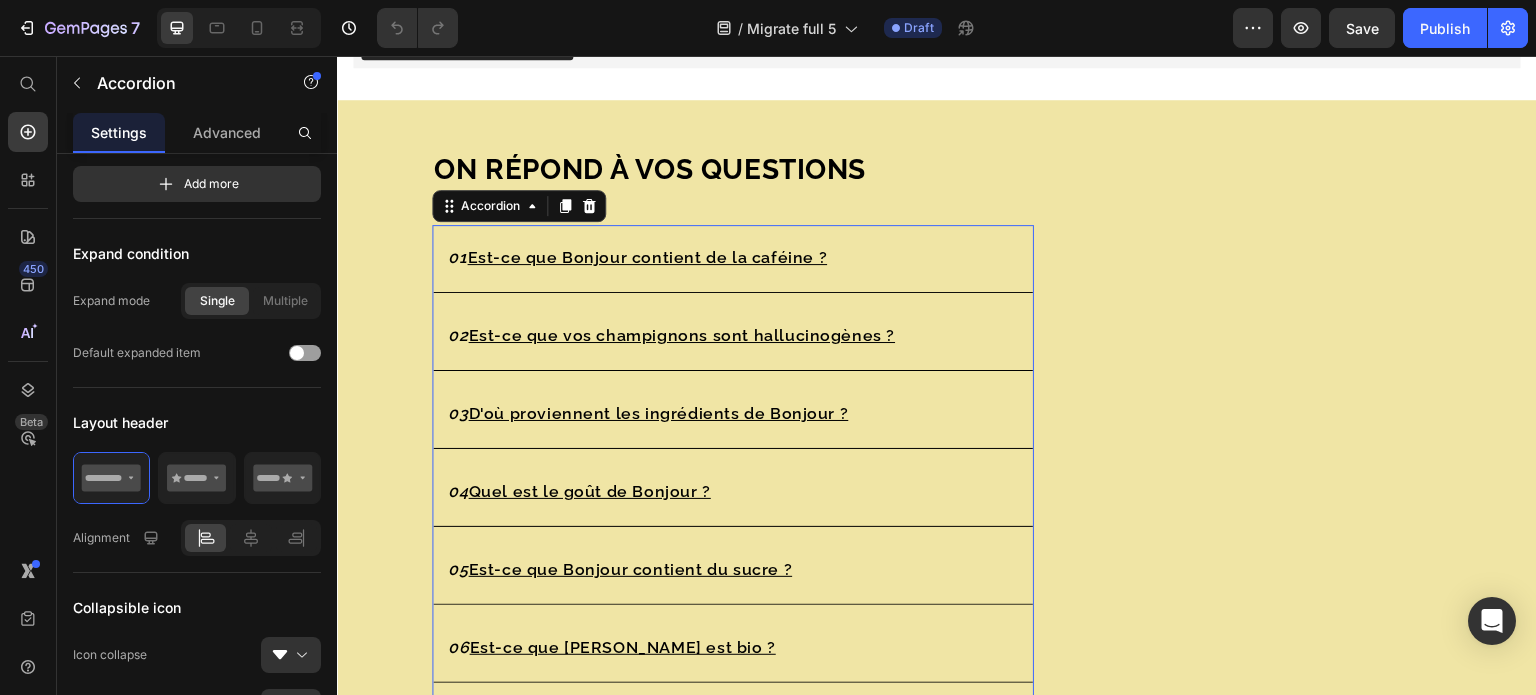 click on "Est-ce que Bonjour contient de la caféine ?" at bounding box center [647, 257] 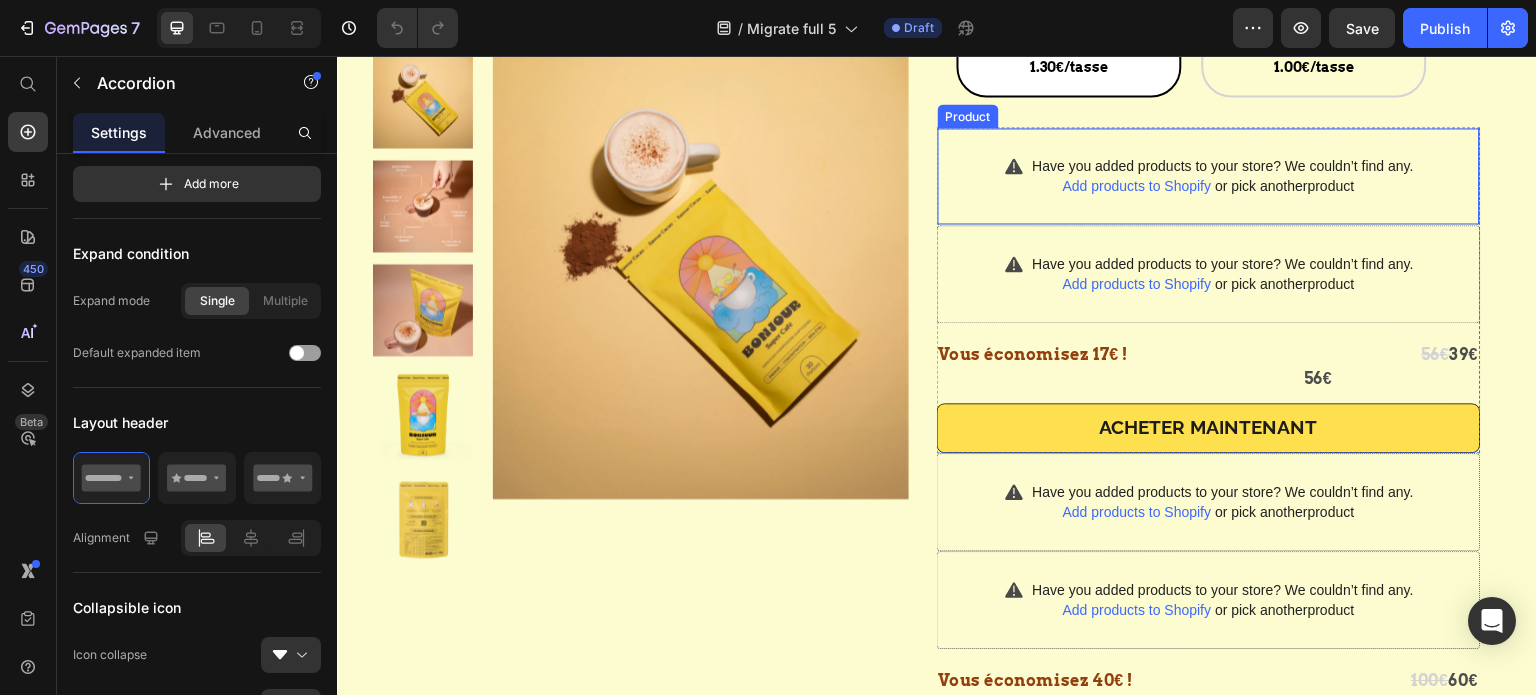 scroll, scrollTop: 4229, scrollLeft: 0, axis: vertical 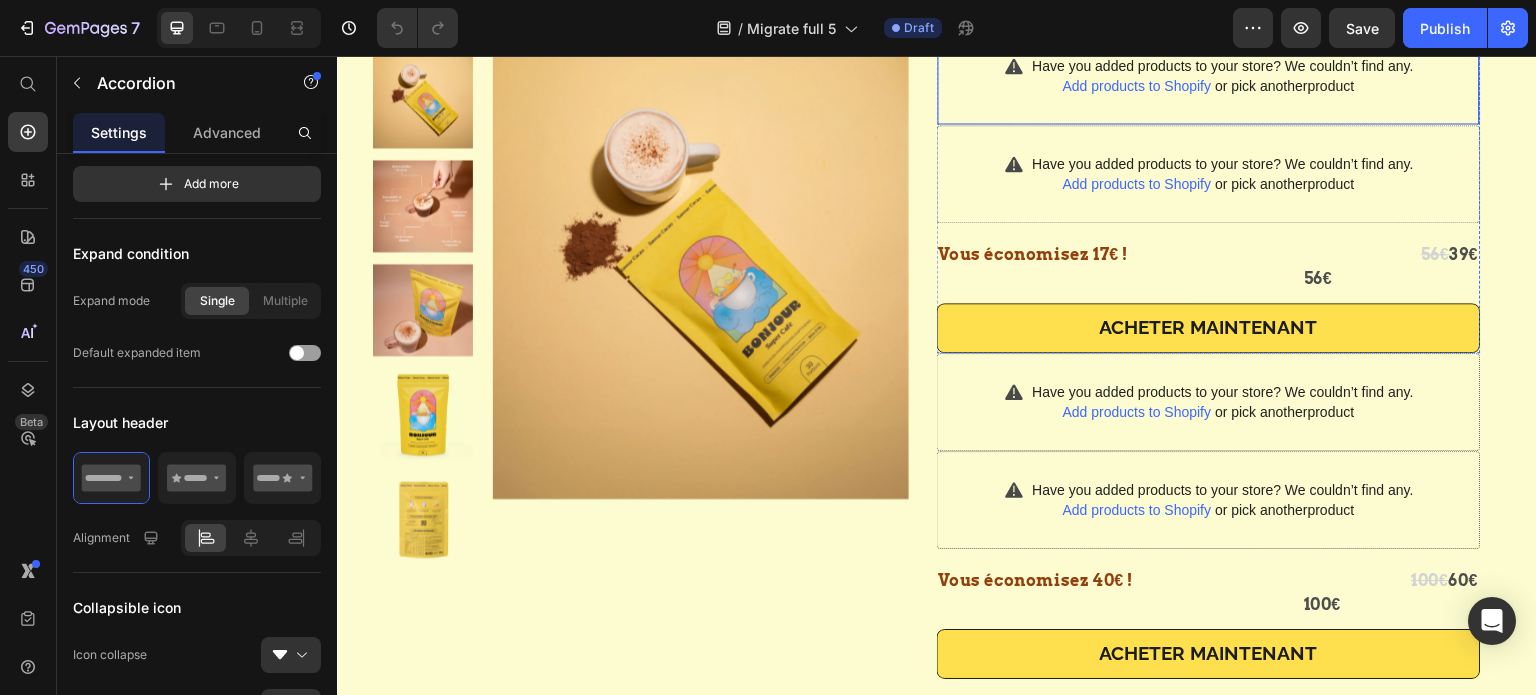 click on "Have you added products to your store? We couldn’t find any. Add products to Shopify   or pick another  product Product" at bounding box center [1209, 76] 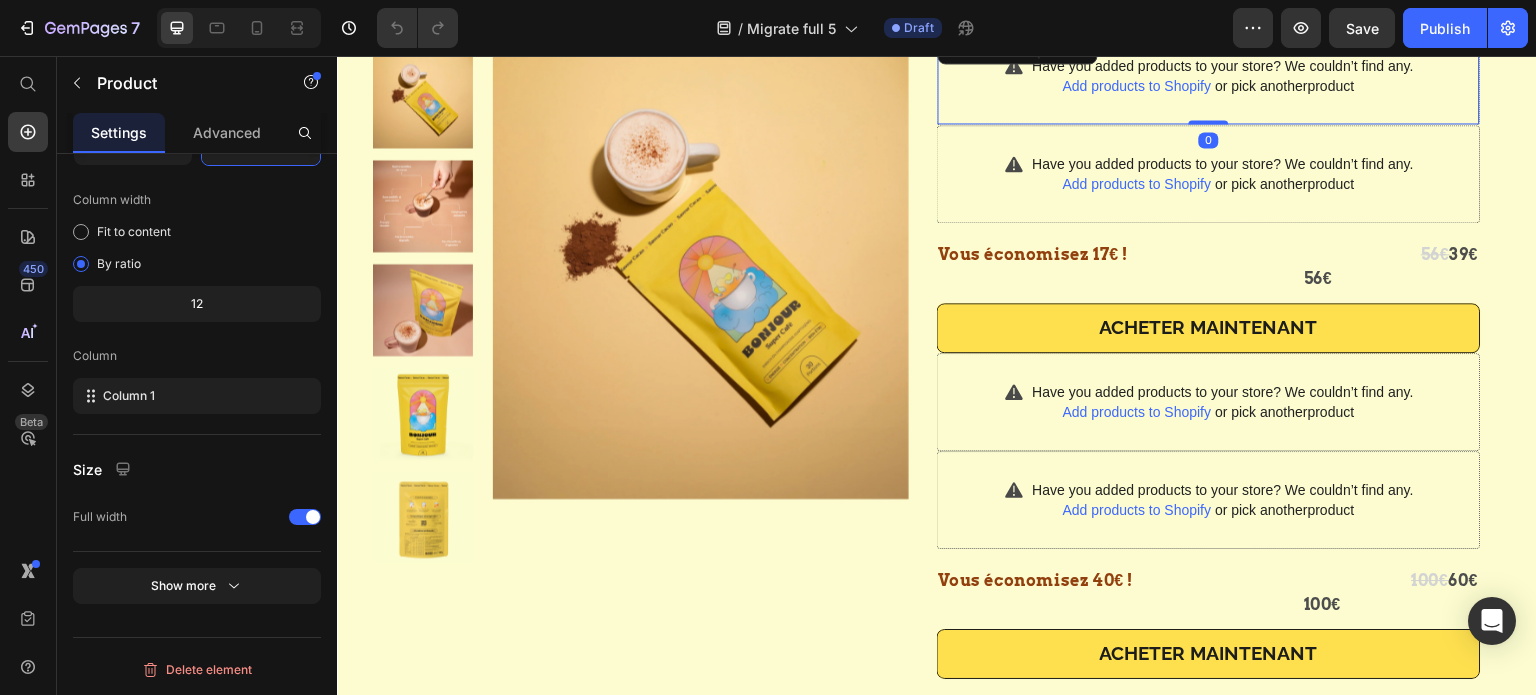 scroll, scrollTop: 0, scrollLeft: 0, axis: both 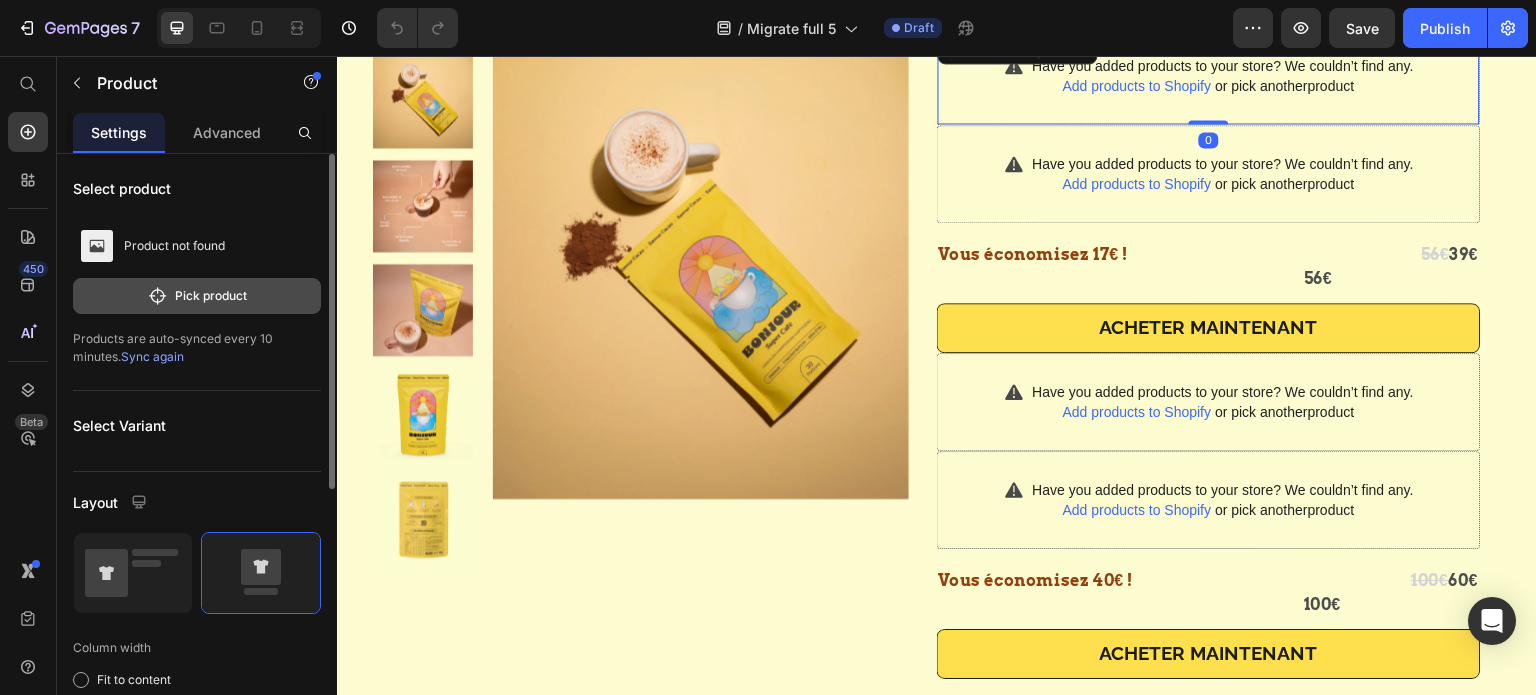 click on "Pick product" 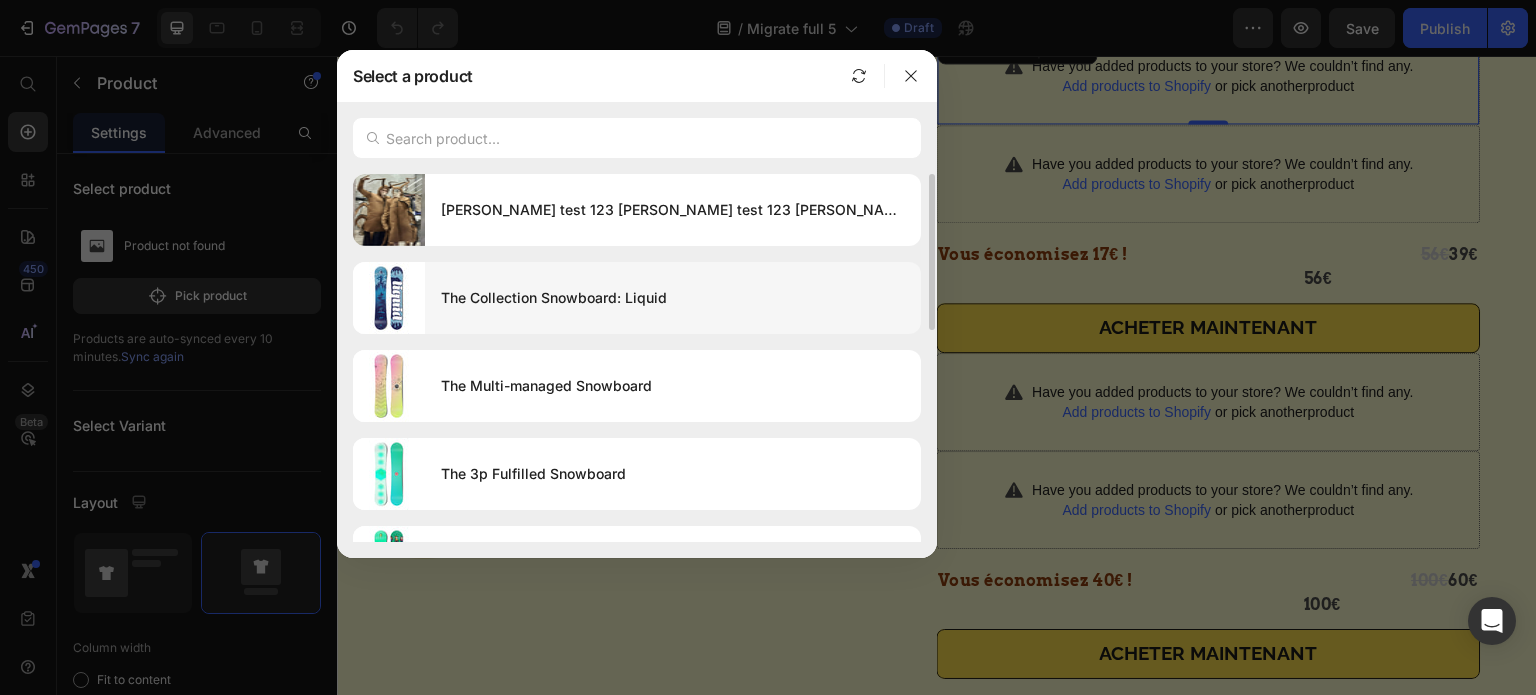 click on "The Collection Snowboard: Liquid" at bounding box center (673, 298) 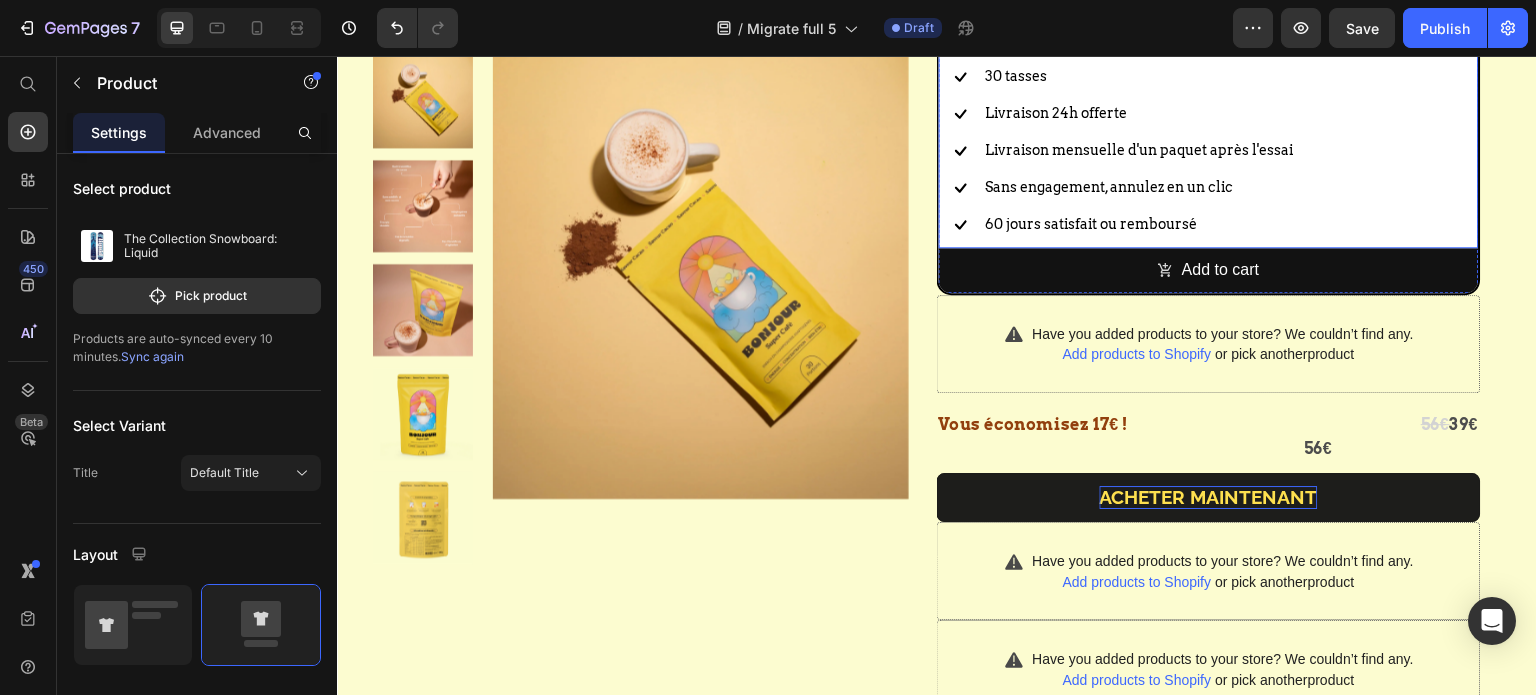 scroll, scrollTop: 4329, scrollLeft: 0, axis: vertical 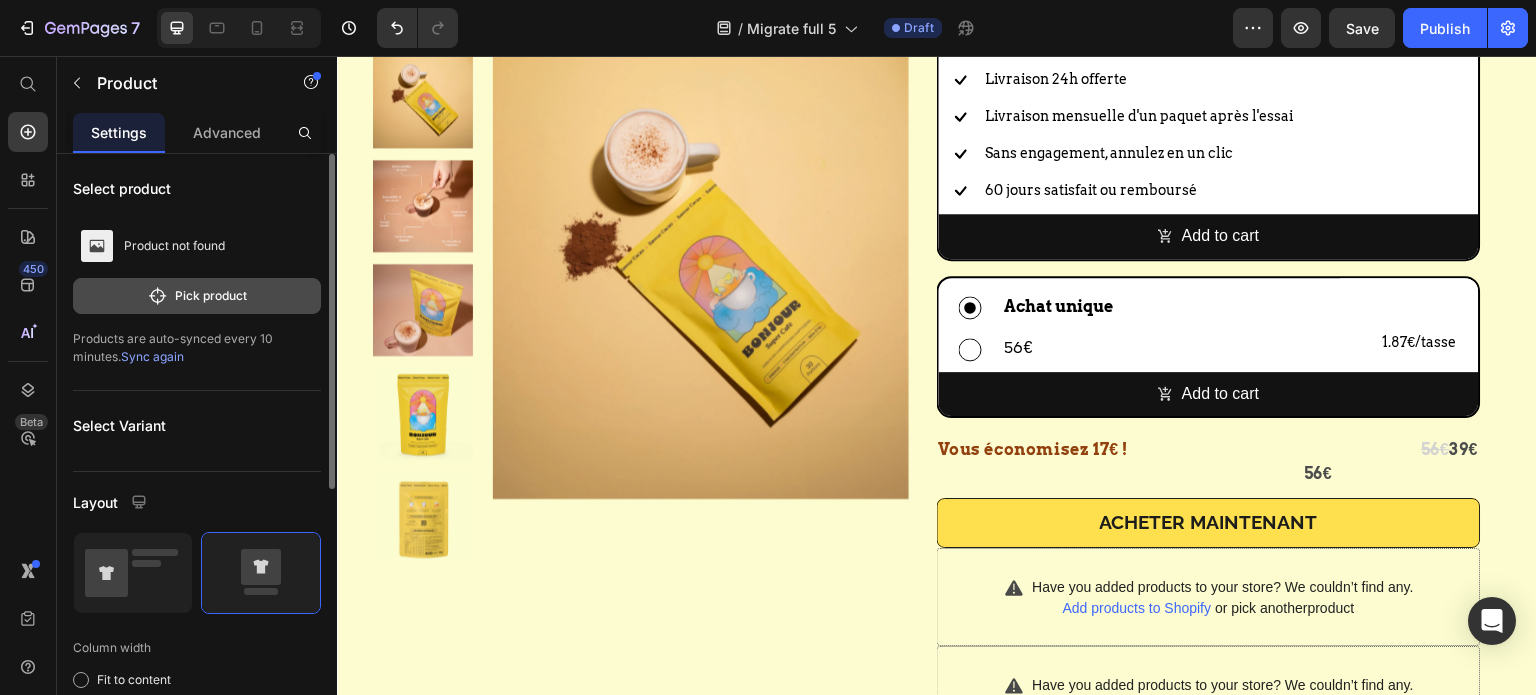 click on "Pick product" 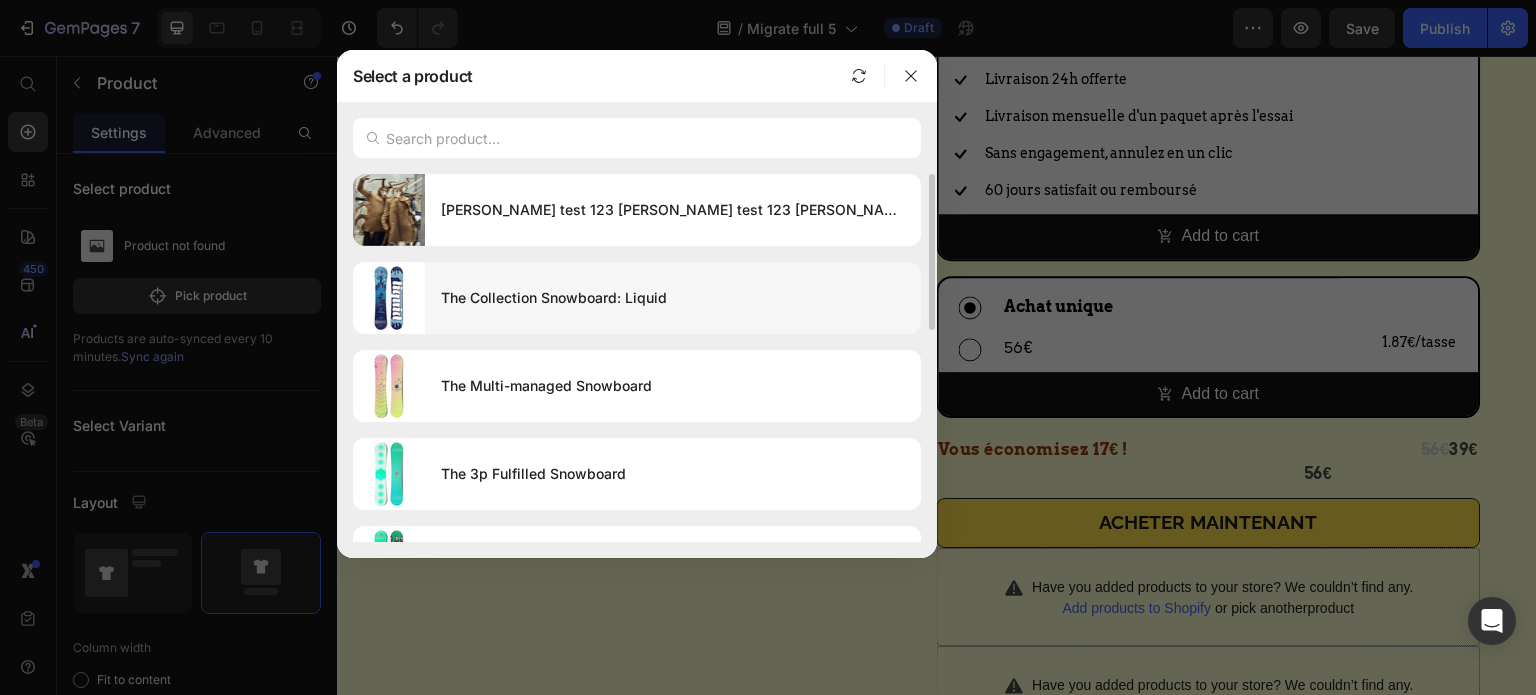 click on "The Collection Snowboard: Liquid" at bounding box center [673, 298] 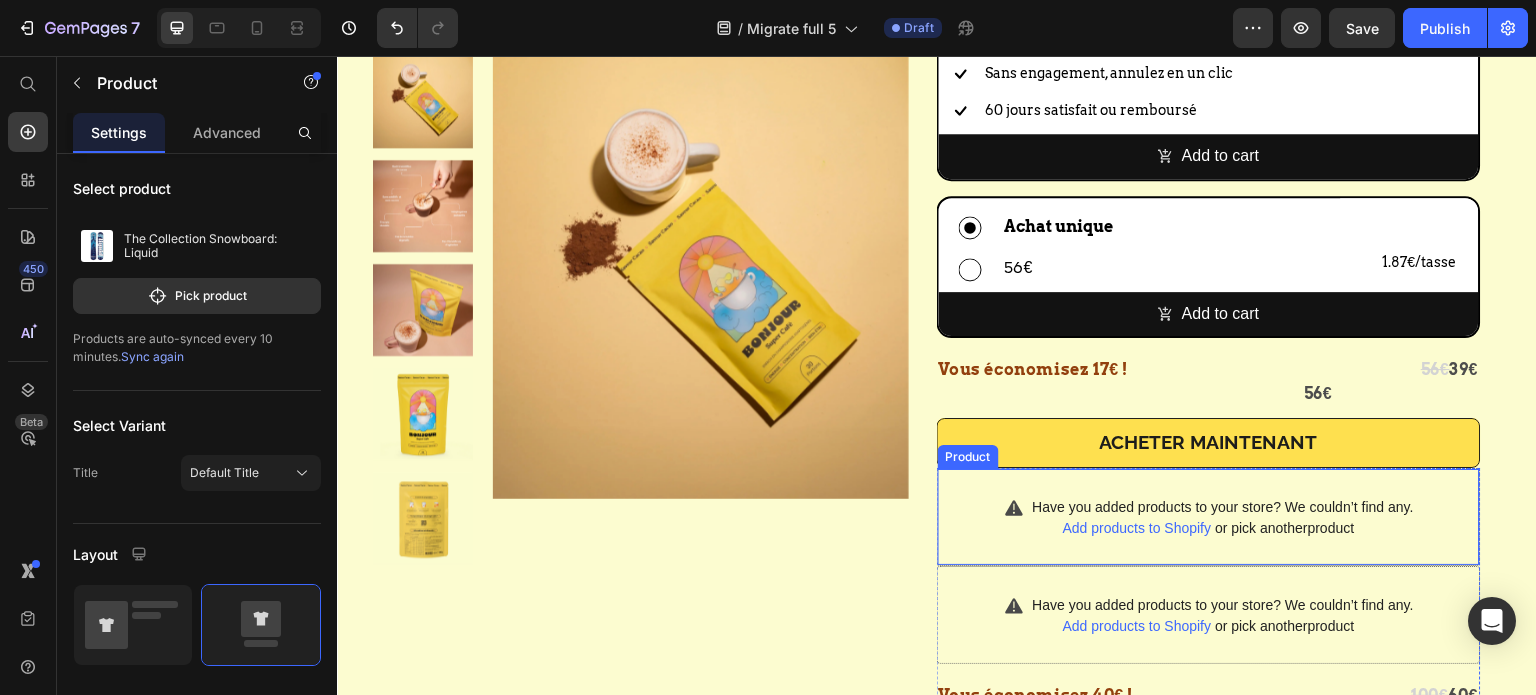 scroll, scrollTop: 4629, scrollLeft: 0, axis: vertical 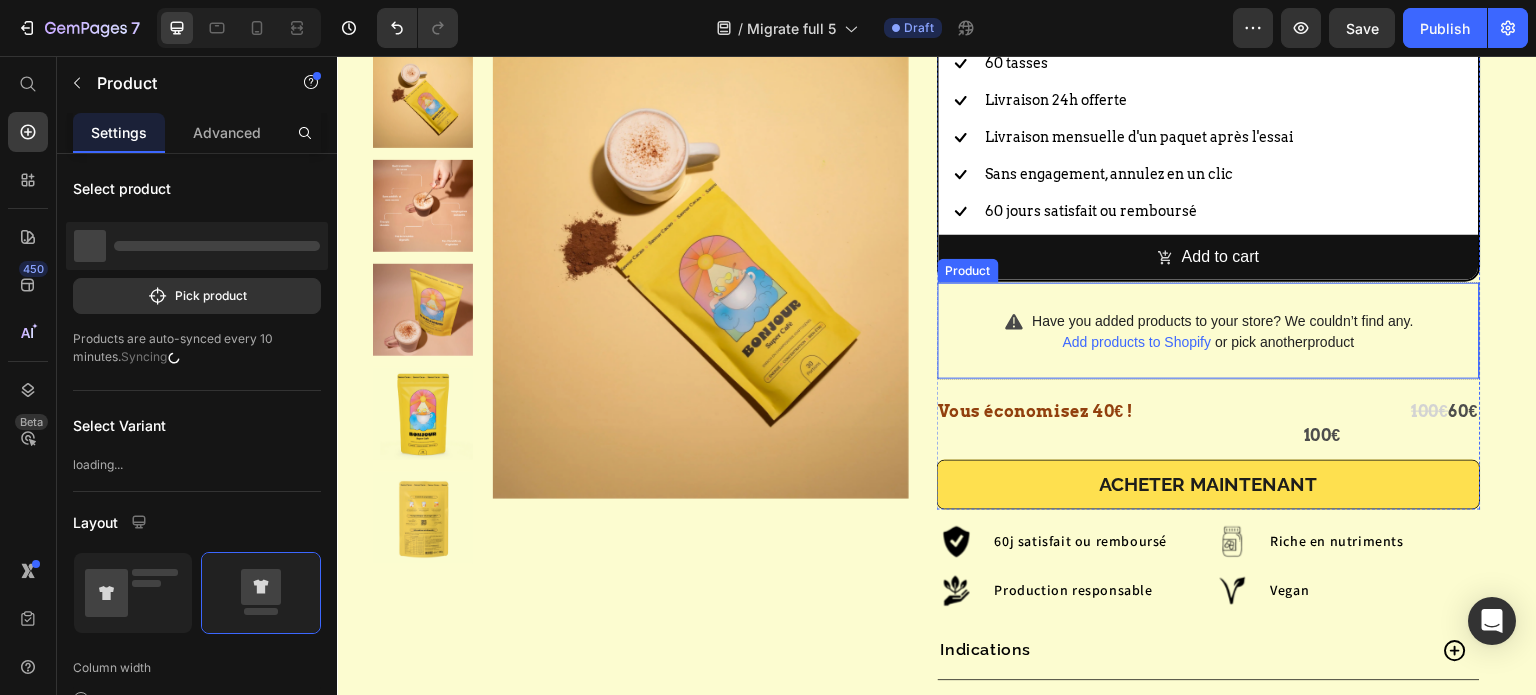 drag, startPoint x: 1203, startPoint y: 428, endPoint x: 716, endPoint y: 388, distance: 488.63995 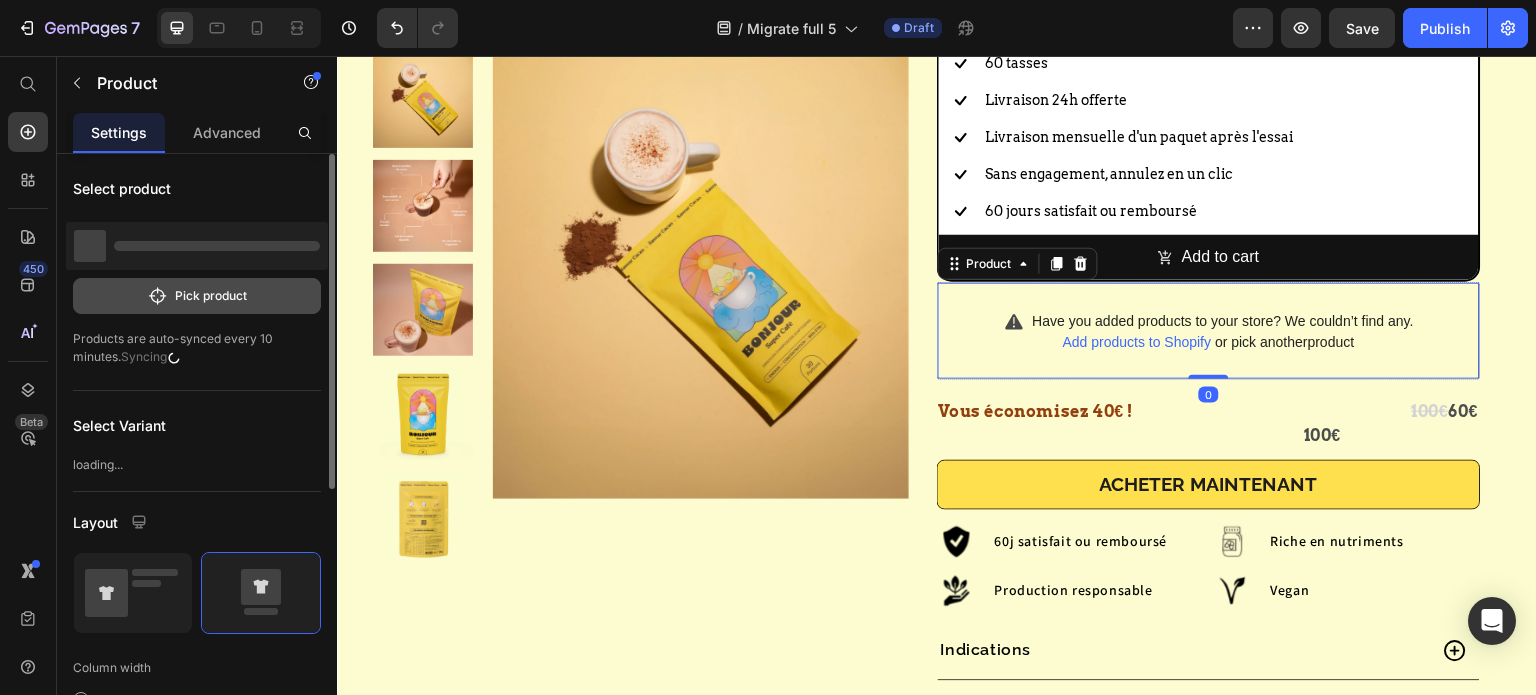 click on "Pick product" 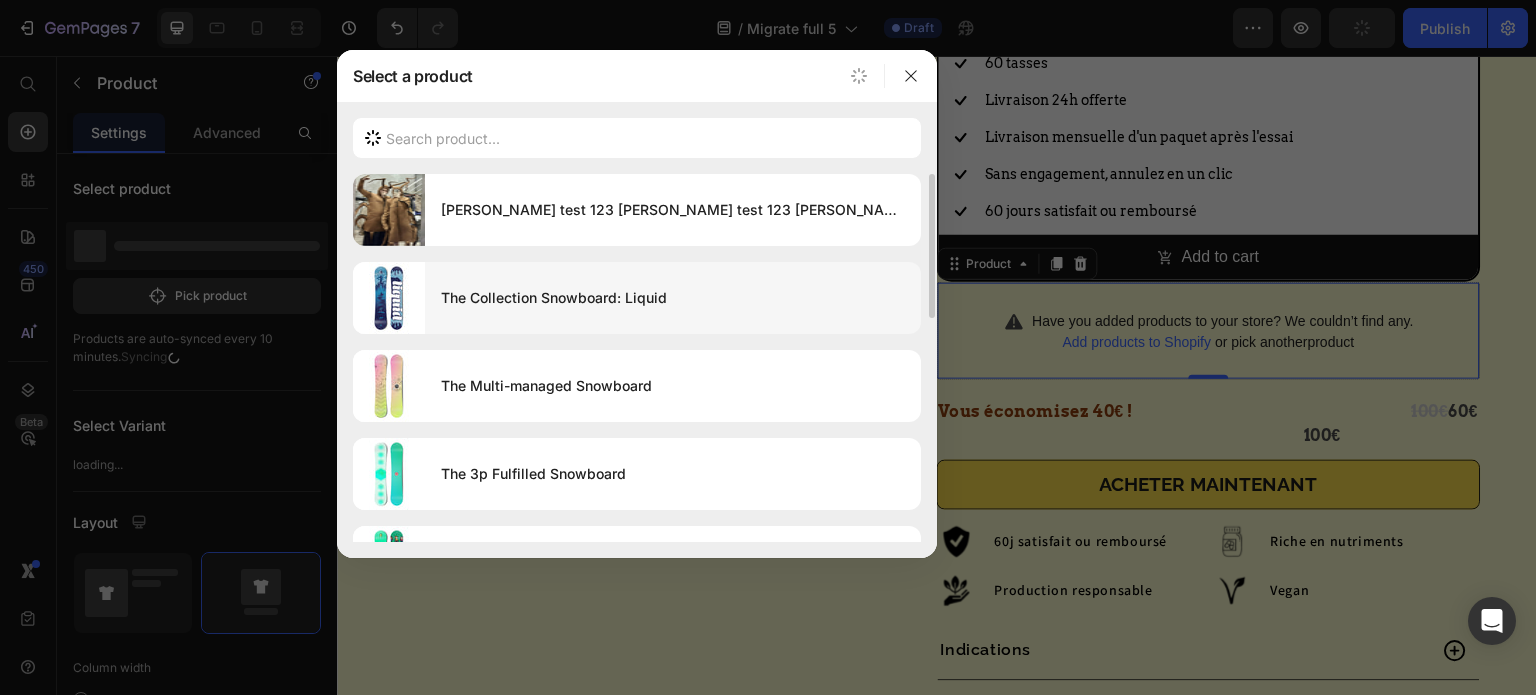 click on "The Collection Snowboard: Liquid" at bounding box center (673, 298) 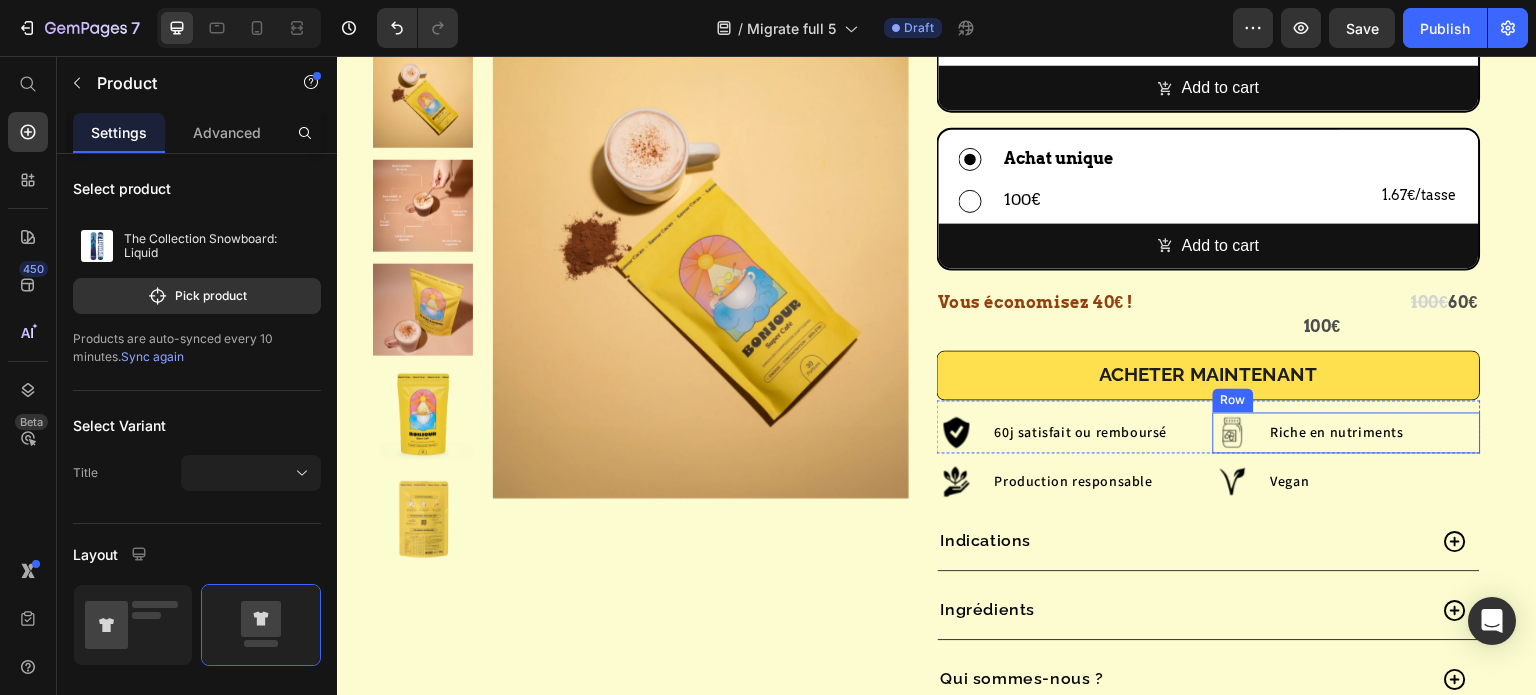 scroll, scrollTop: 5129, scrollLeft: 0, axis: vertical 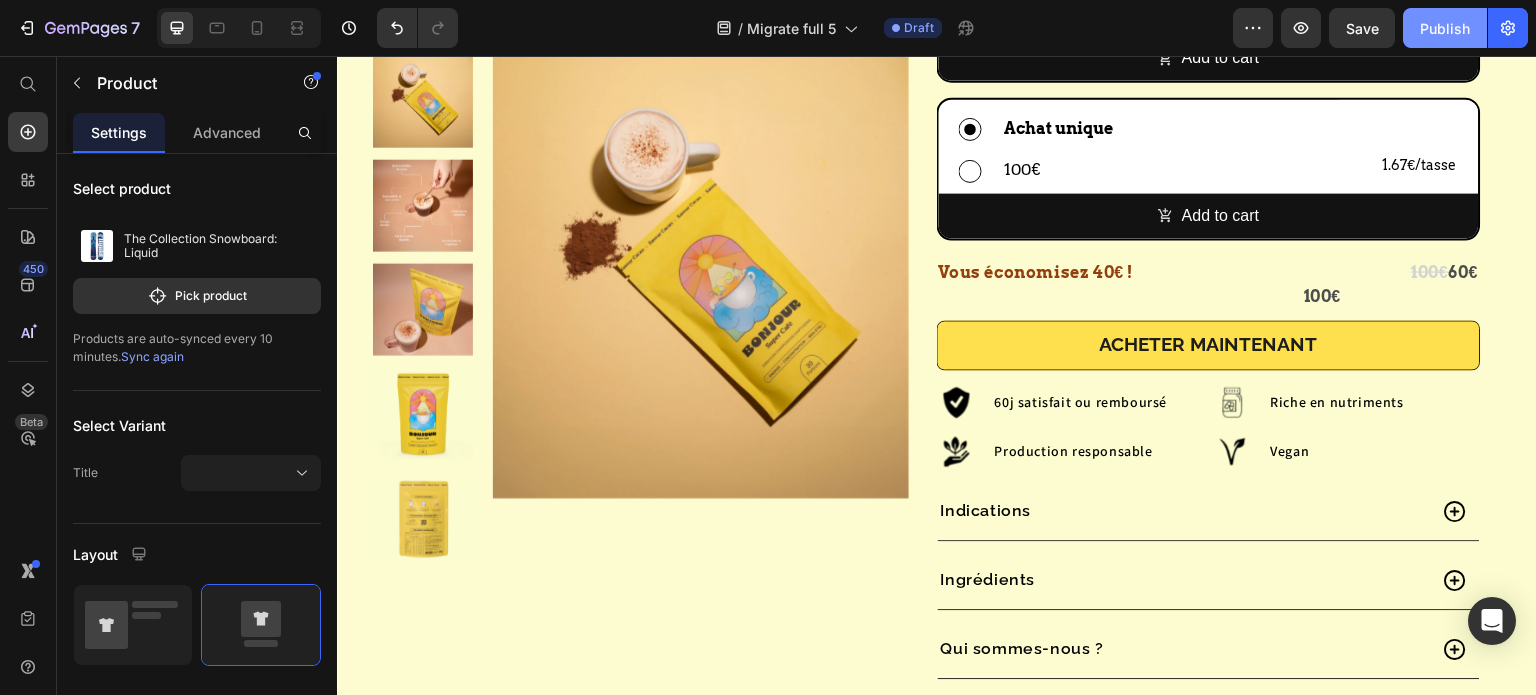 drag, startPoint x: 942, startPoint y: 389, endPoint x: 1442, endPoint y: 12, distance: 626.202 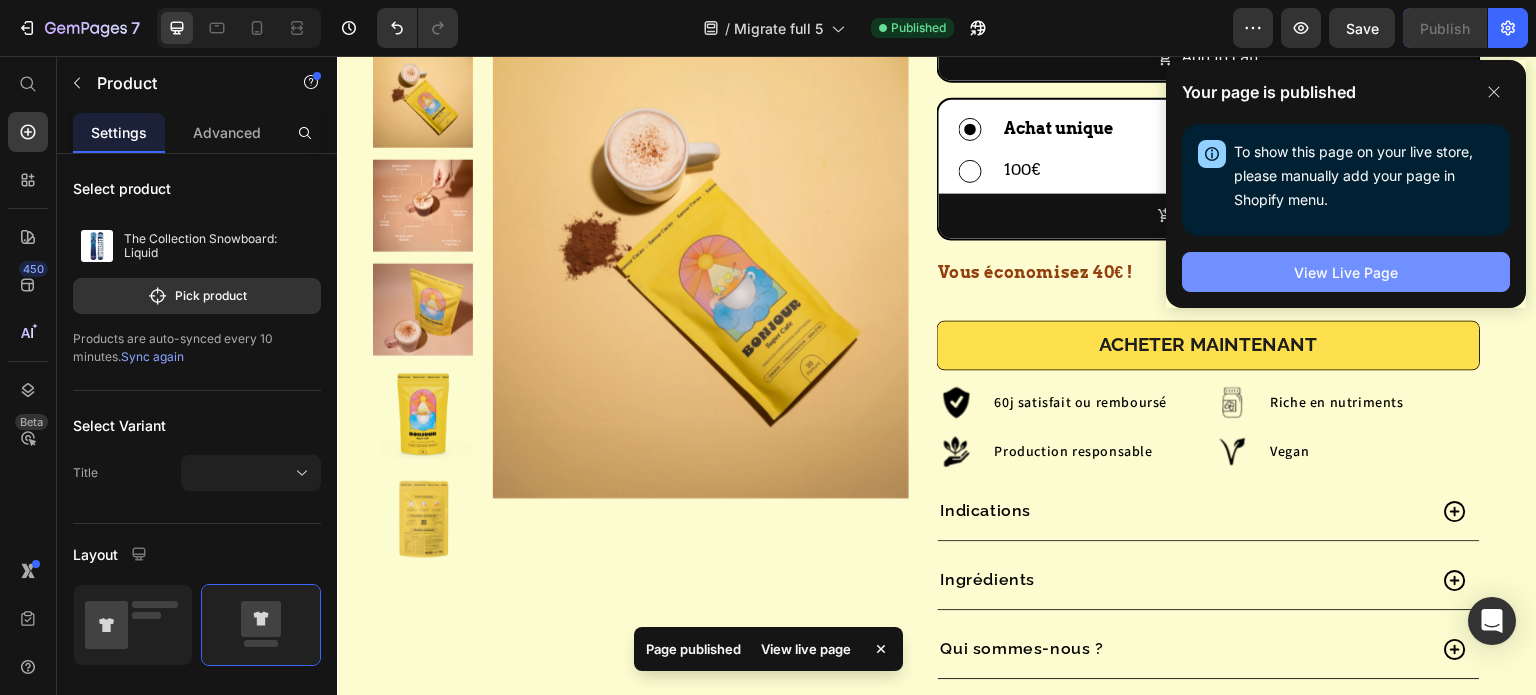 click on "View Live Page" at bounding box center [1346, 272] 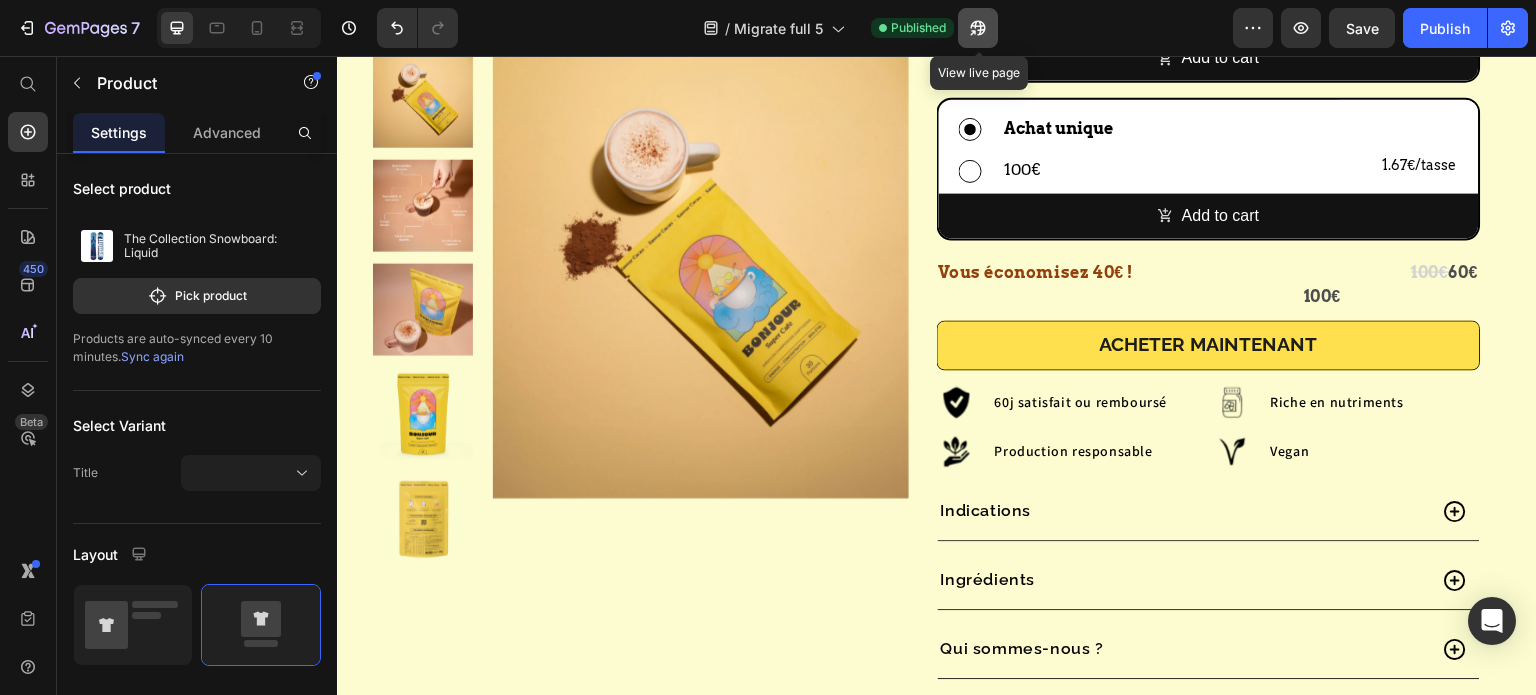 click 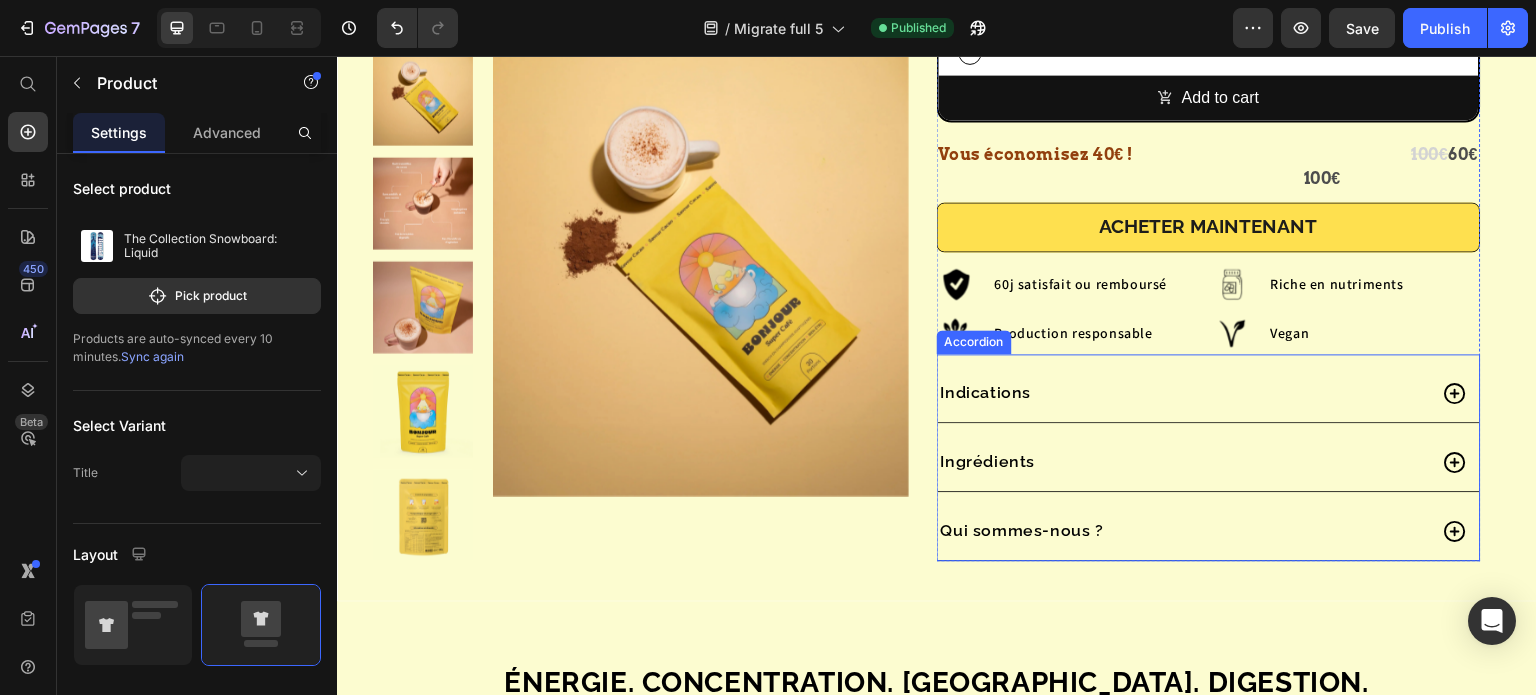 scroll, scrollTop: 5429, scrollLeft: 0, axis: vertical 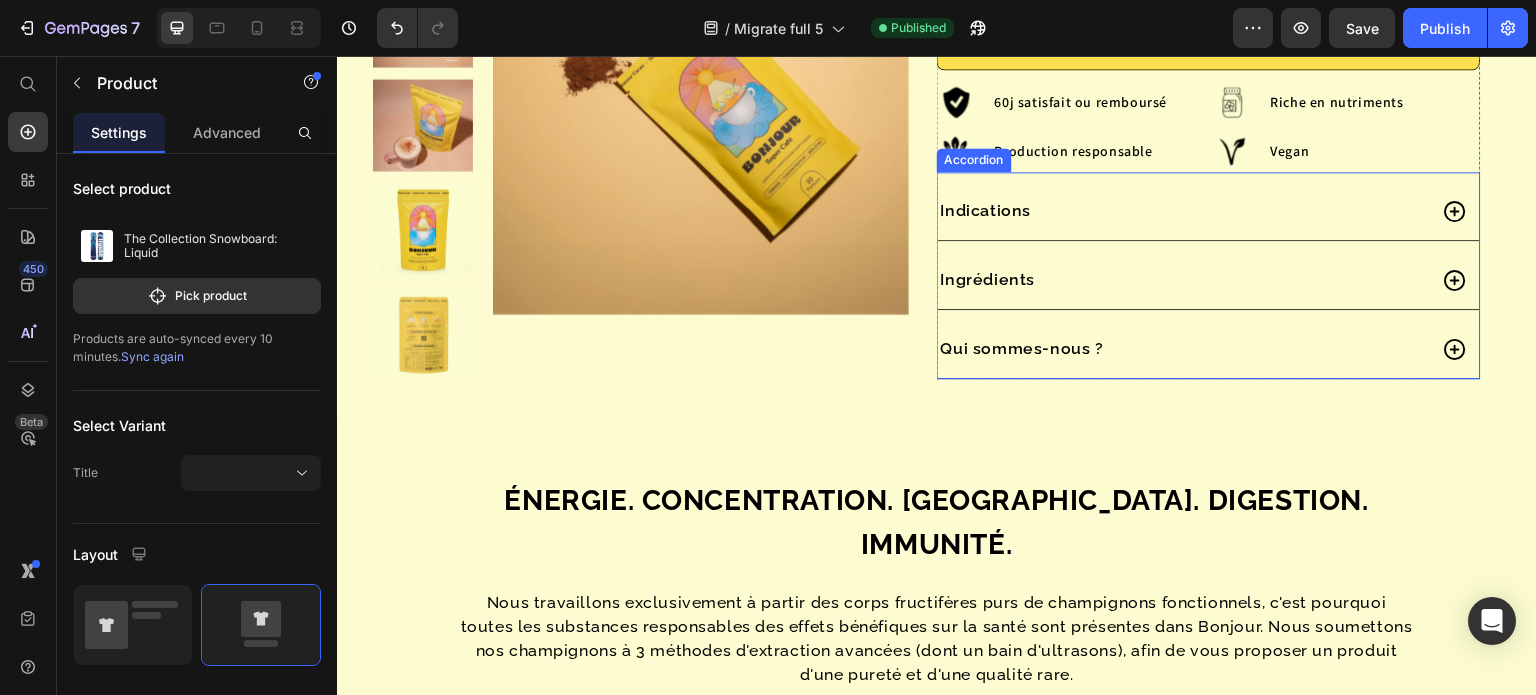 click 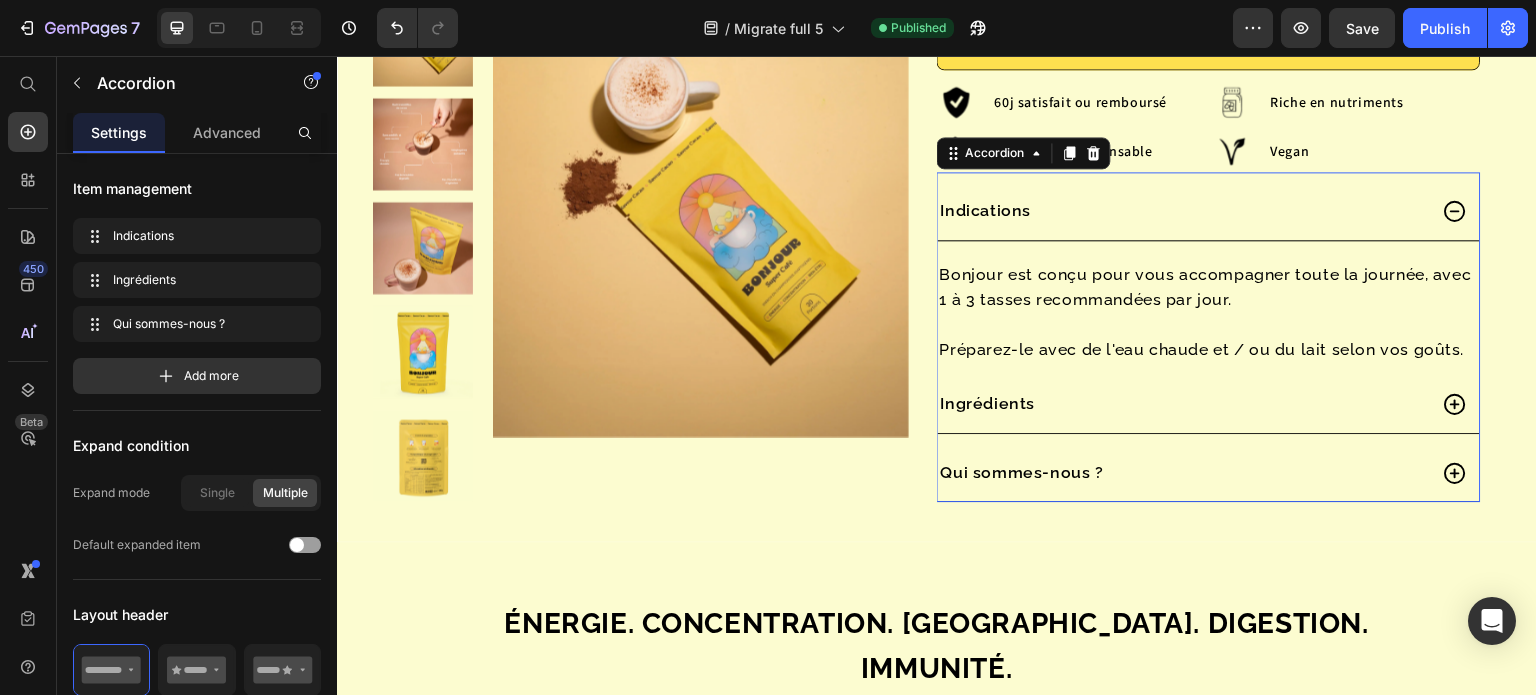 click 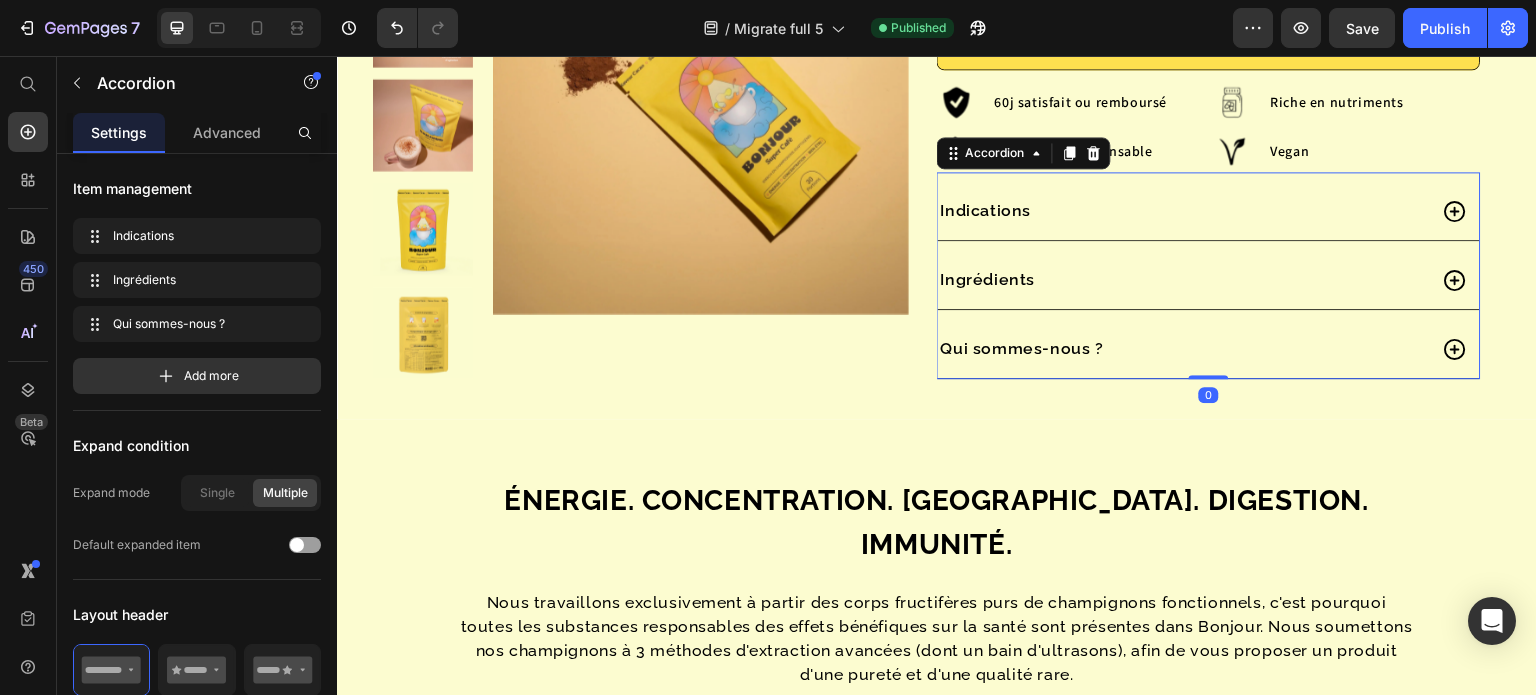 click 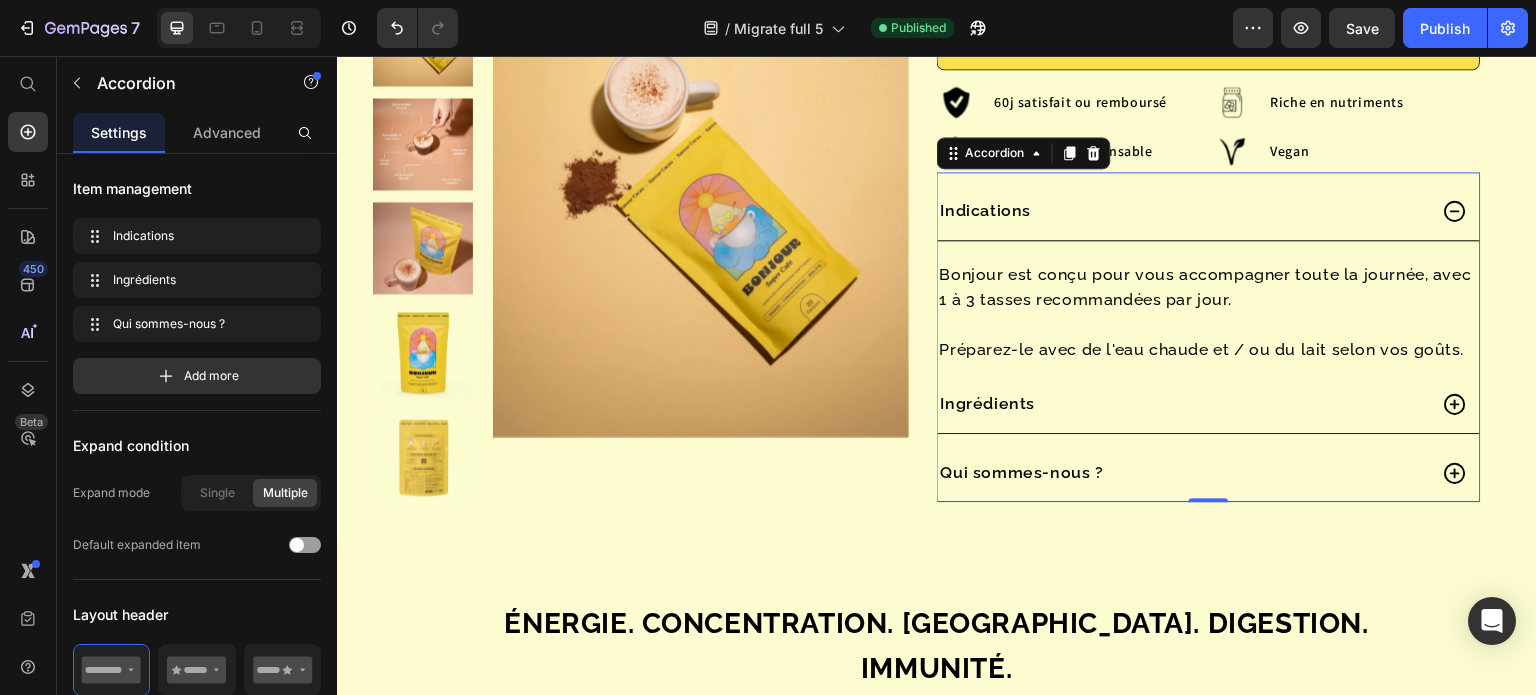 drag, startPoint x: 1443, startPoint y: 263, endPoint x: 1456, endPoint y: 270, distance: 14.764823 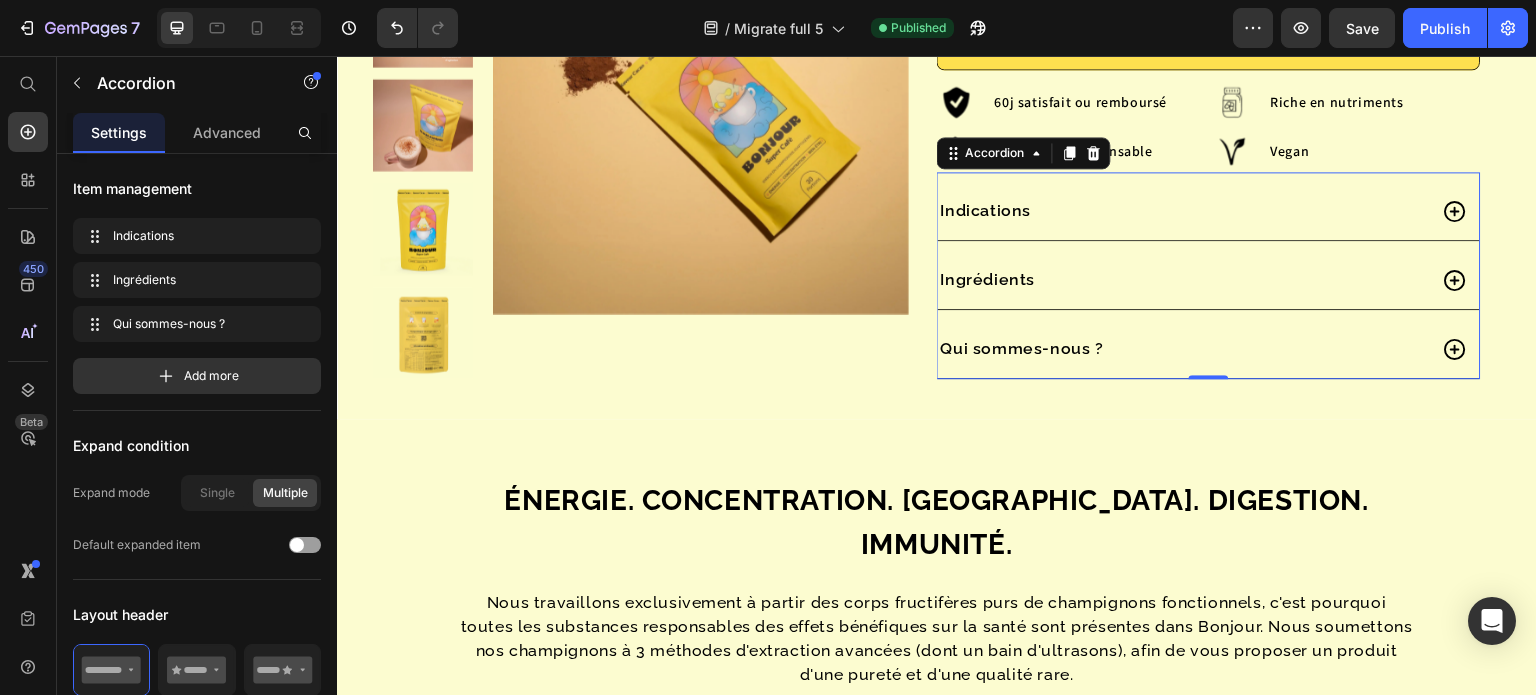 click 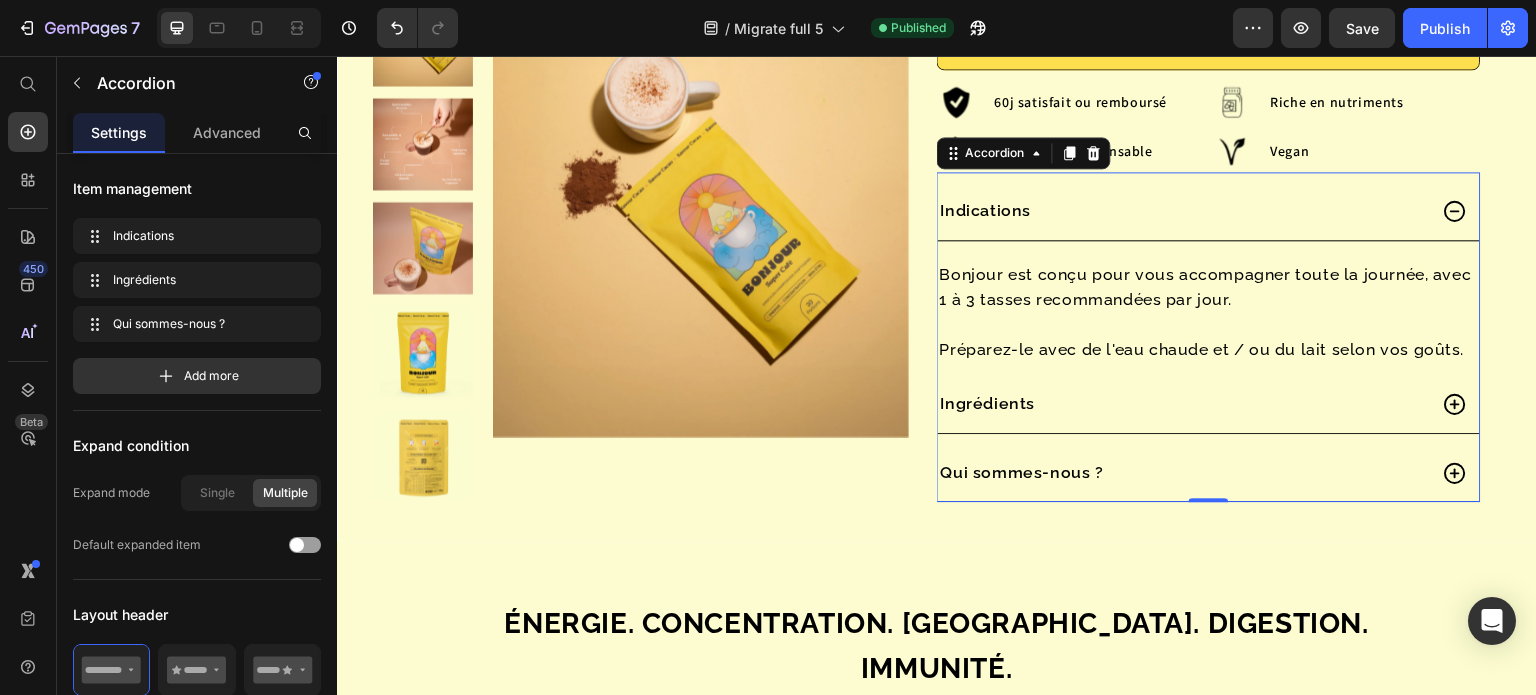 click 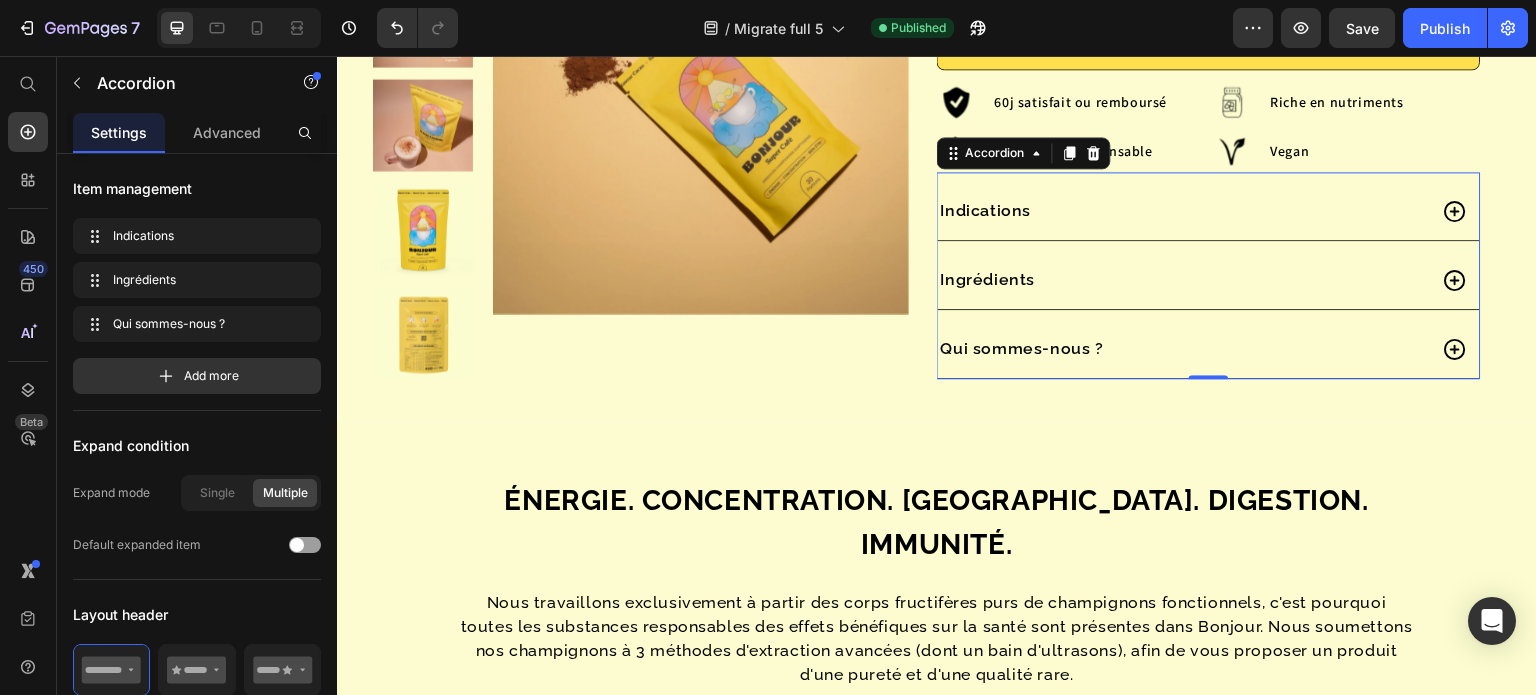 click 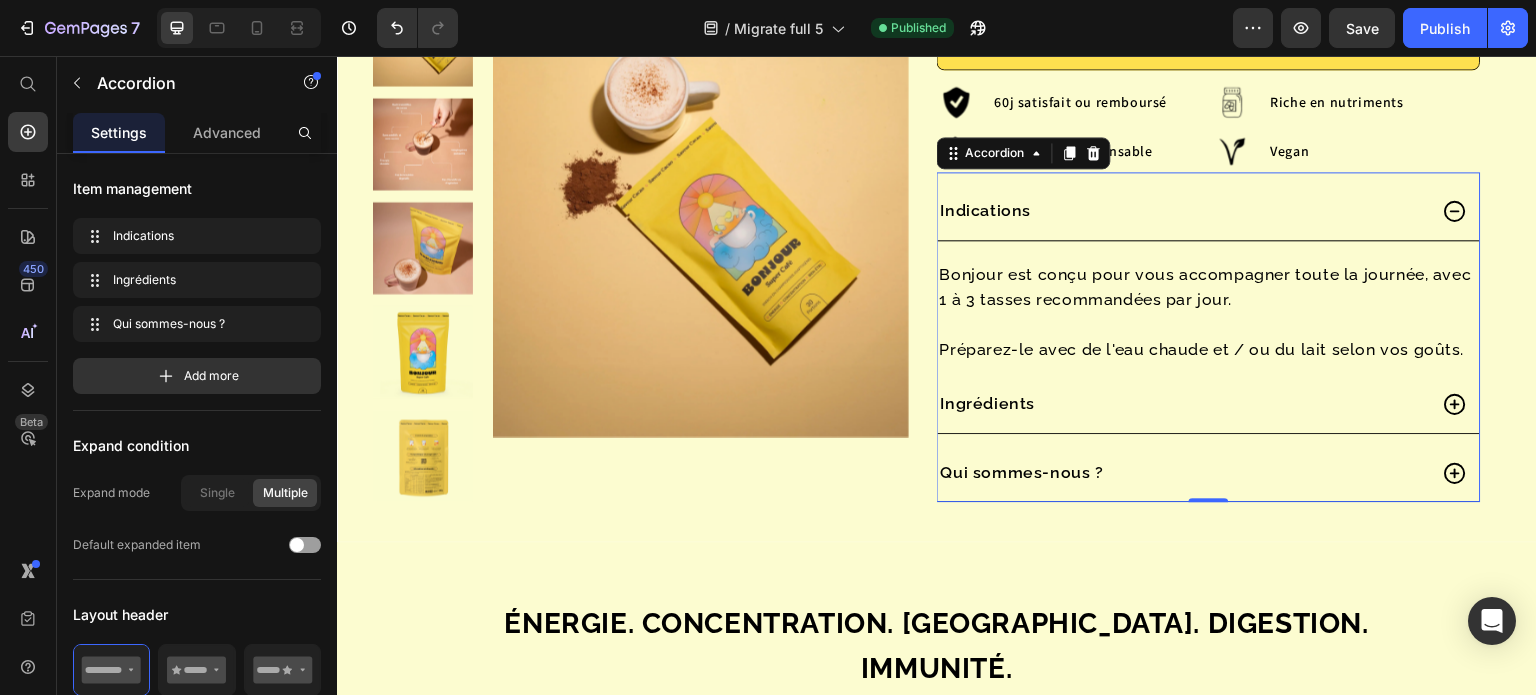 click 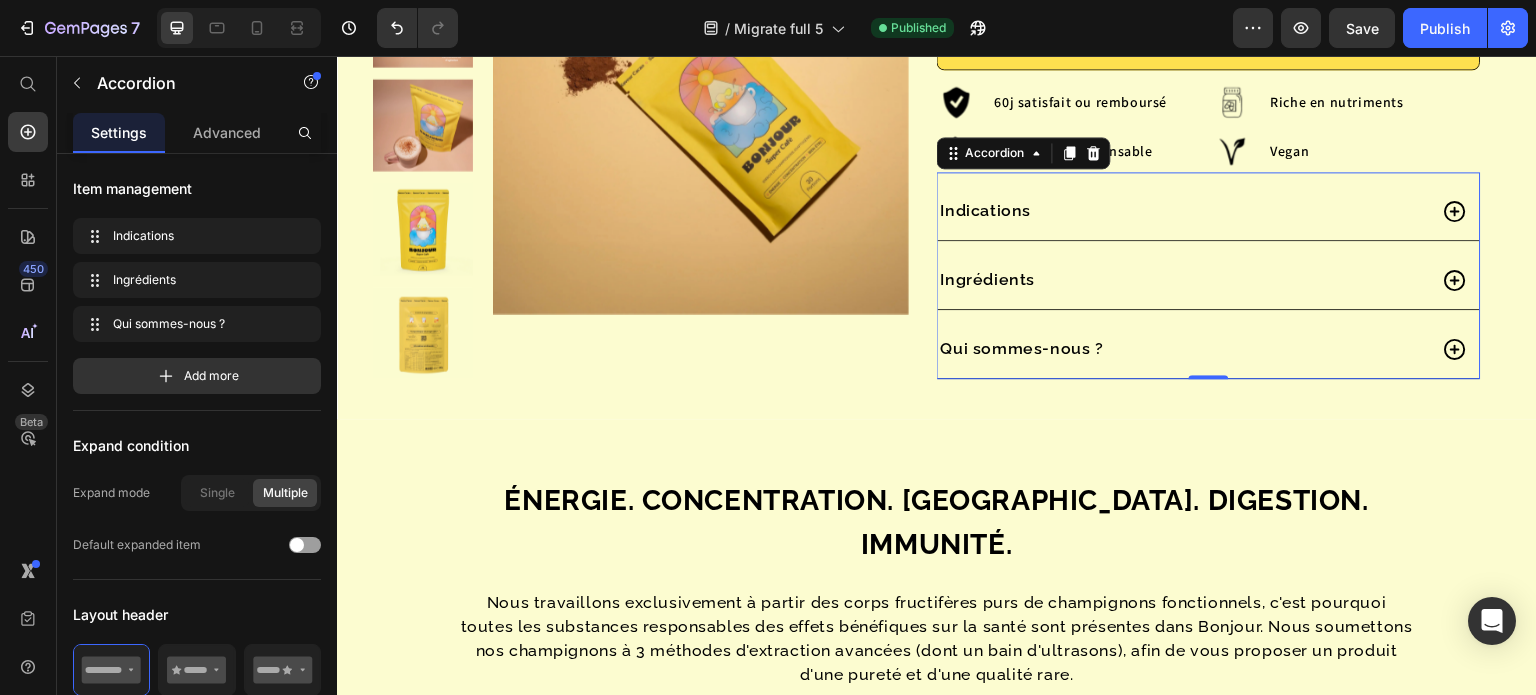 click 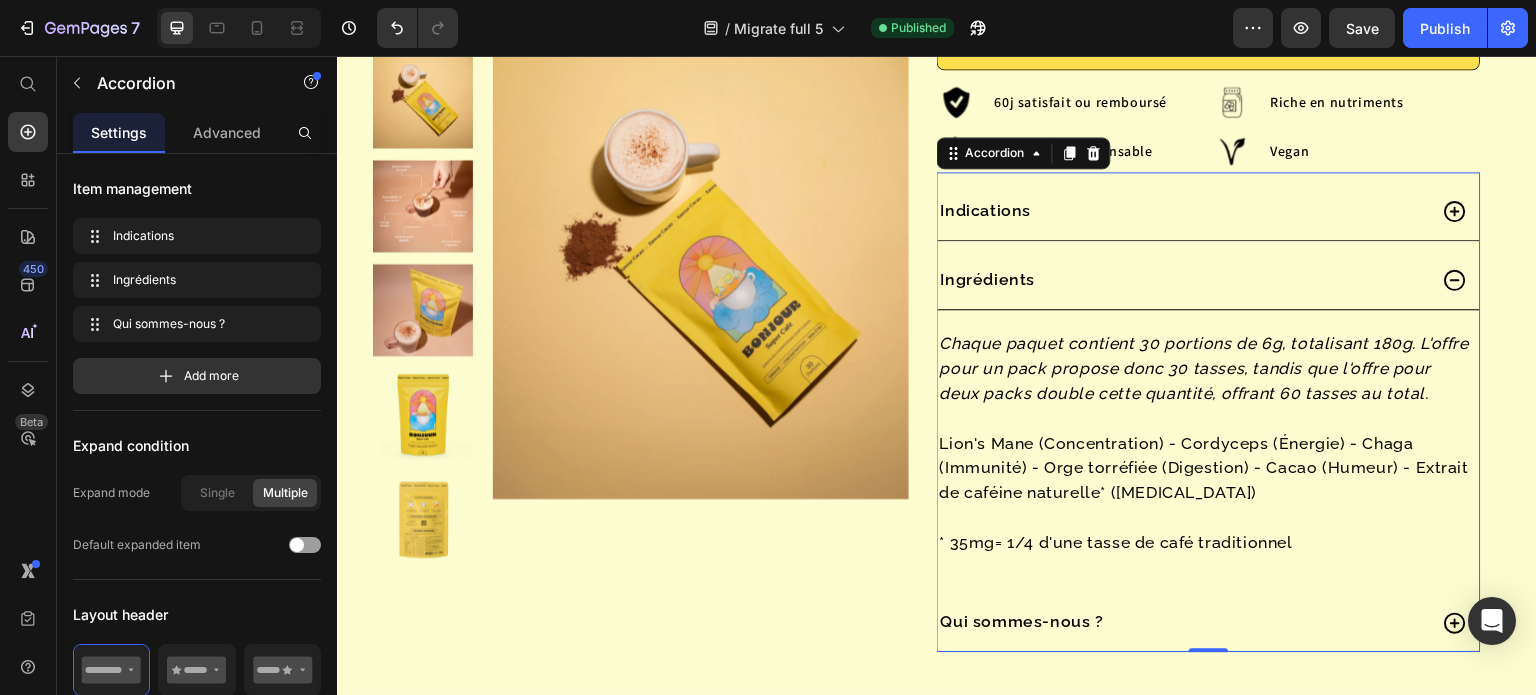 click 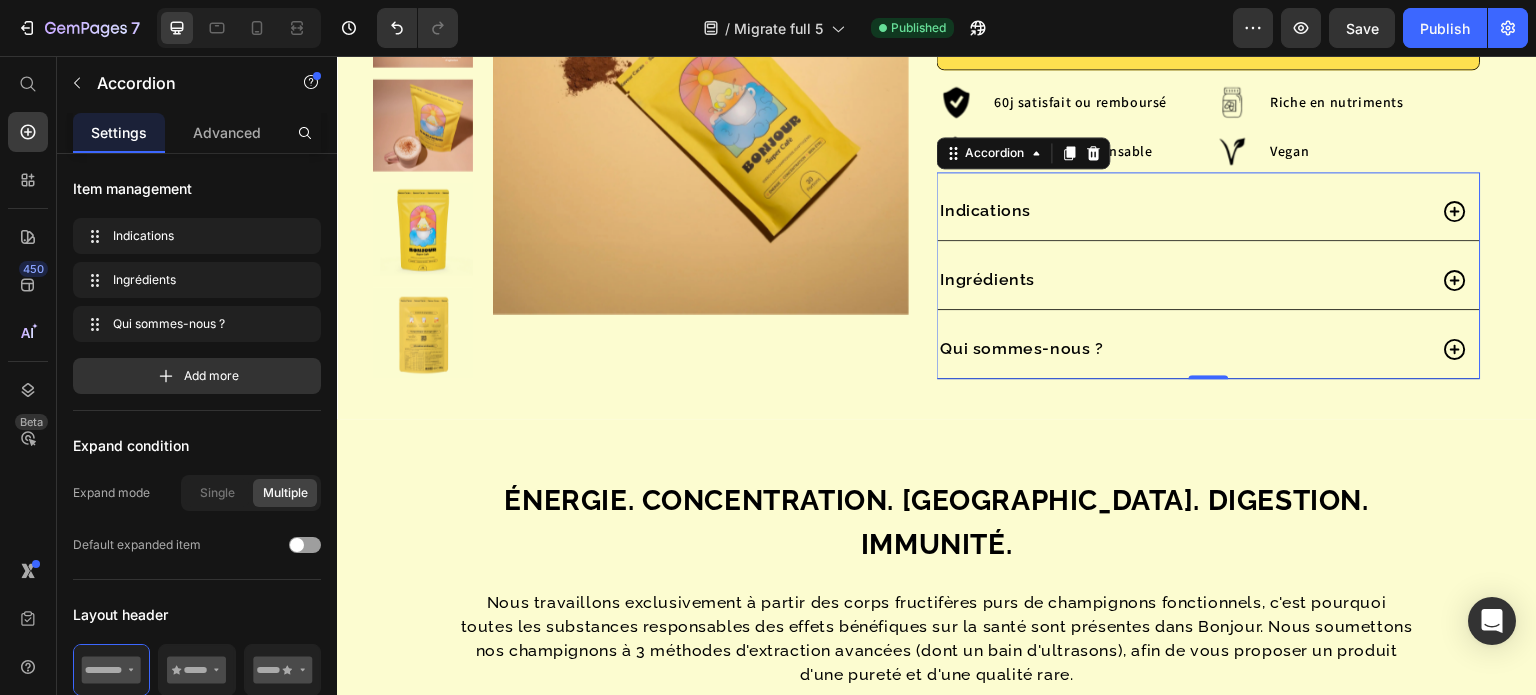 click 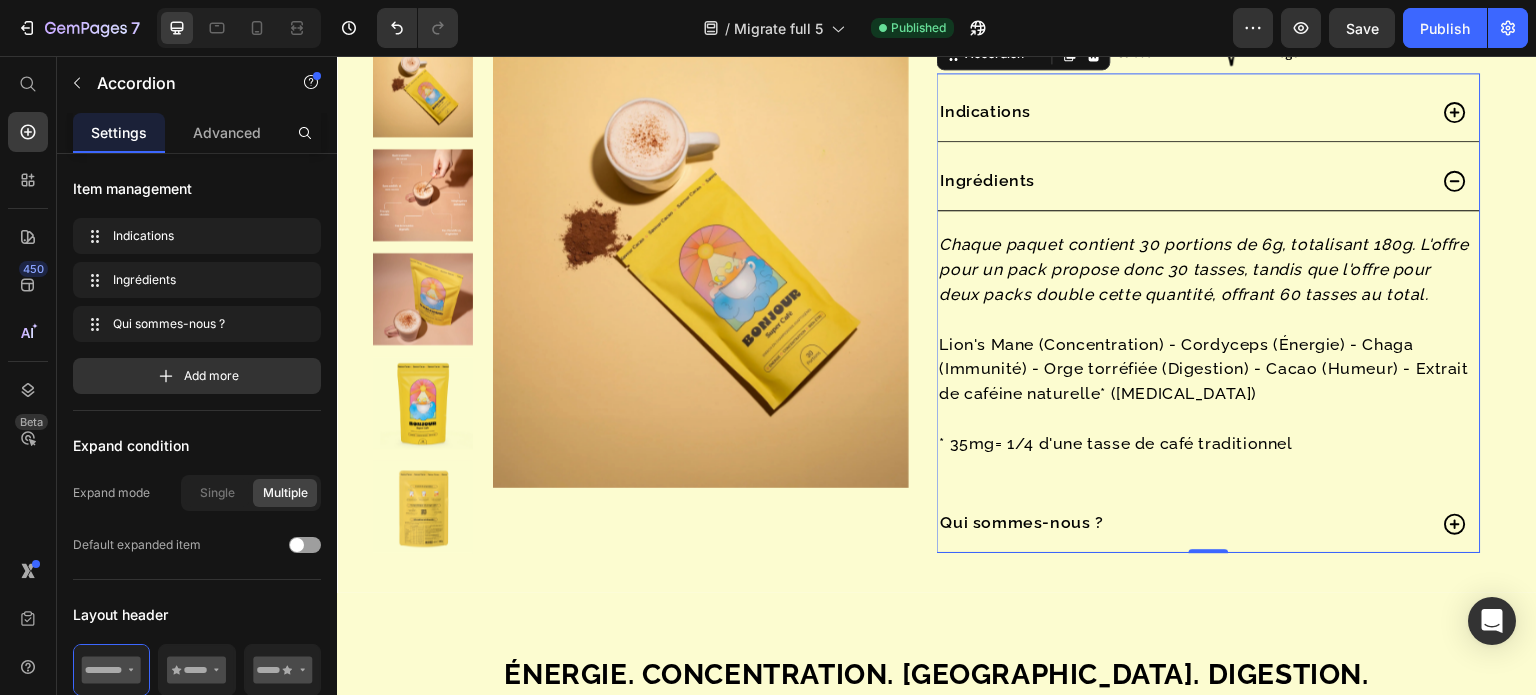 scroll, scrollTop: 5629, scrollLeft: 0, axis: vertical 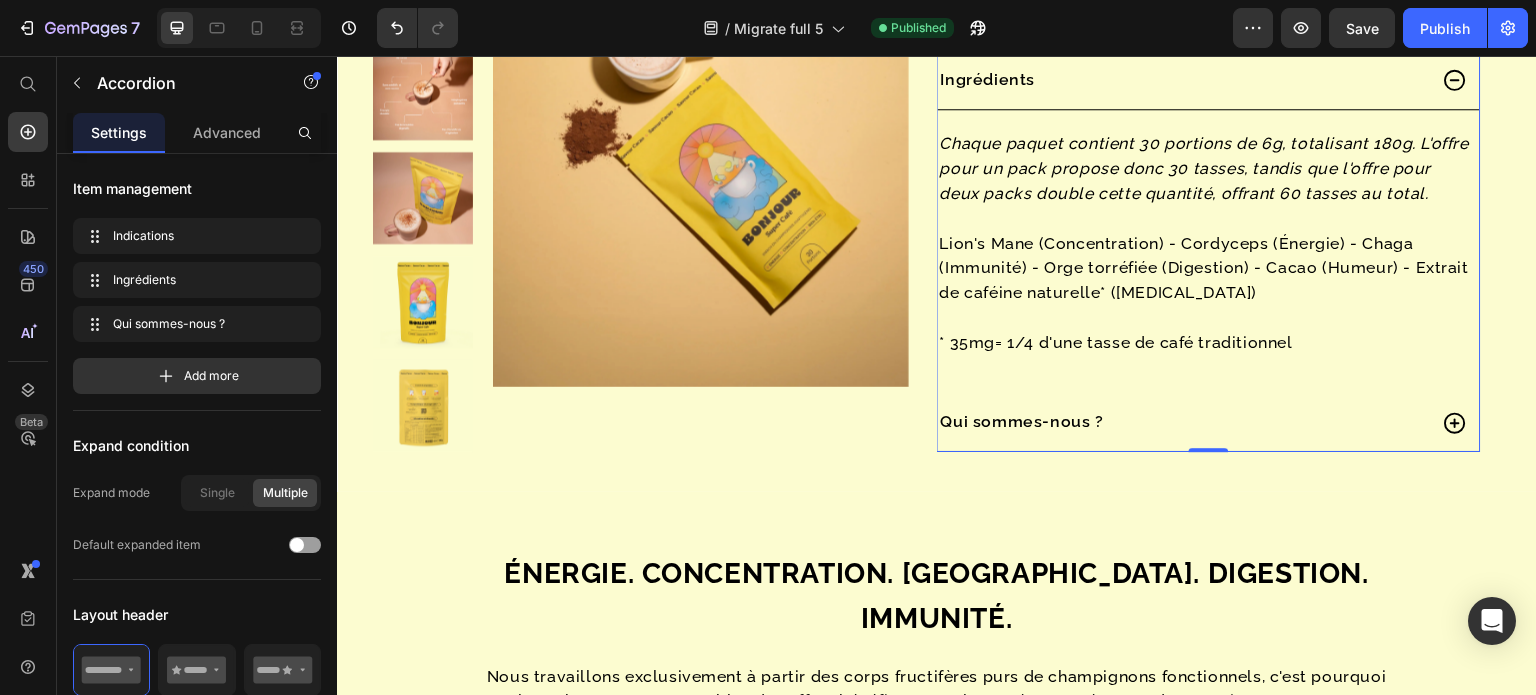 click 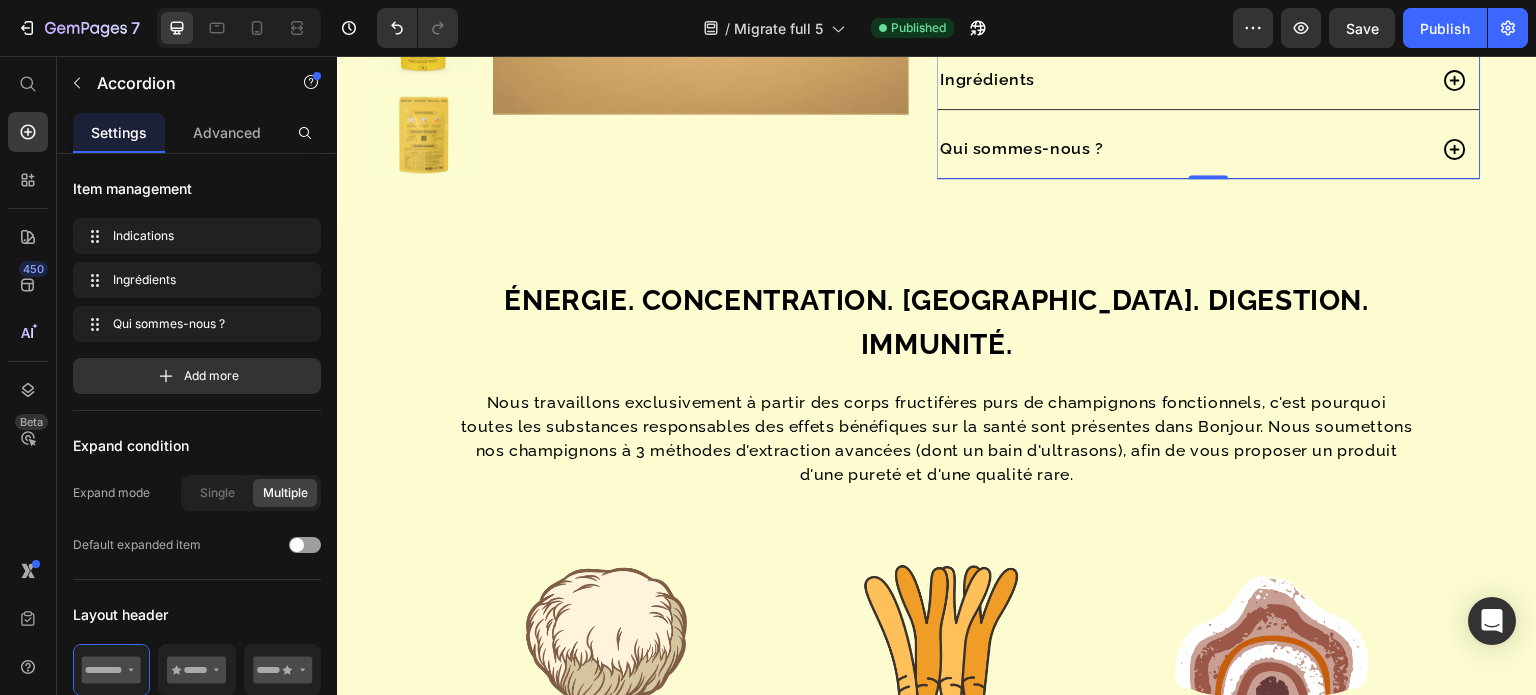 click 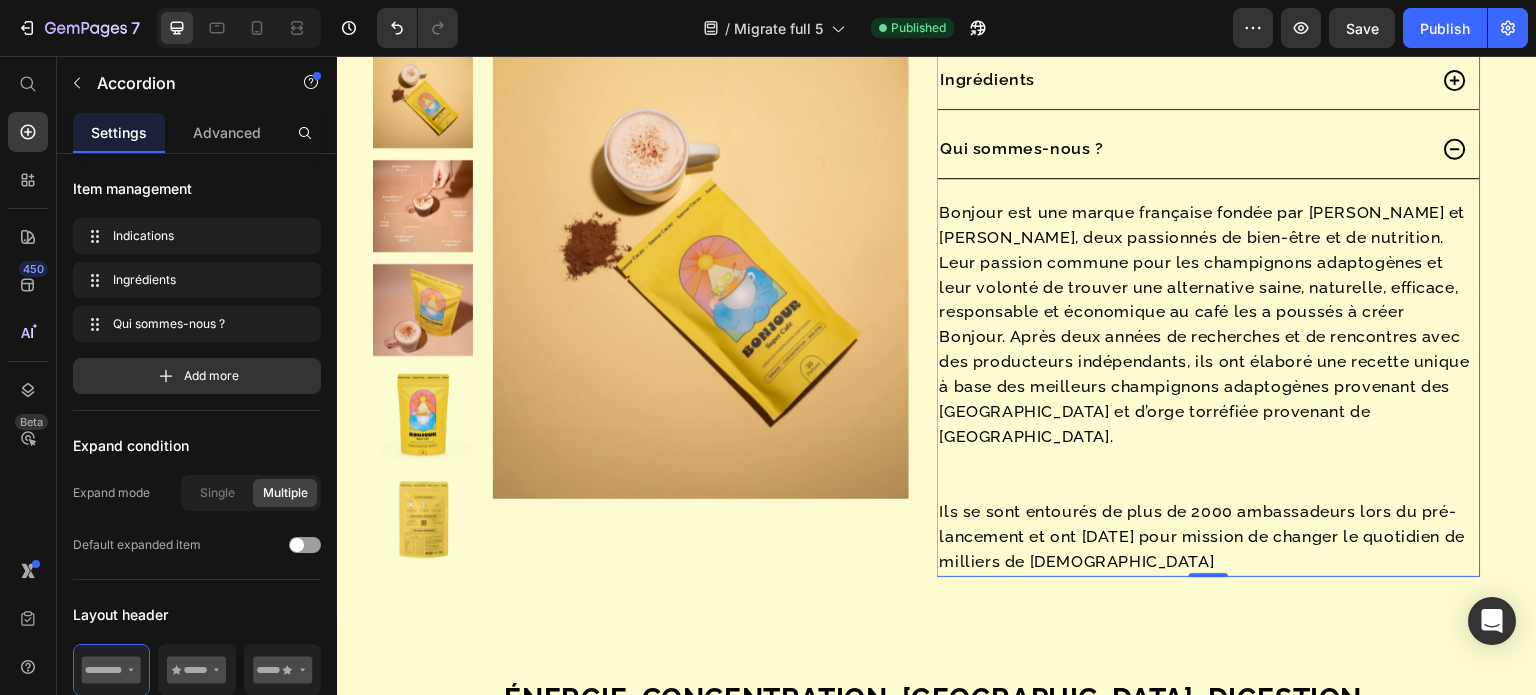 click 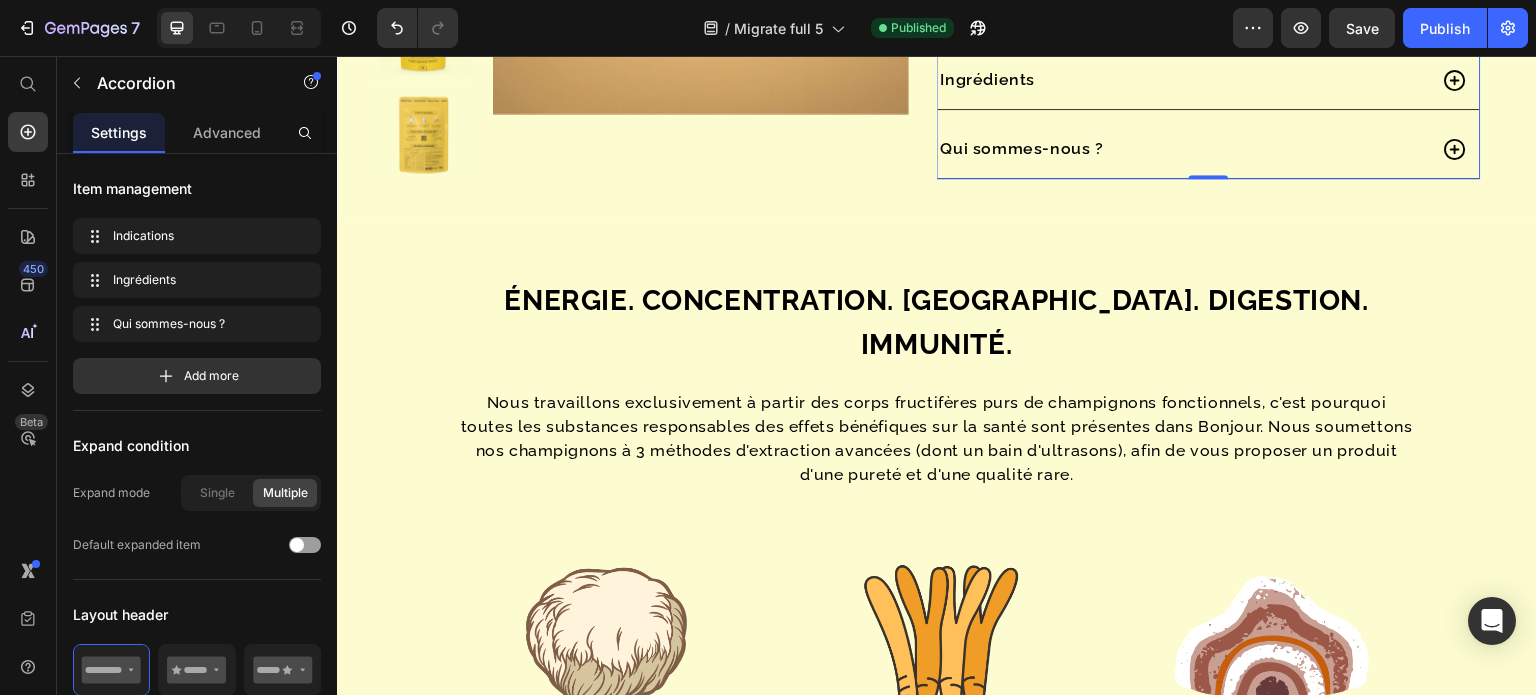 click 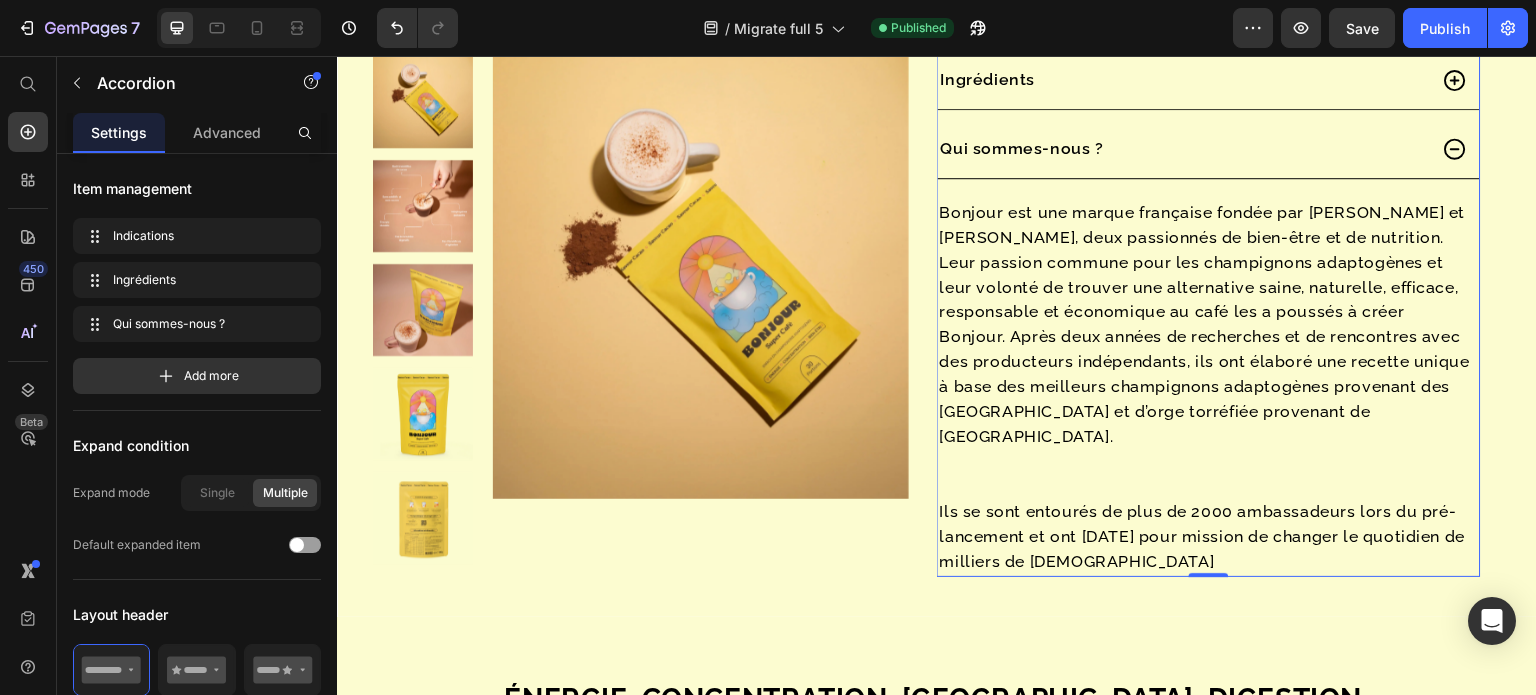 click 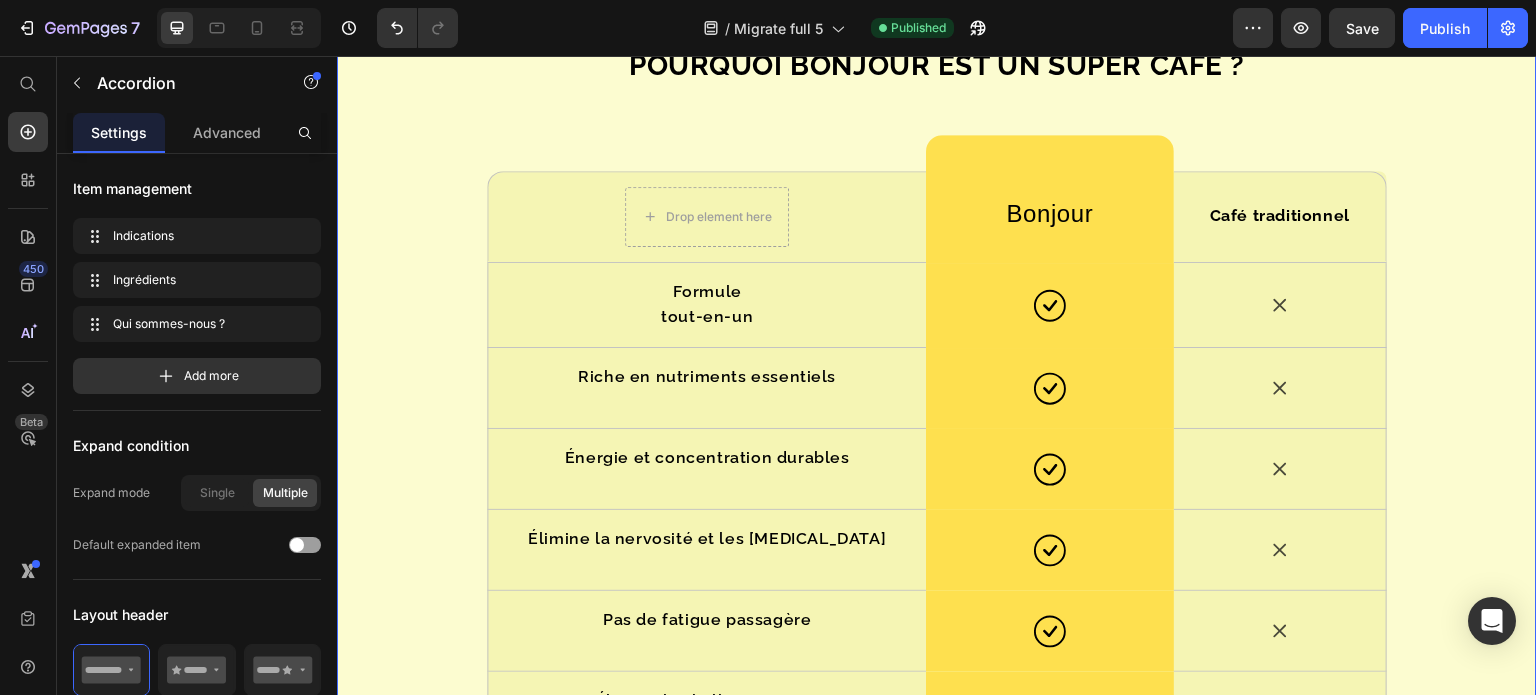 scroll, scrollTop: 8029, scrollLeft: 0, axis: vertical 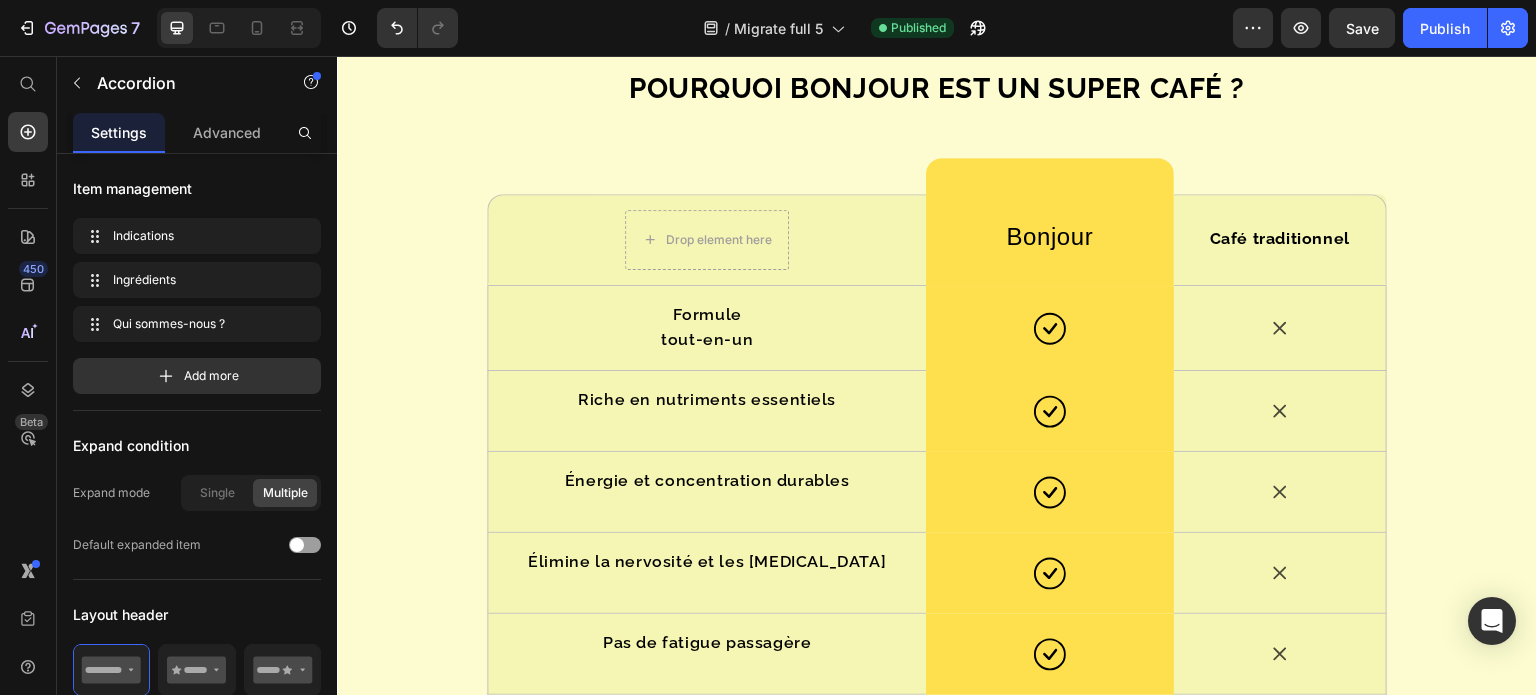 click 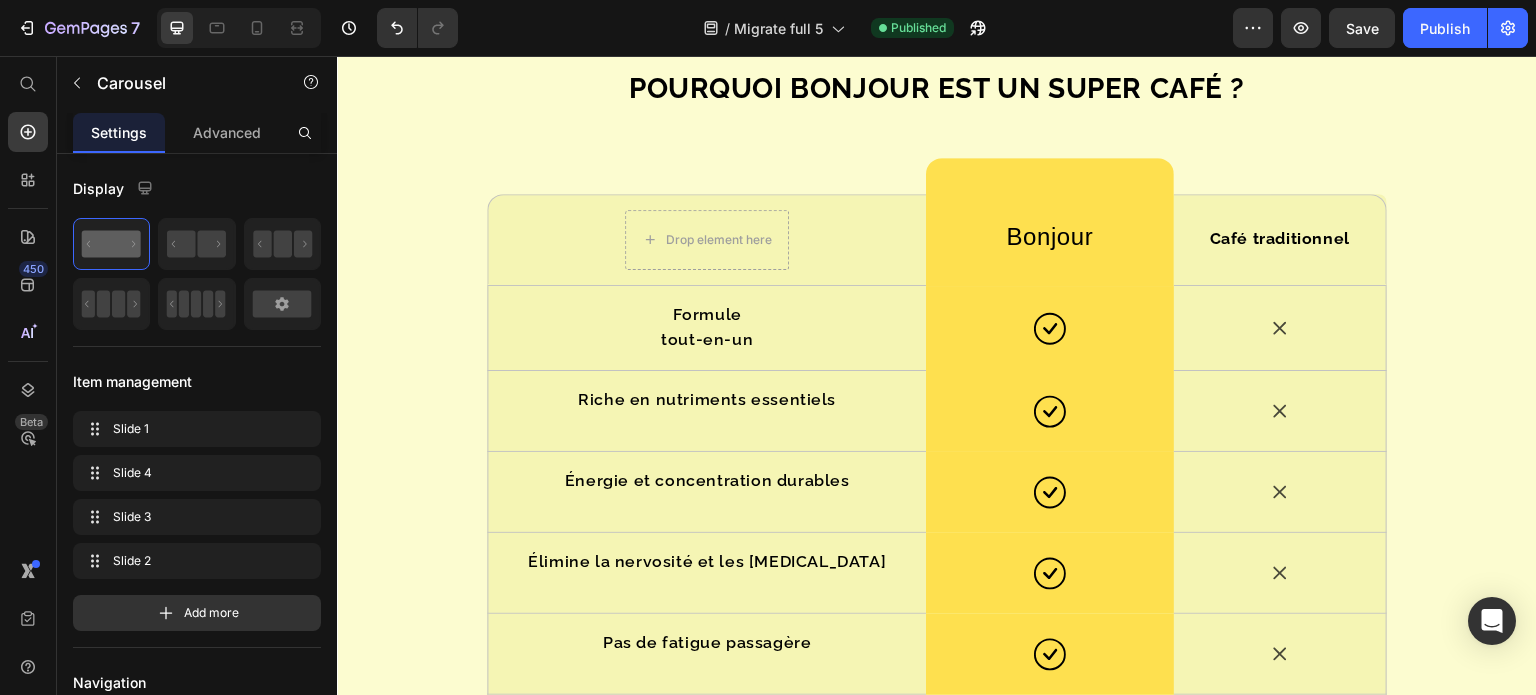 click 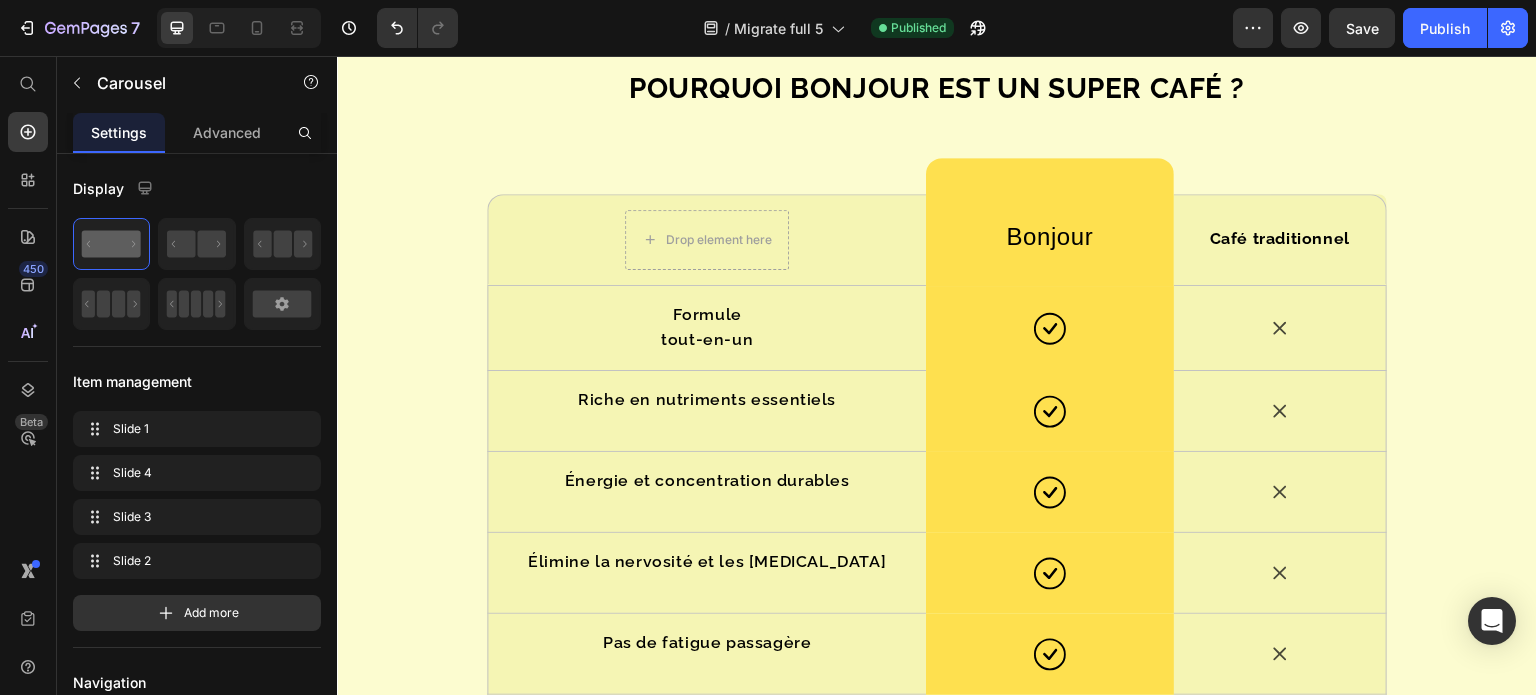 click 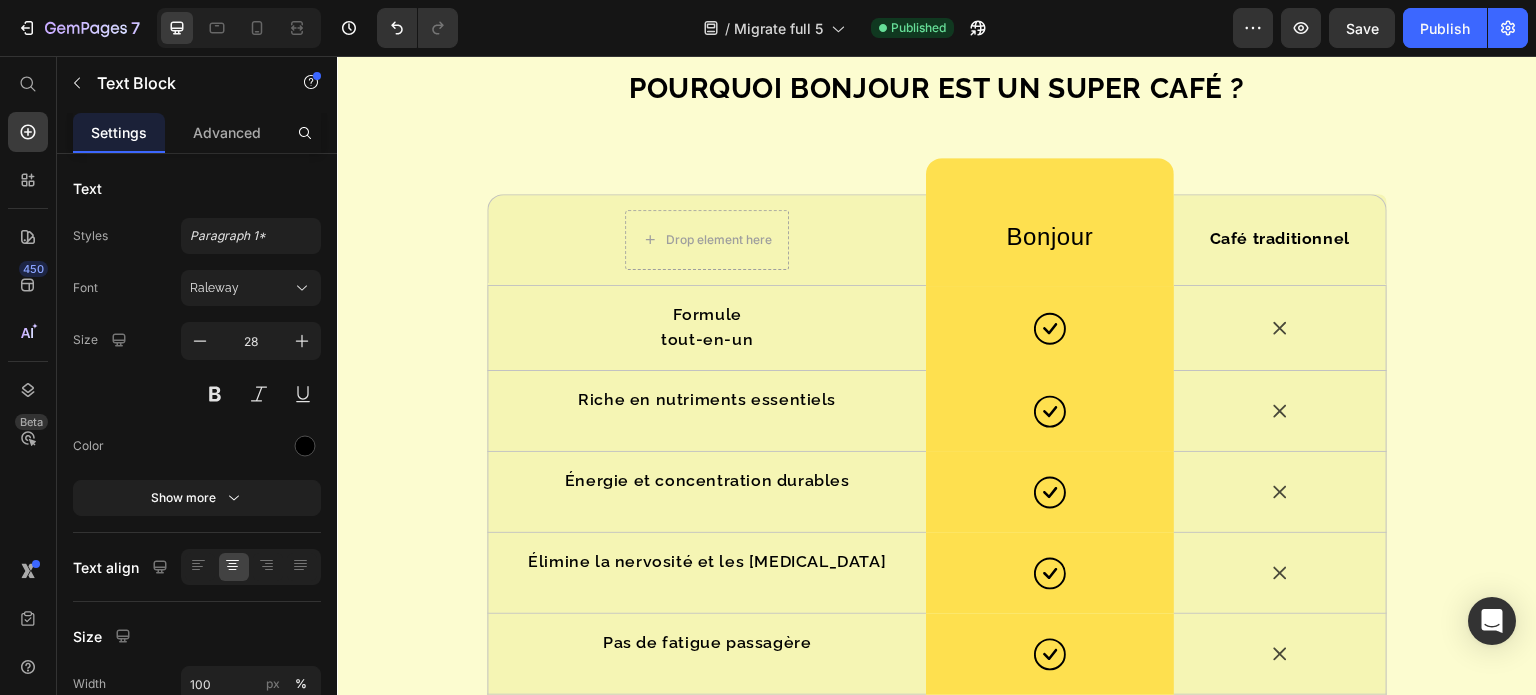 click on "" Energisent le corps  sainement et durablement"" at bounding box center [937, -154] 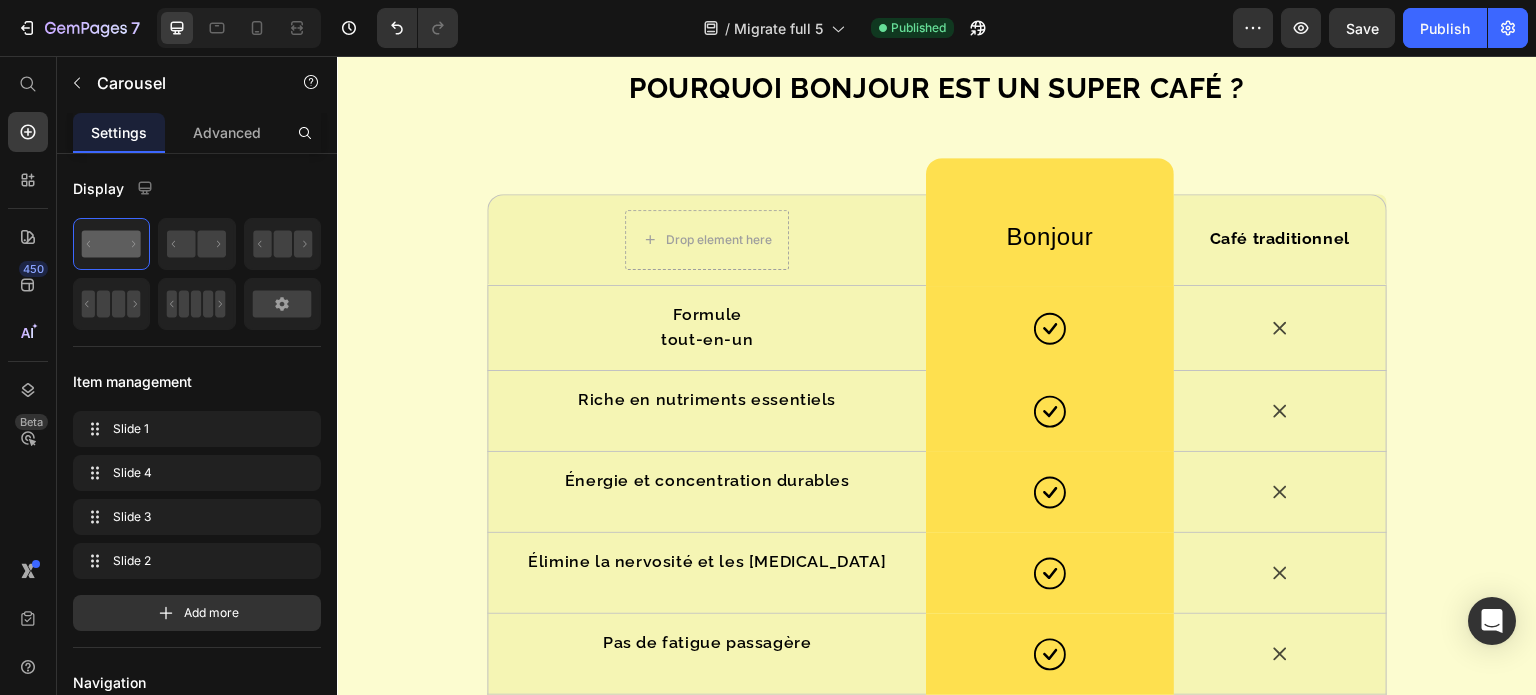 click 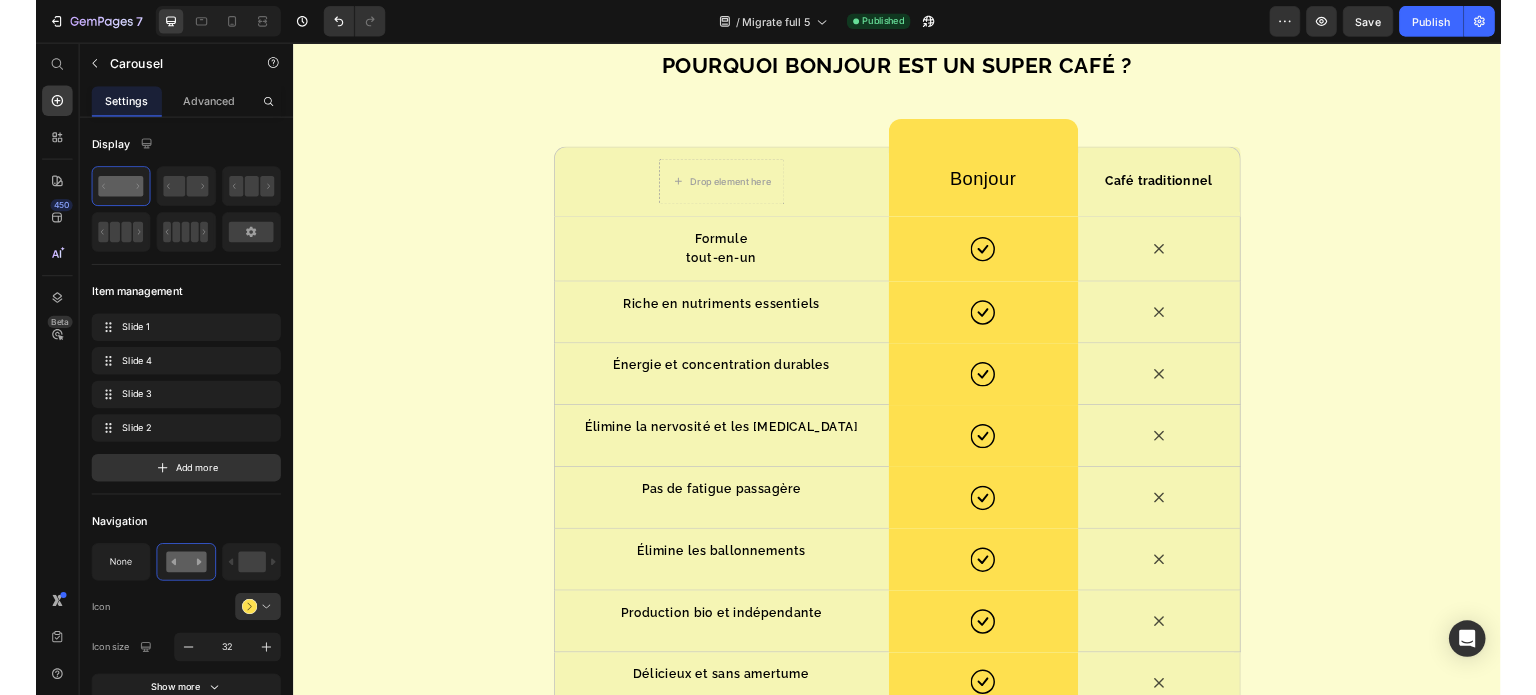 scroll, scrollTop: 8042, scrollLeft: 0, axis: vertical 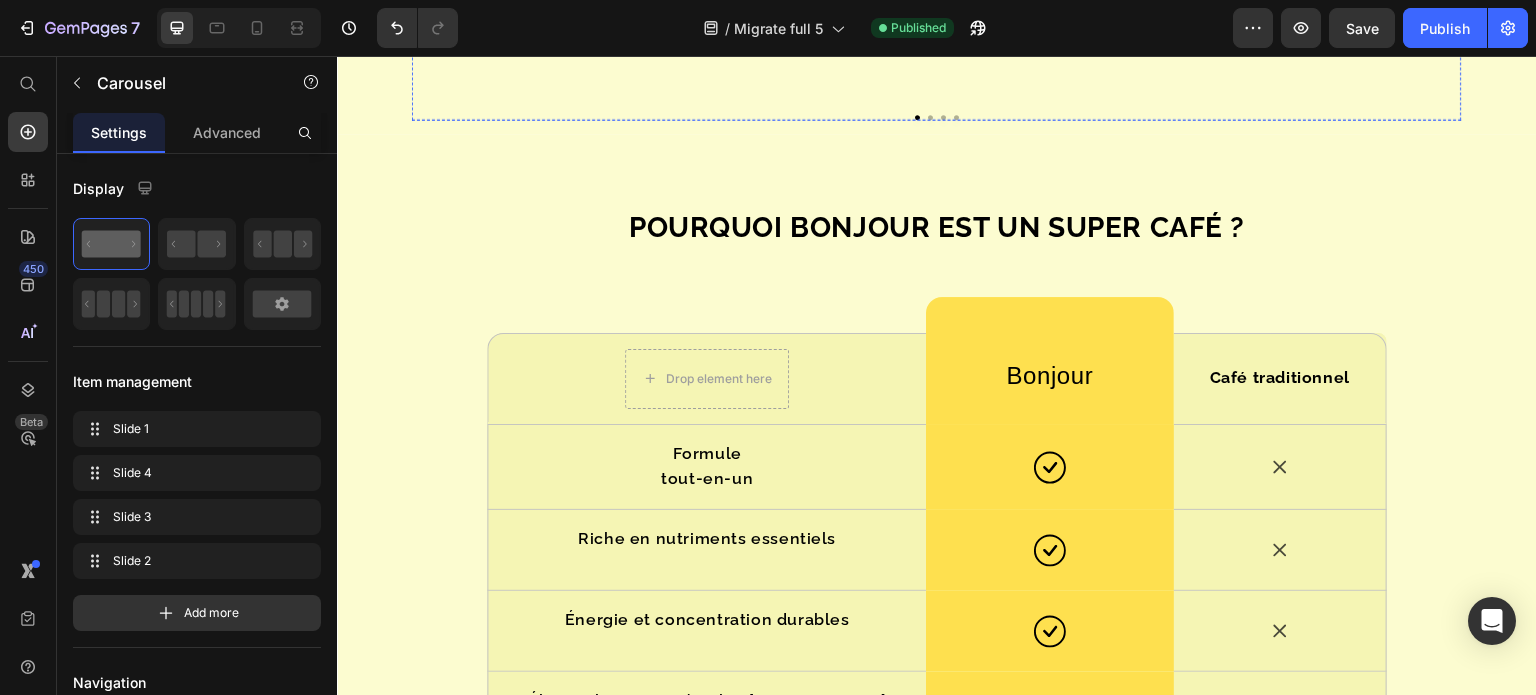 click on ""Trop de café favorise les problèmes digestifs, la démence et nous rend nerveux"" at bounding box center [937, 8] 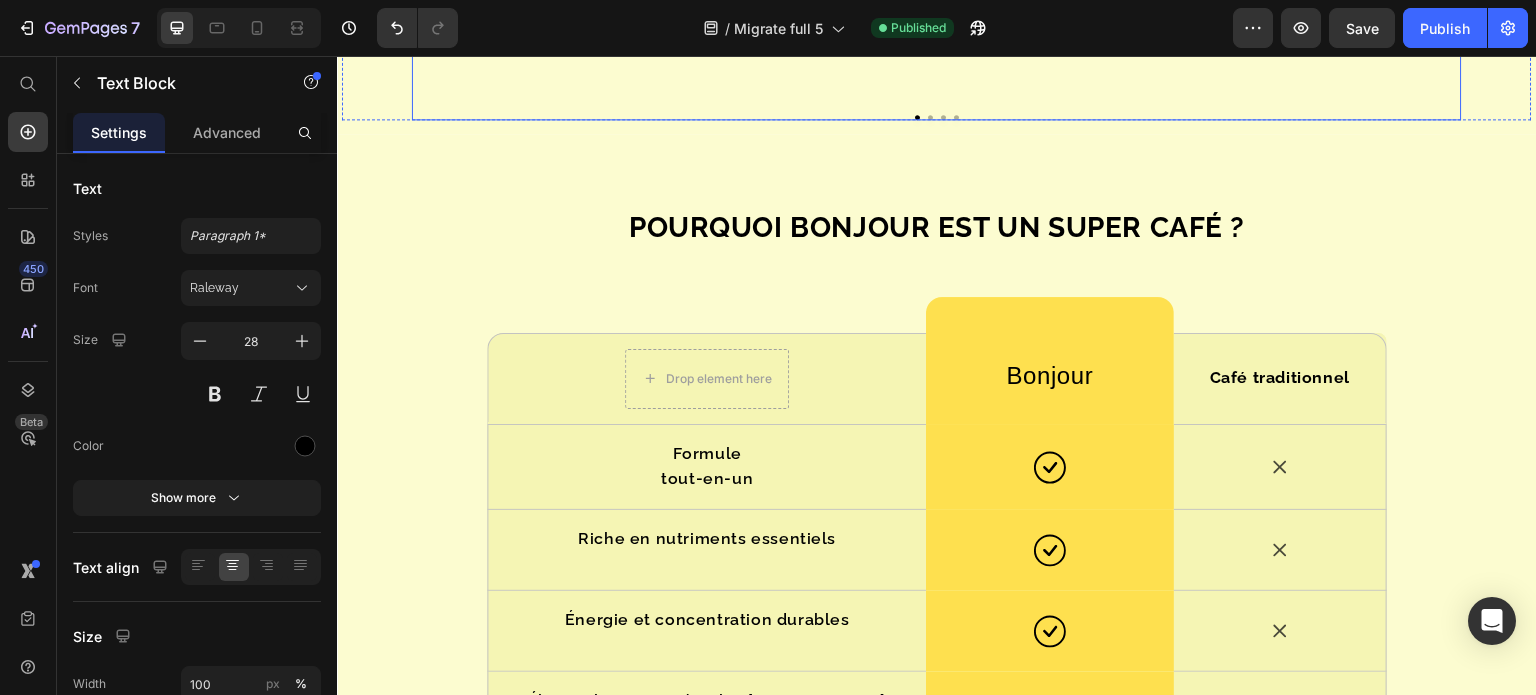 drag, startPoint x: 1364, startPoint y: 360, endPoint x: 339, endPoint y: 274, distance: 1028.6014 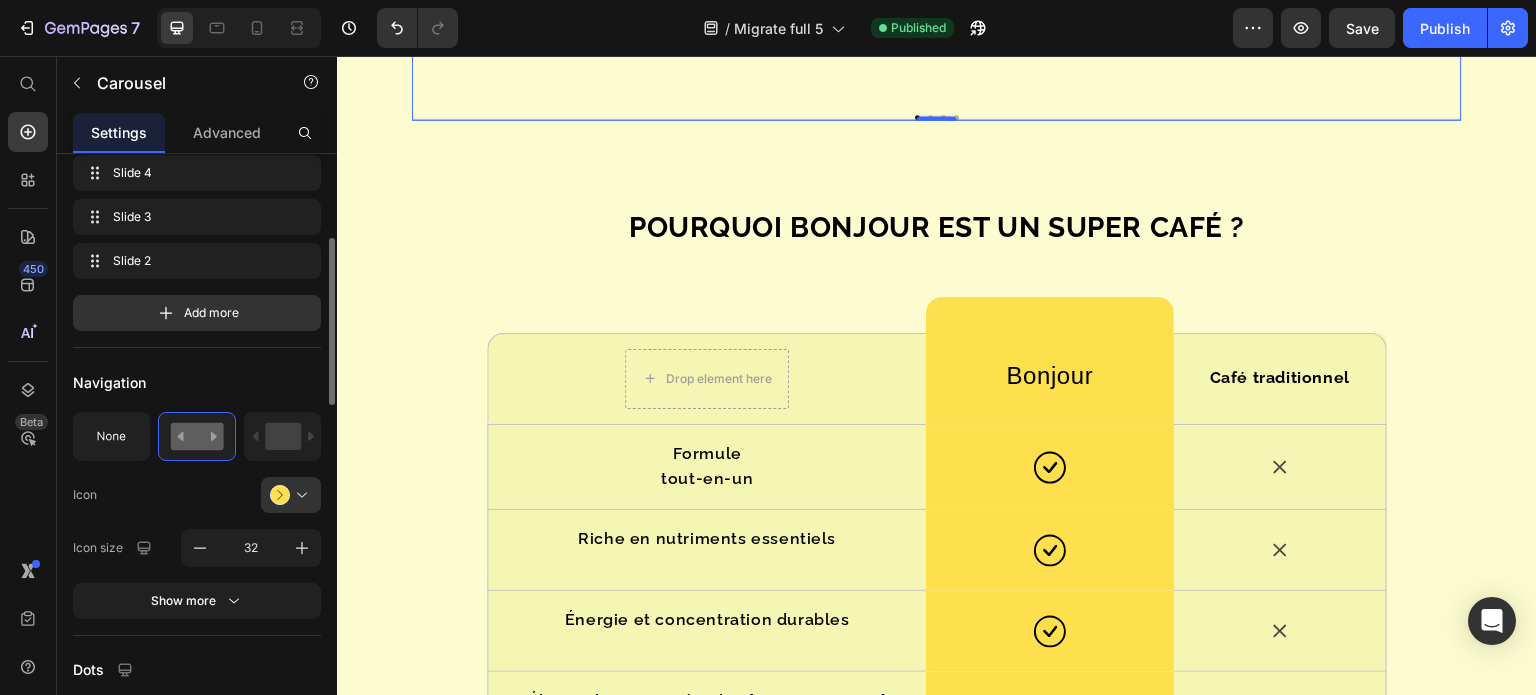scroll, scrollTop: 400, scrollLeft: 0, axis: vertical 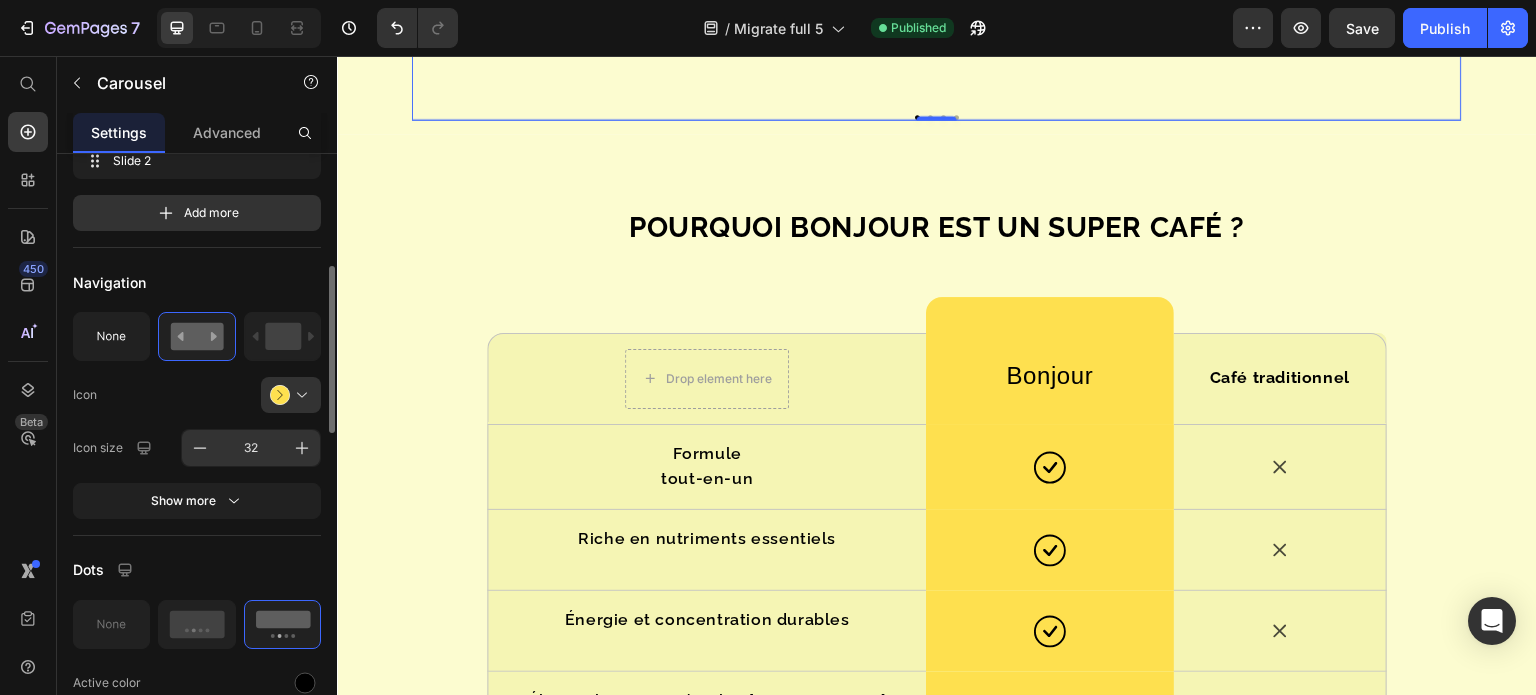 drag, startPoint x: 199, startPoint y: 500, endPoint x: 220, endPoint y: 430, distance: 73.082146 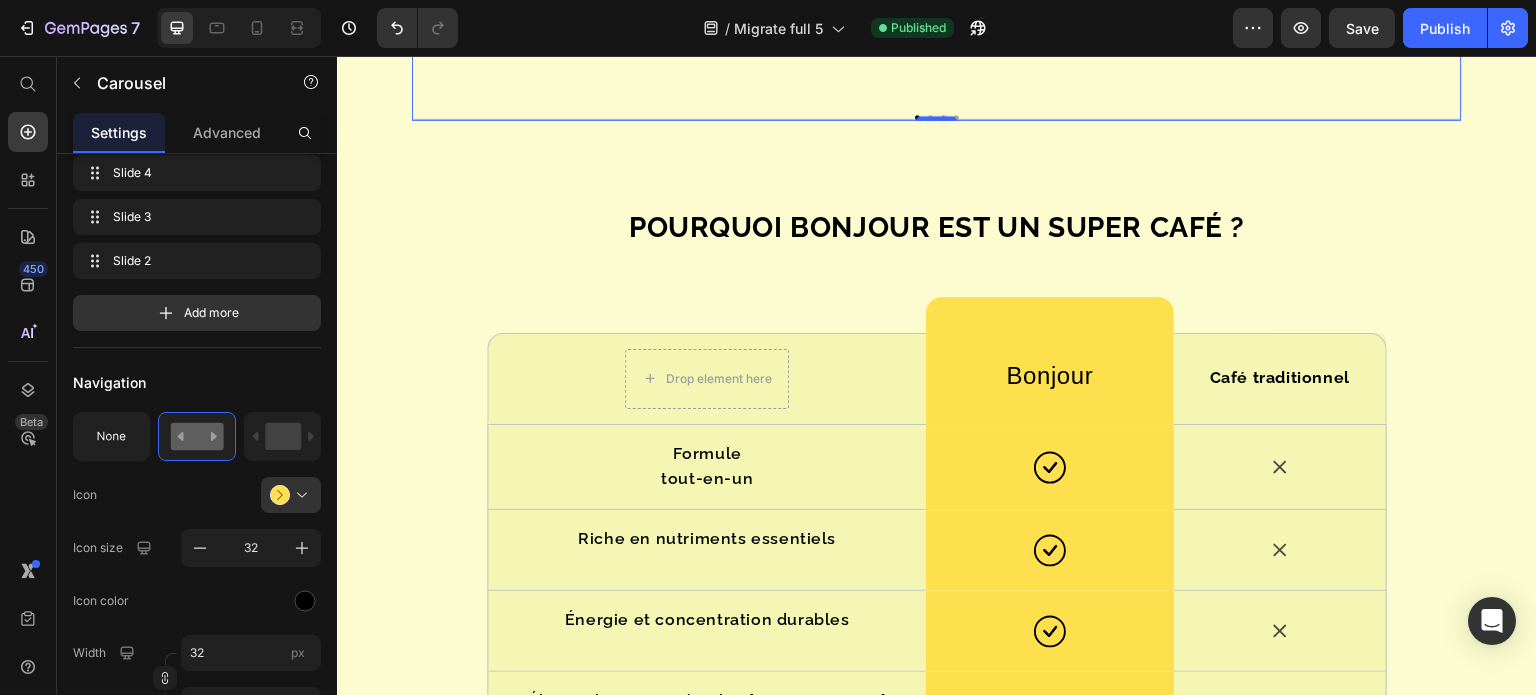 scroll, scrollTop: 100, scrollLeft: 0, axis: vertical 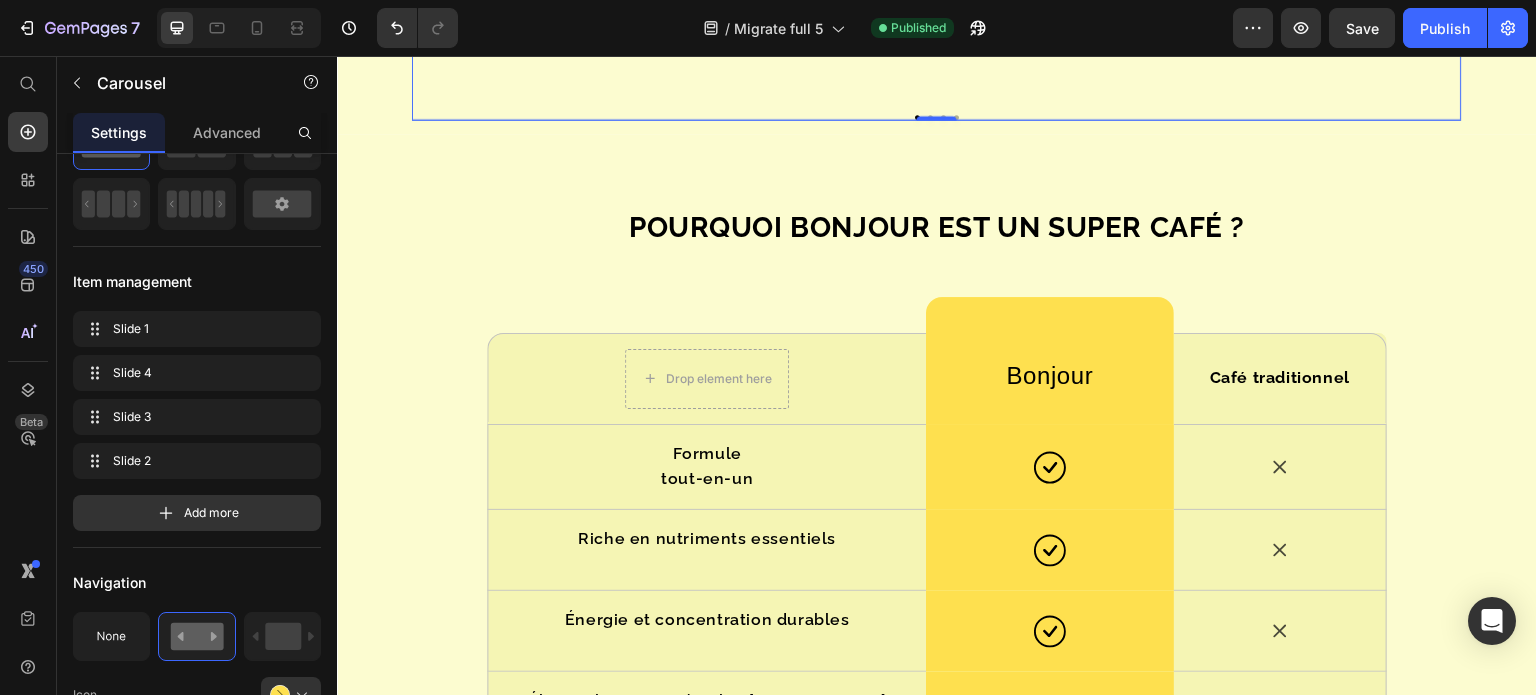 click 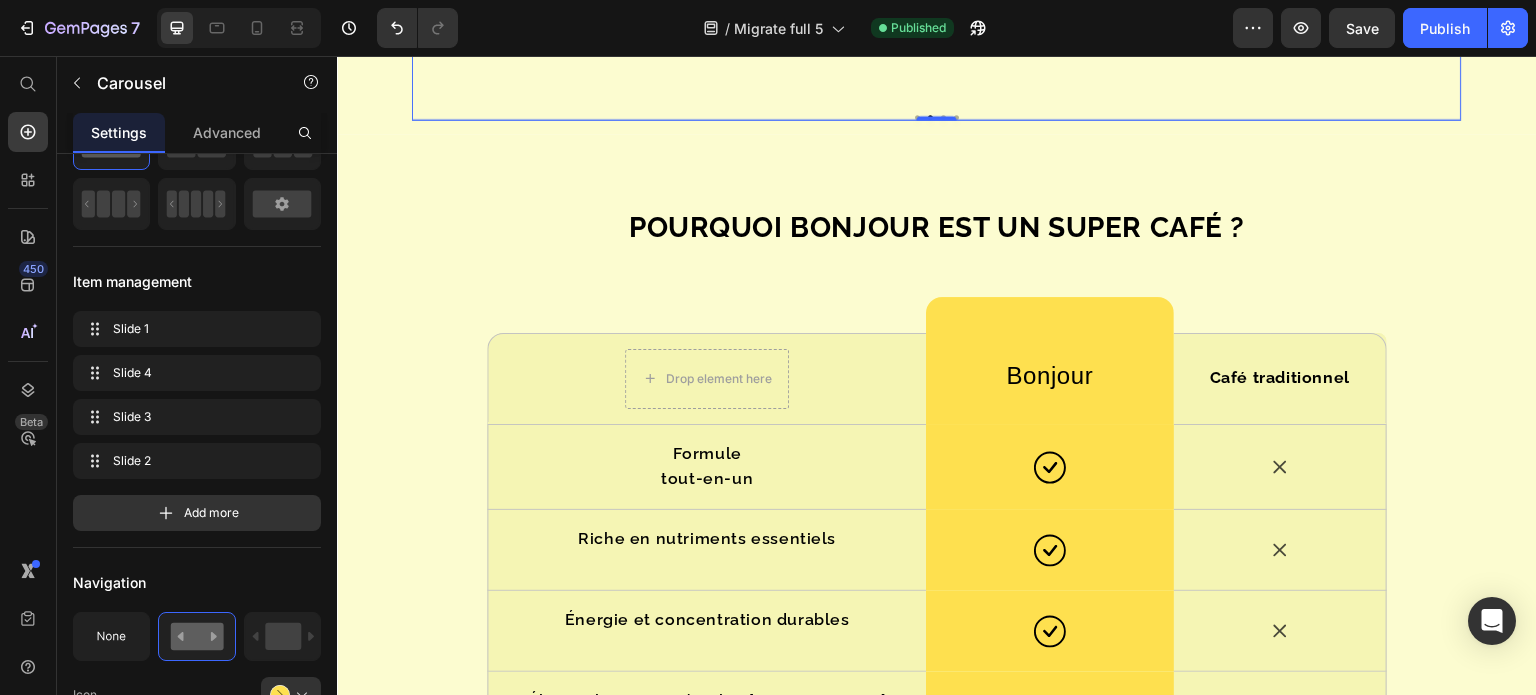 click 